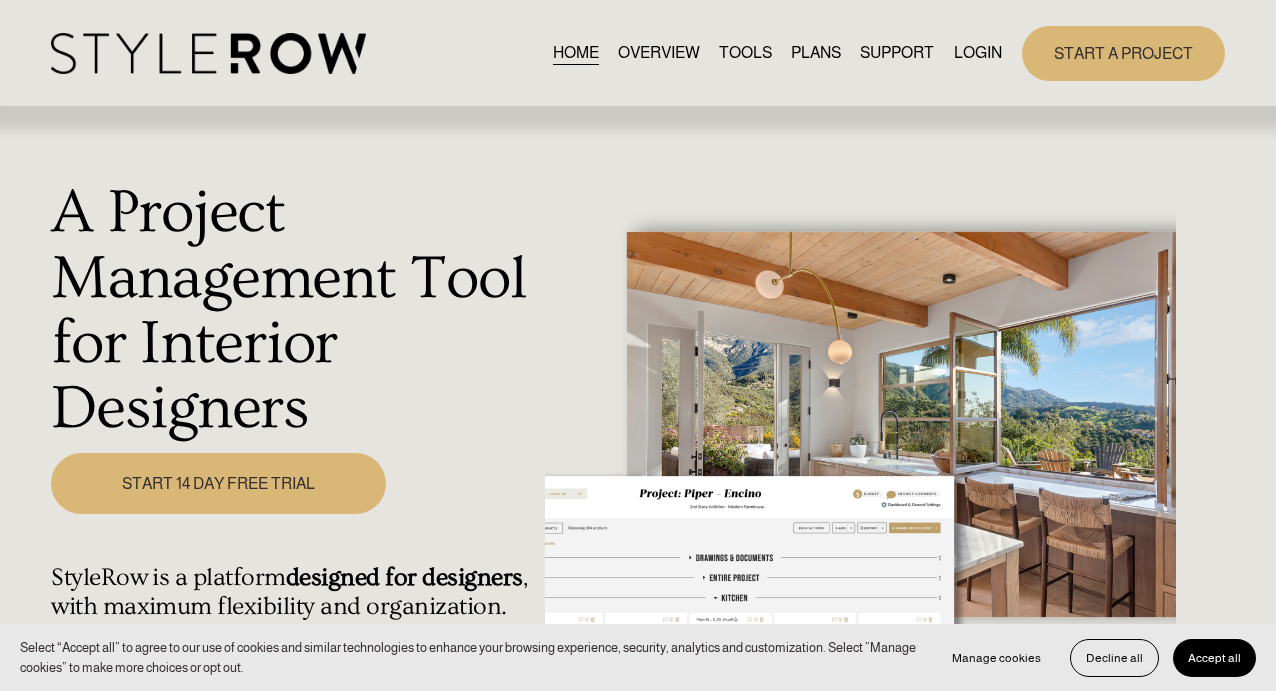 scroll, scrollTop: 0, scrollLeft: 0, axis: both 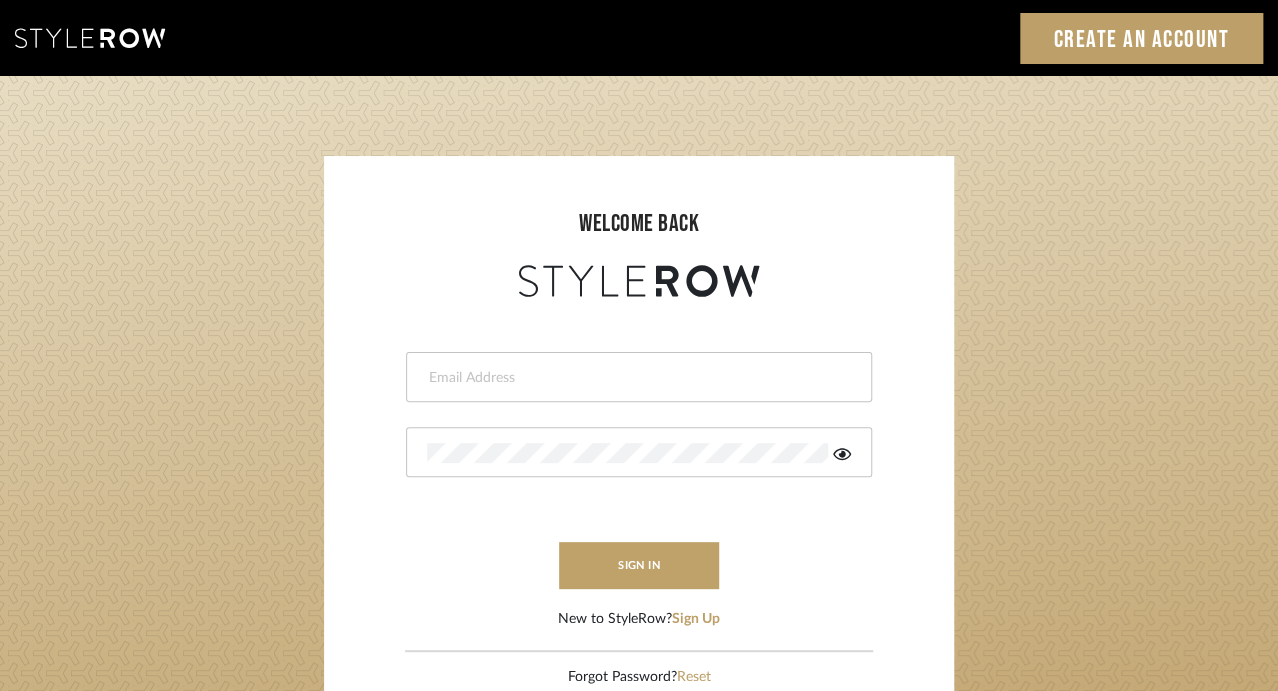 type on "katelyn@clothandkind.com" 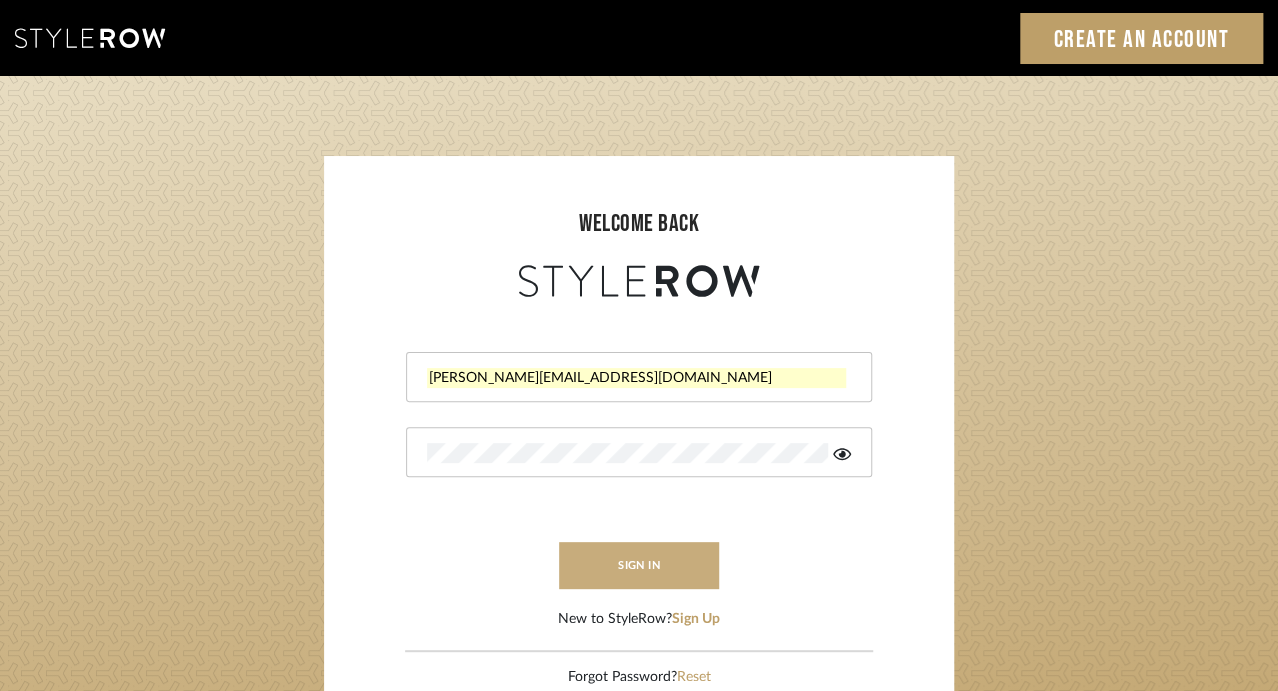 click on "sign in" at bounding box center (639, 565) 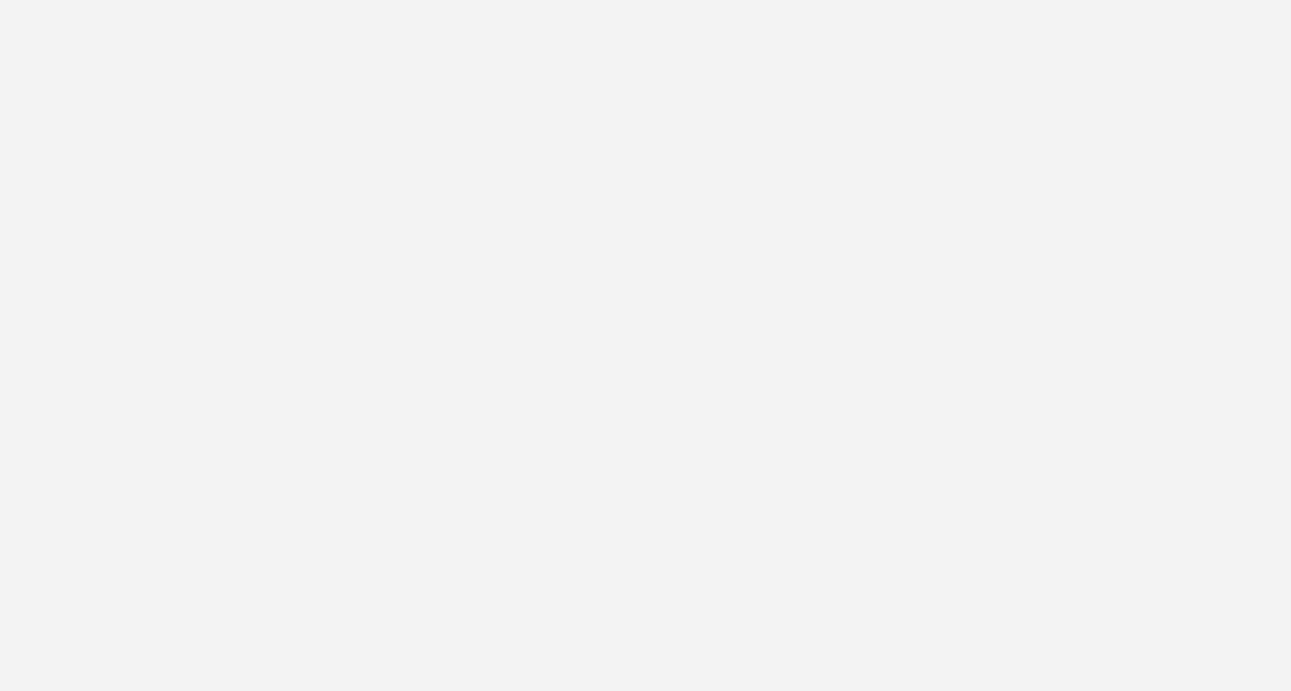 scroll, scrollTop: 0, scrollLeft: 0, axis: both 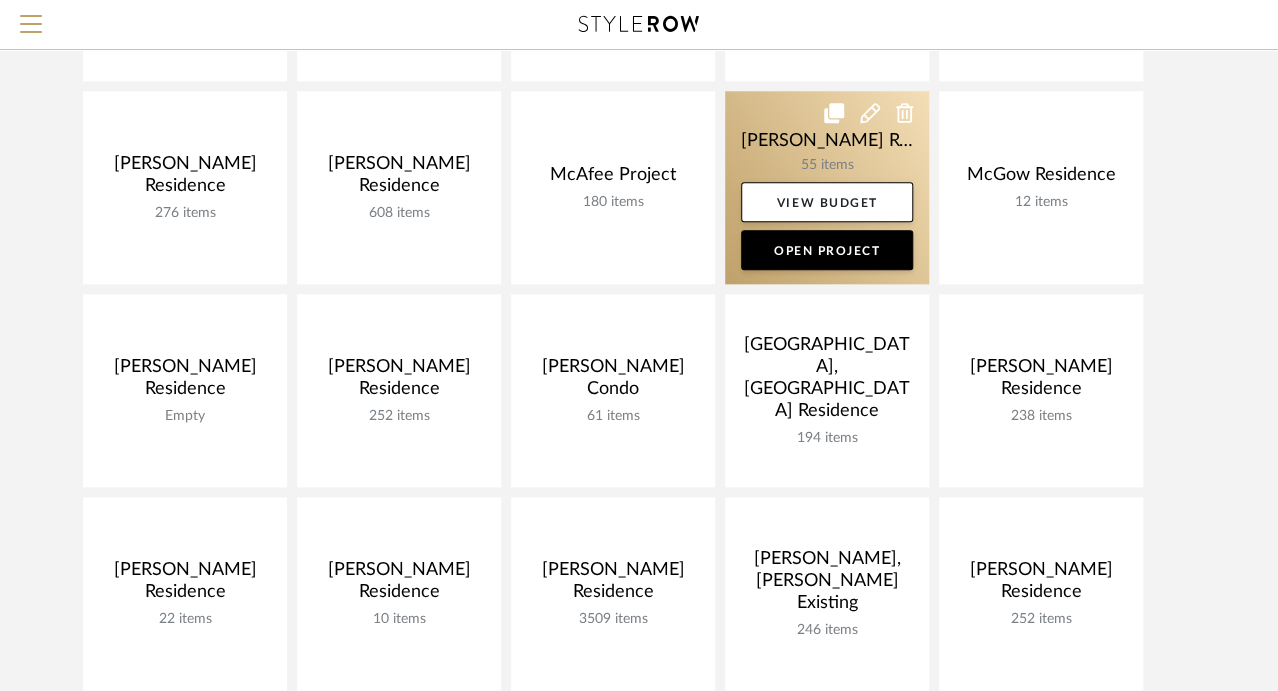 click 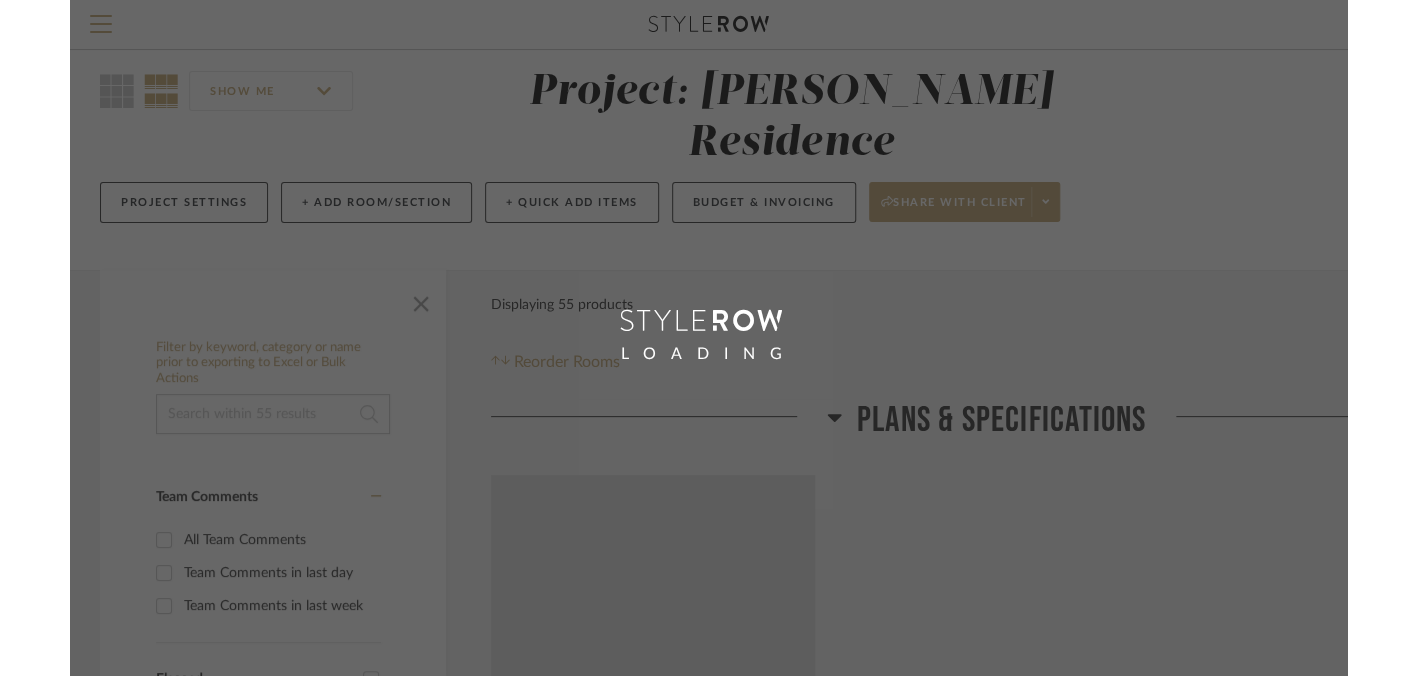scroll, scrollTop: 0, scrollLeft: 0, axis: both 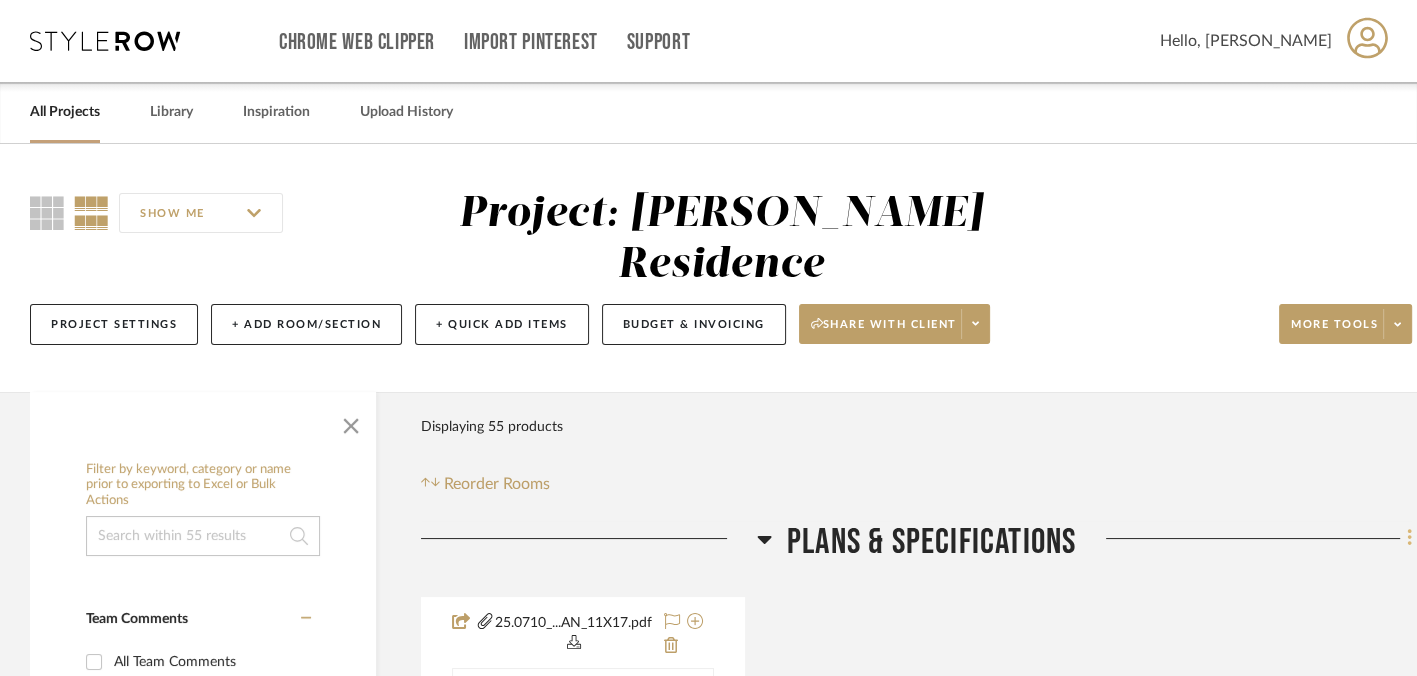 click 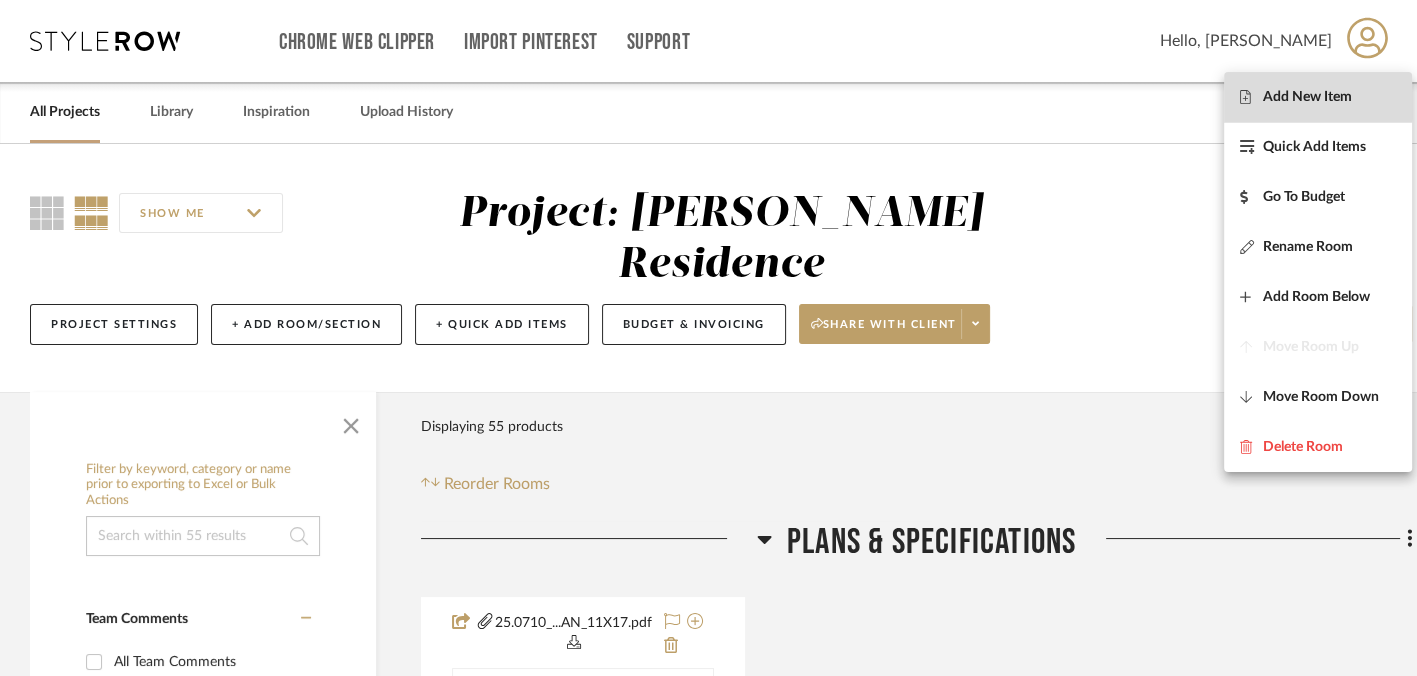 click on "Add New Item" at bounding box center (1307, 97) 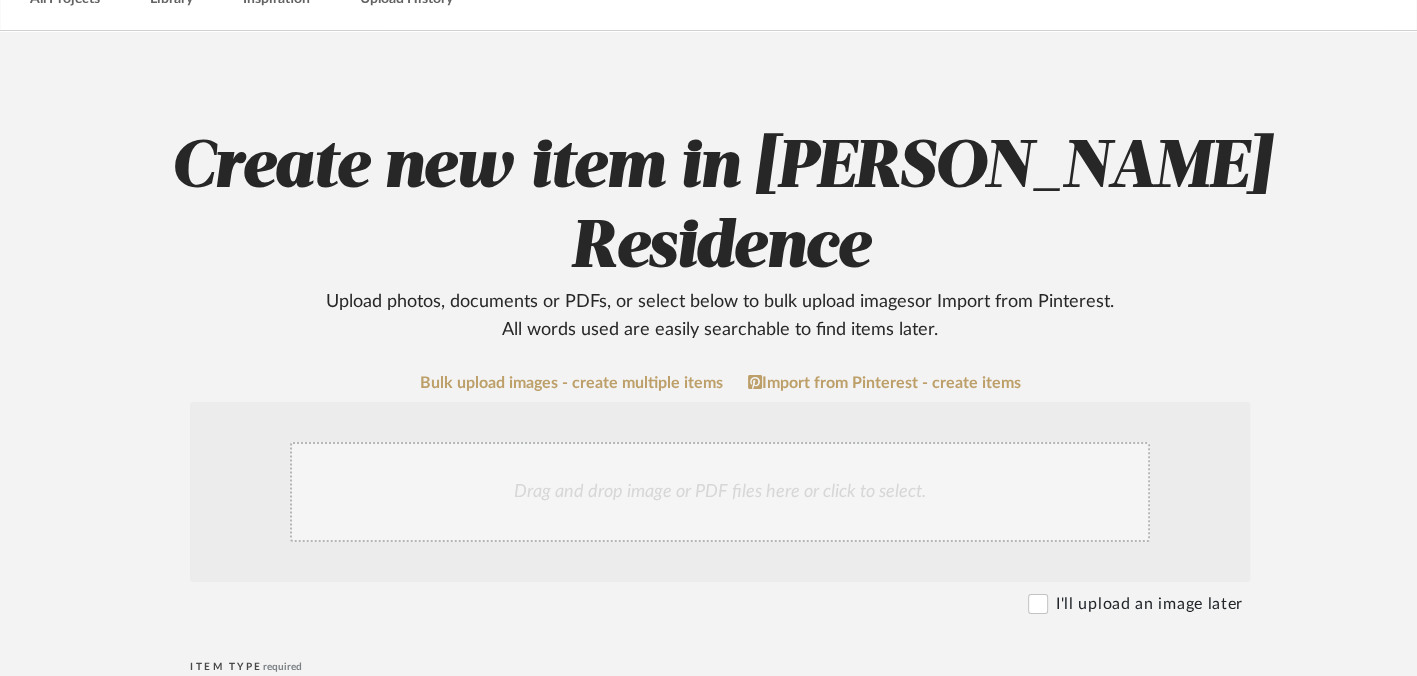 scroll, scrollTop: 200, scrollLeft: 0, axis: vertical 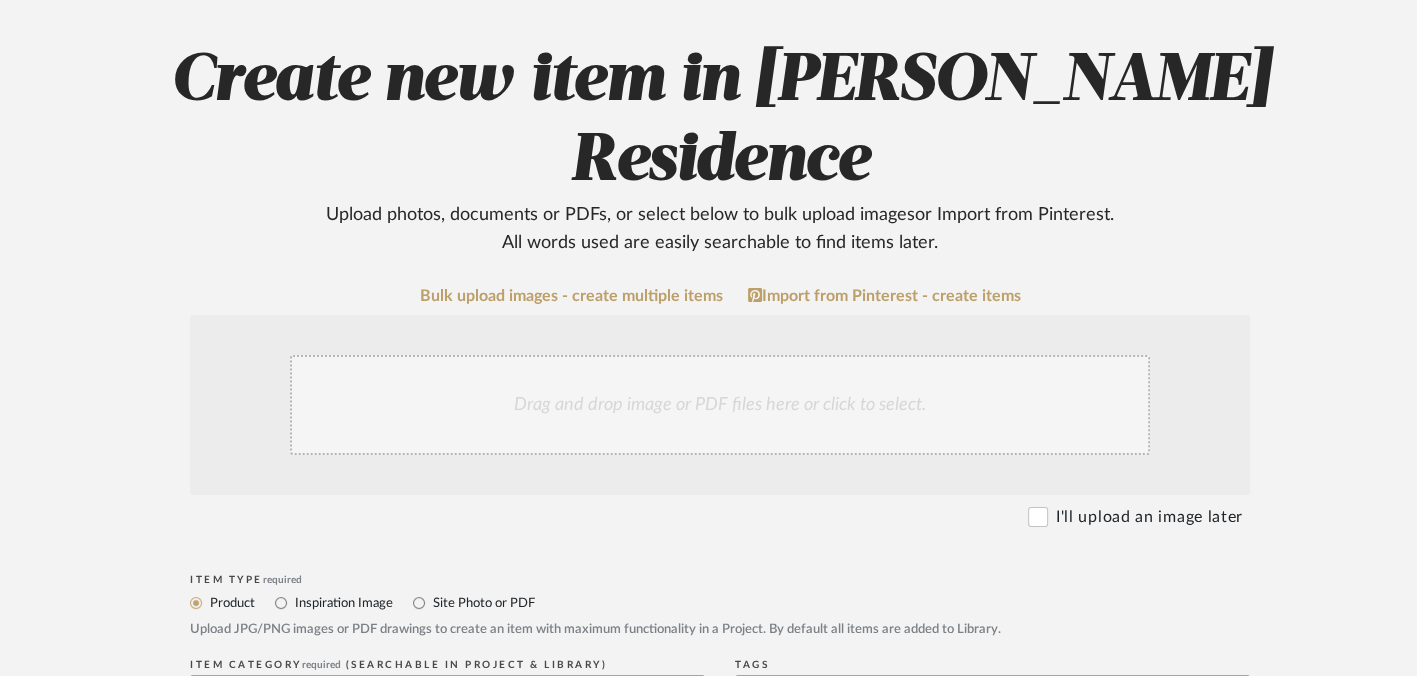 click on "Site Photo or PDF" at bounding box center [483, 603] 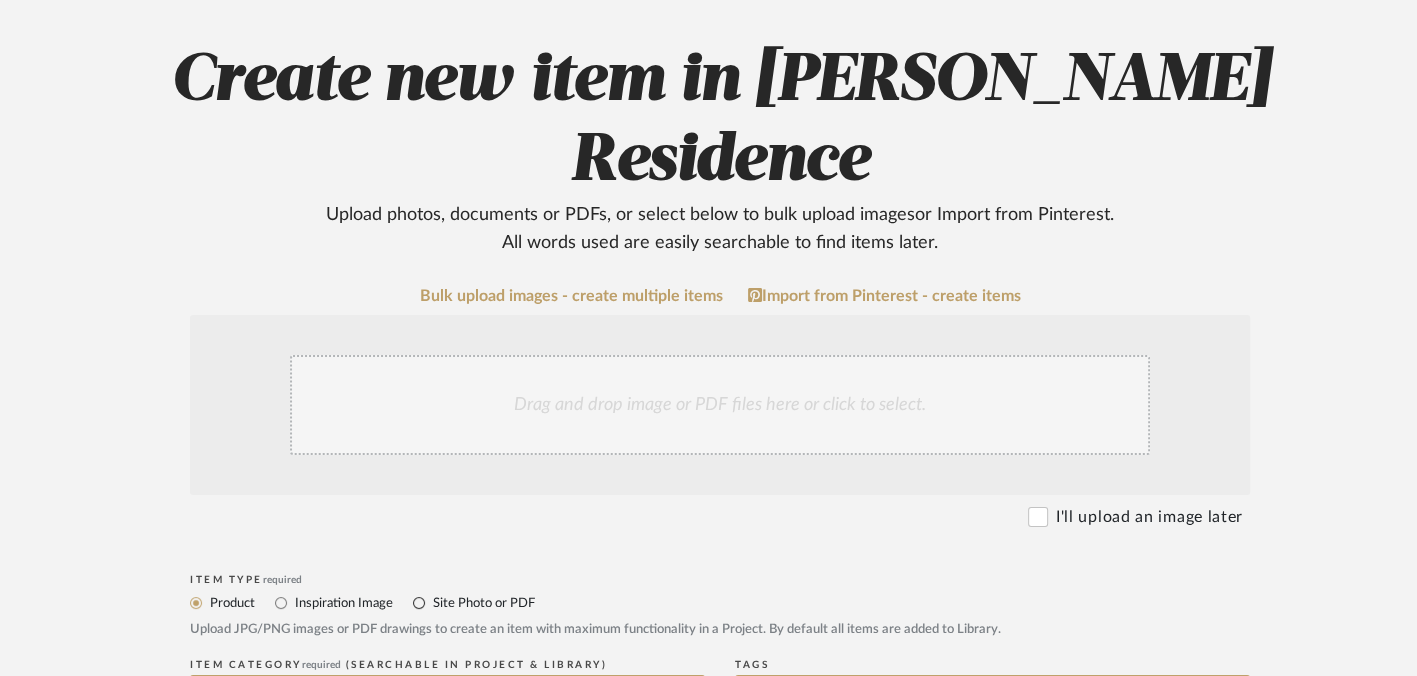 click on "Site Photo or PDF" at bounding box center (419, 603) 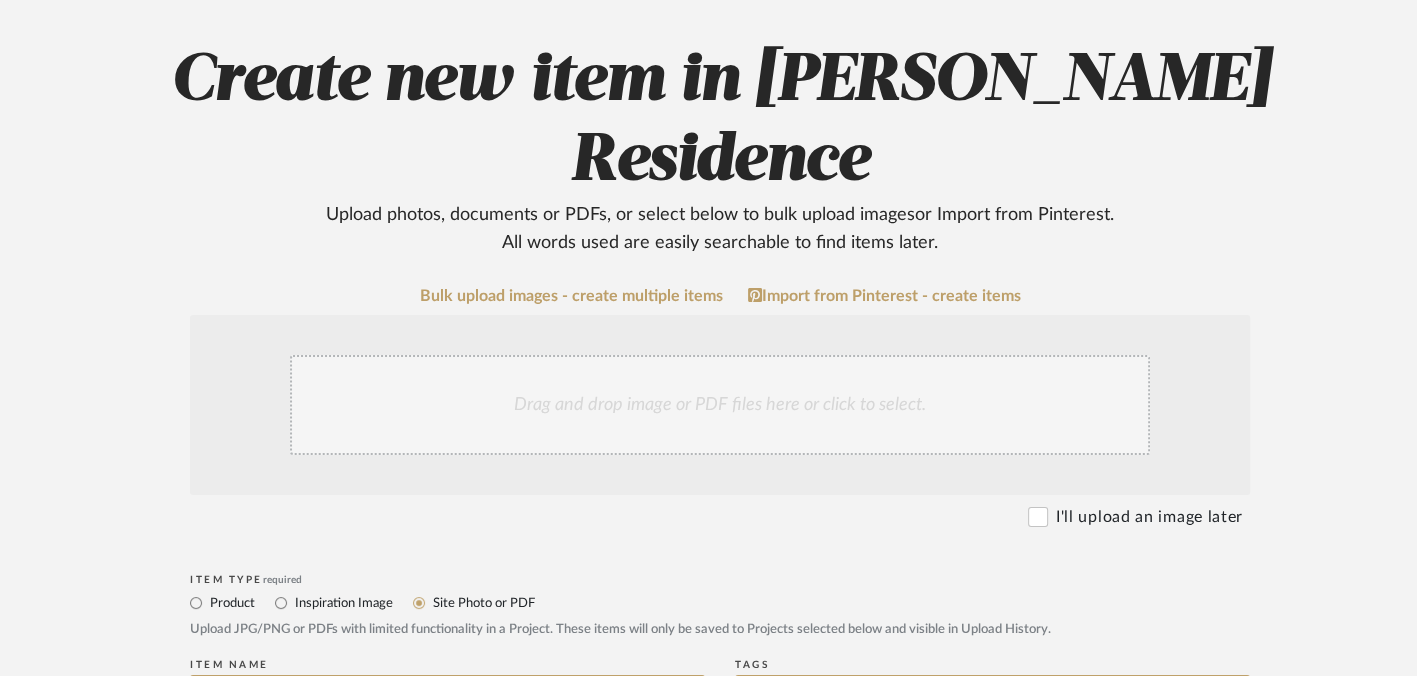 click on "Drag and drop image or PDF files here or click to select." 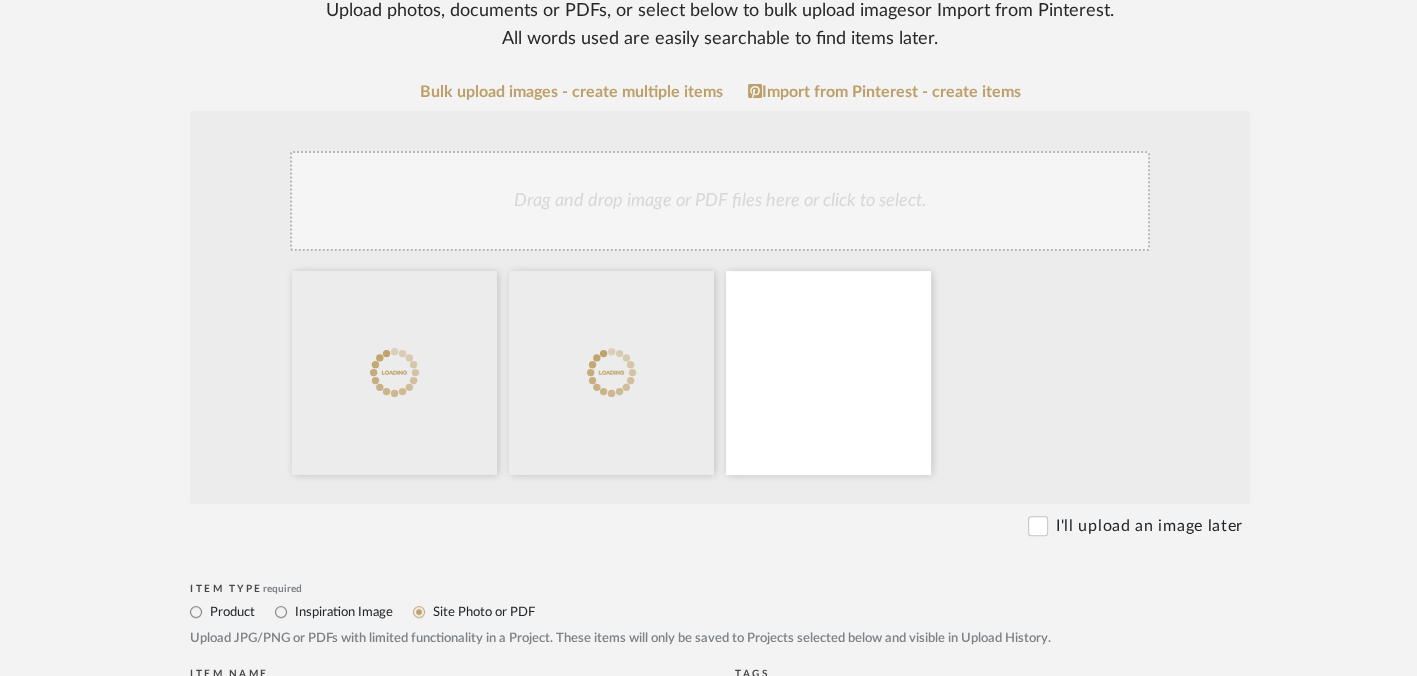 scroll, scrollTop: 500, scrollLeft: 0, axis: vertical 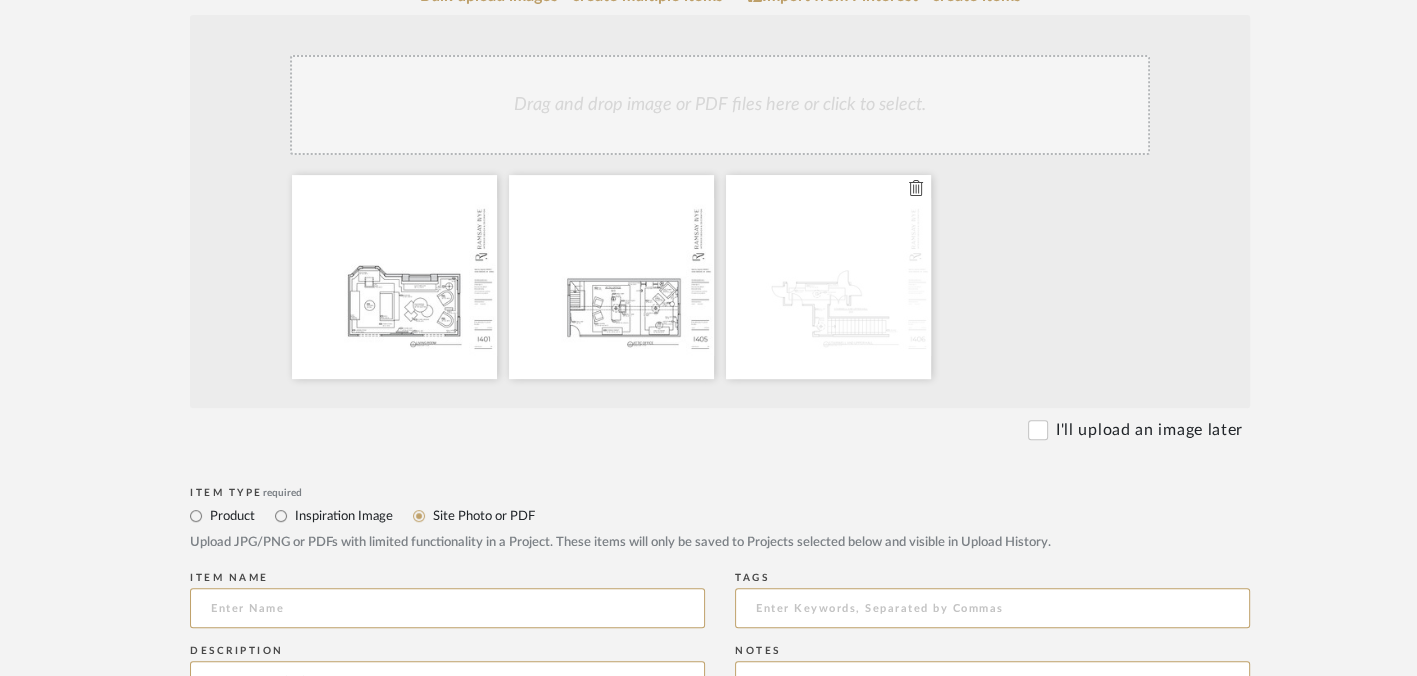 type 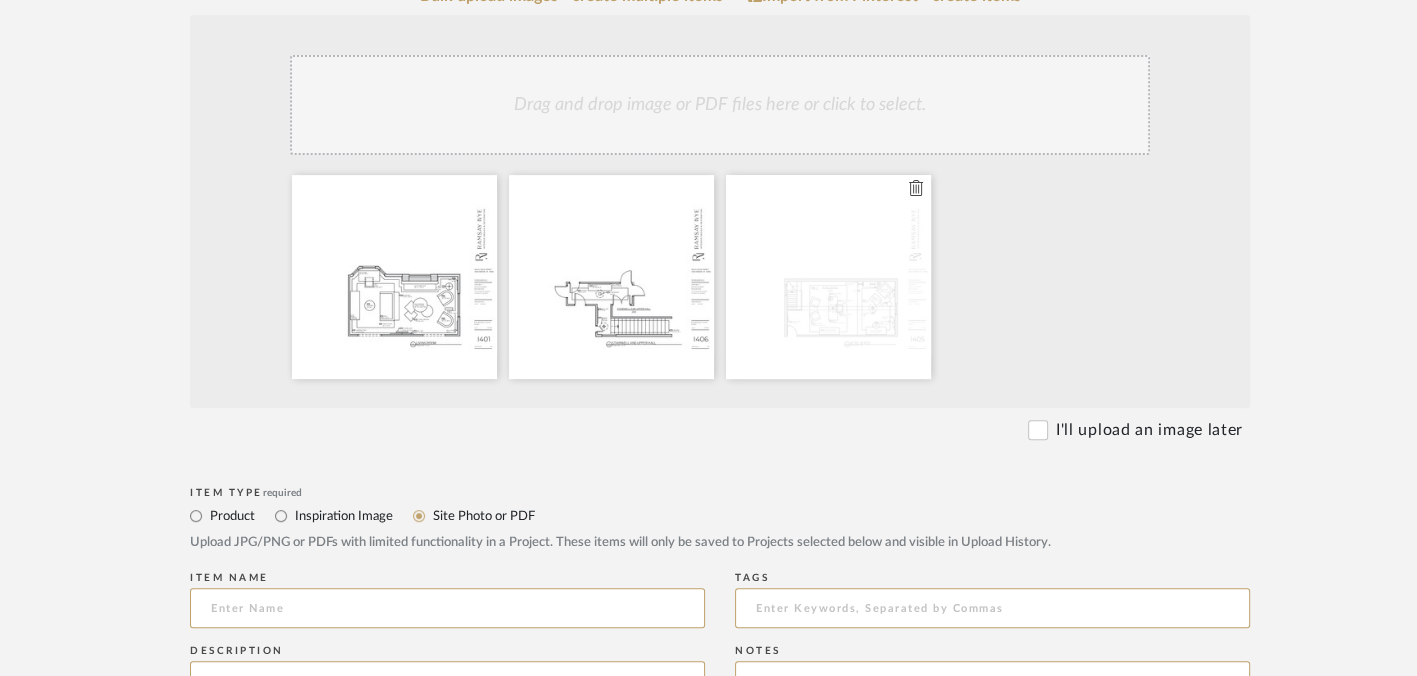type 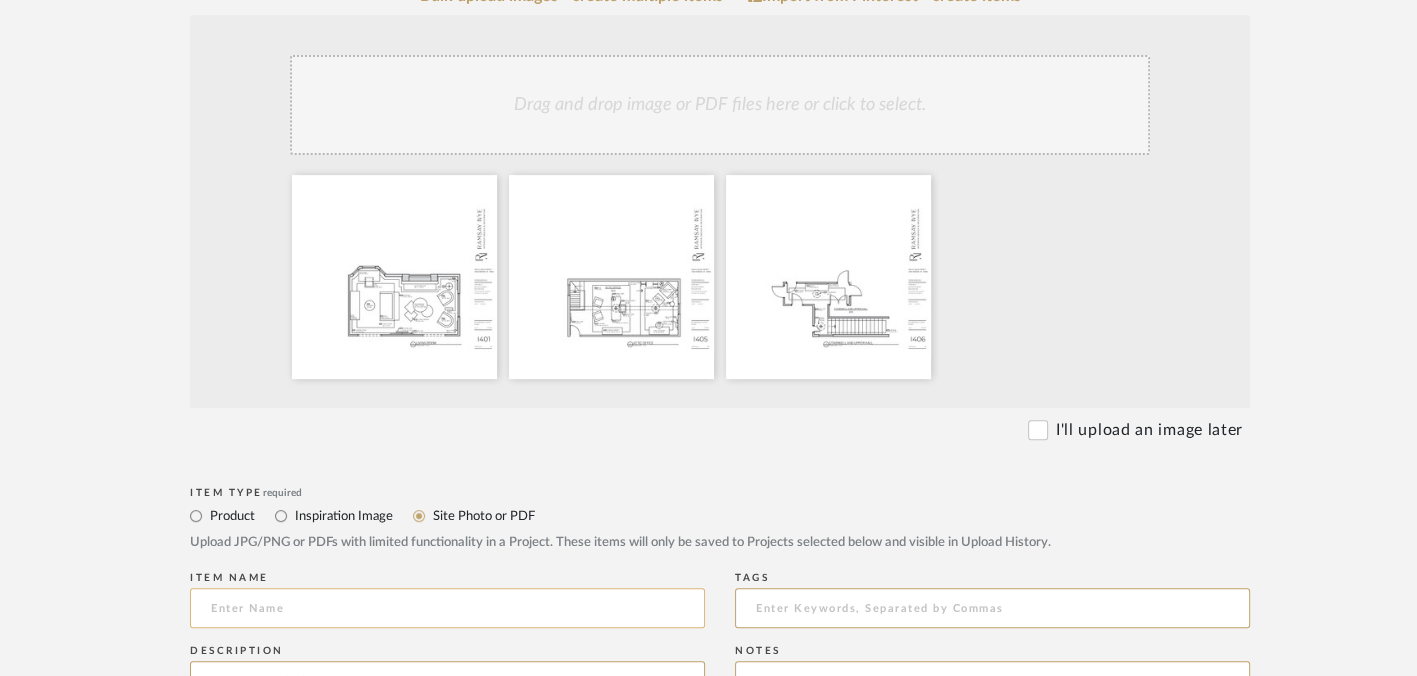 click 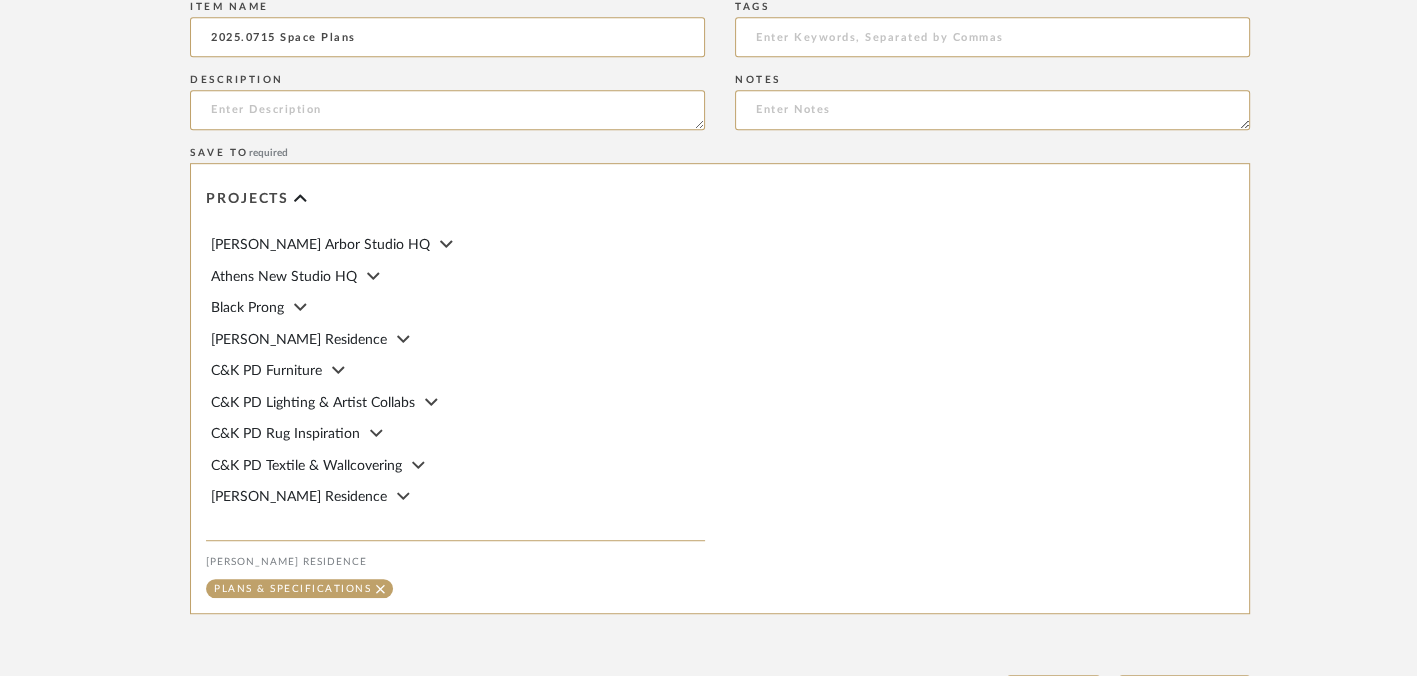 scroll, scrollTop: 1100, scrollLeft: 0, axis: vertical 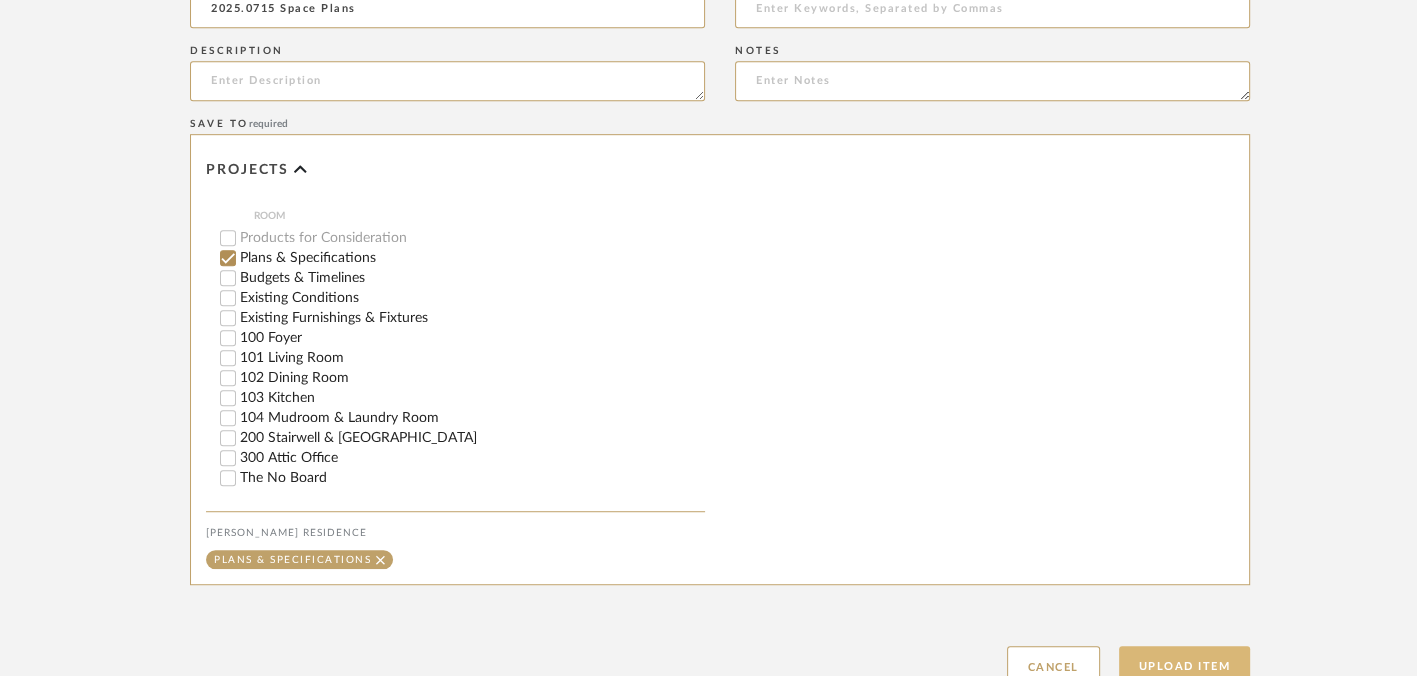 type on "2025.0715 Space Plans" 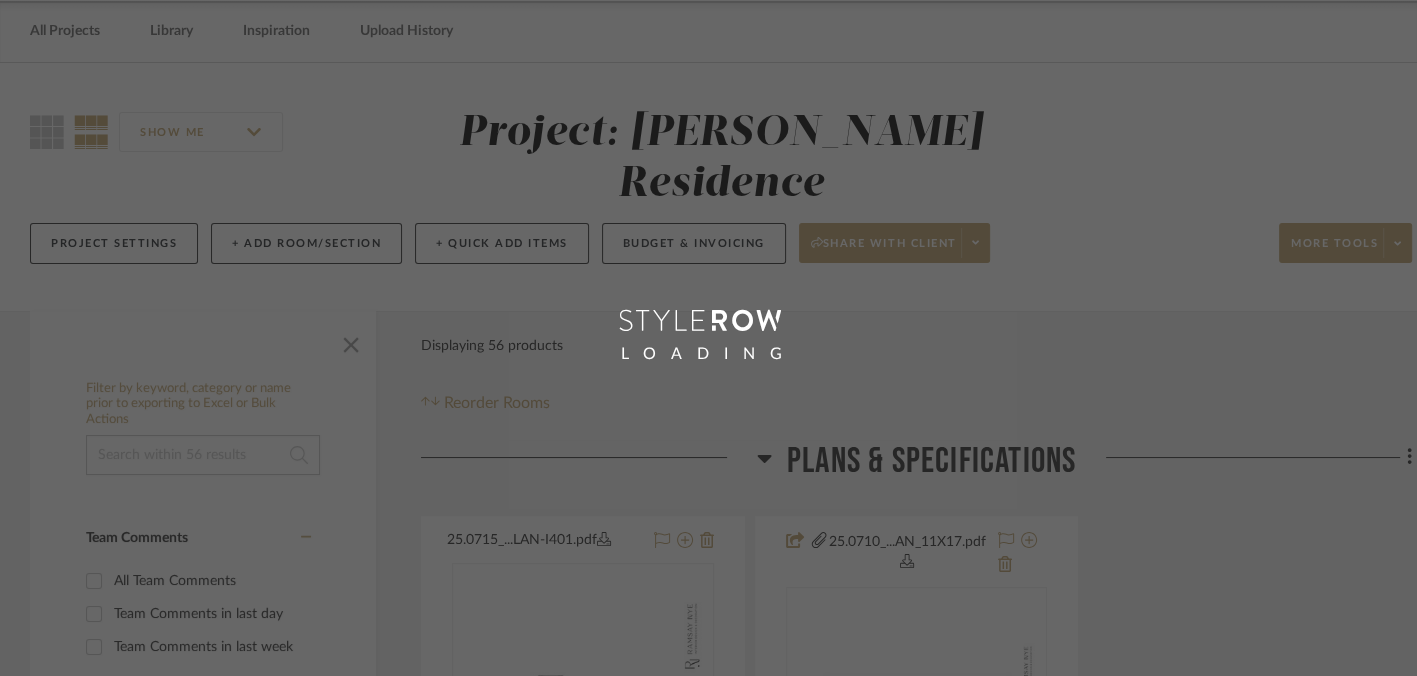 scroll, scrollTop: 0, scrollLeft: 0, axis: both 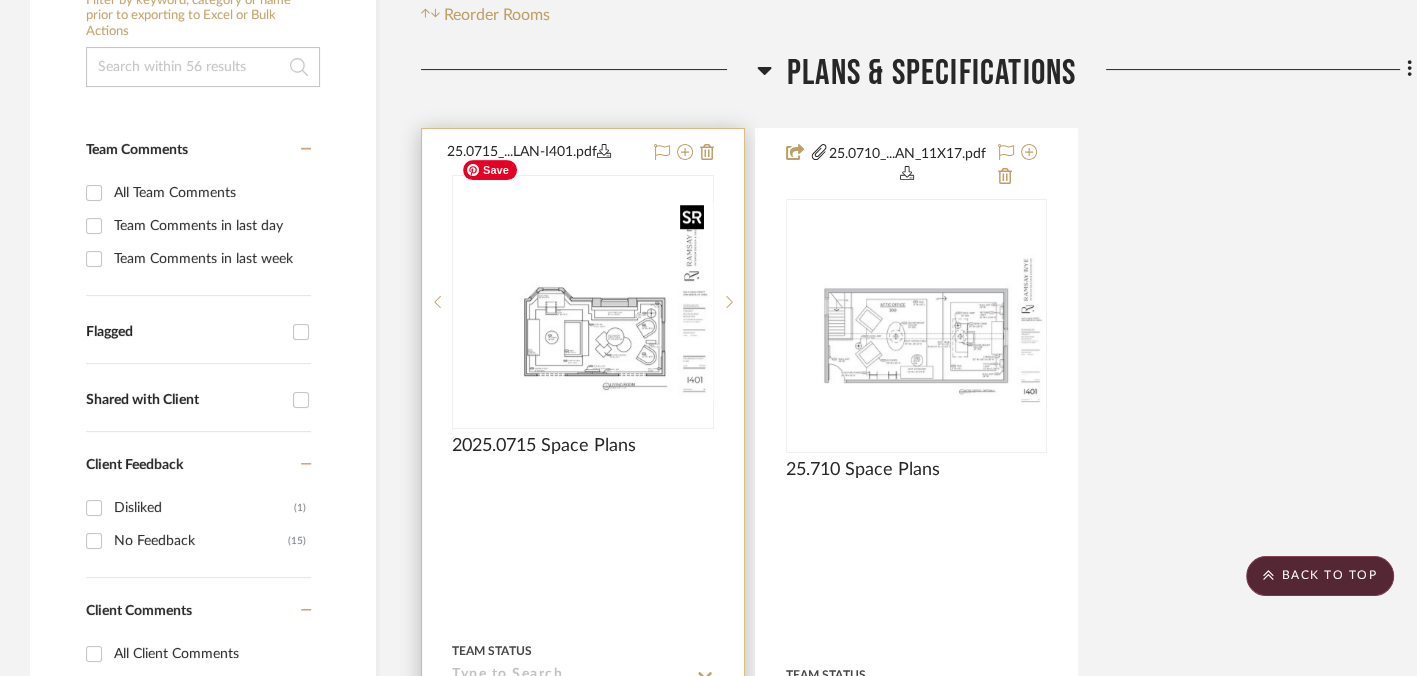 click at bounding box center [0, 0] 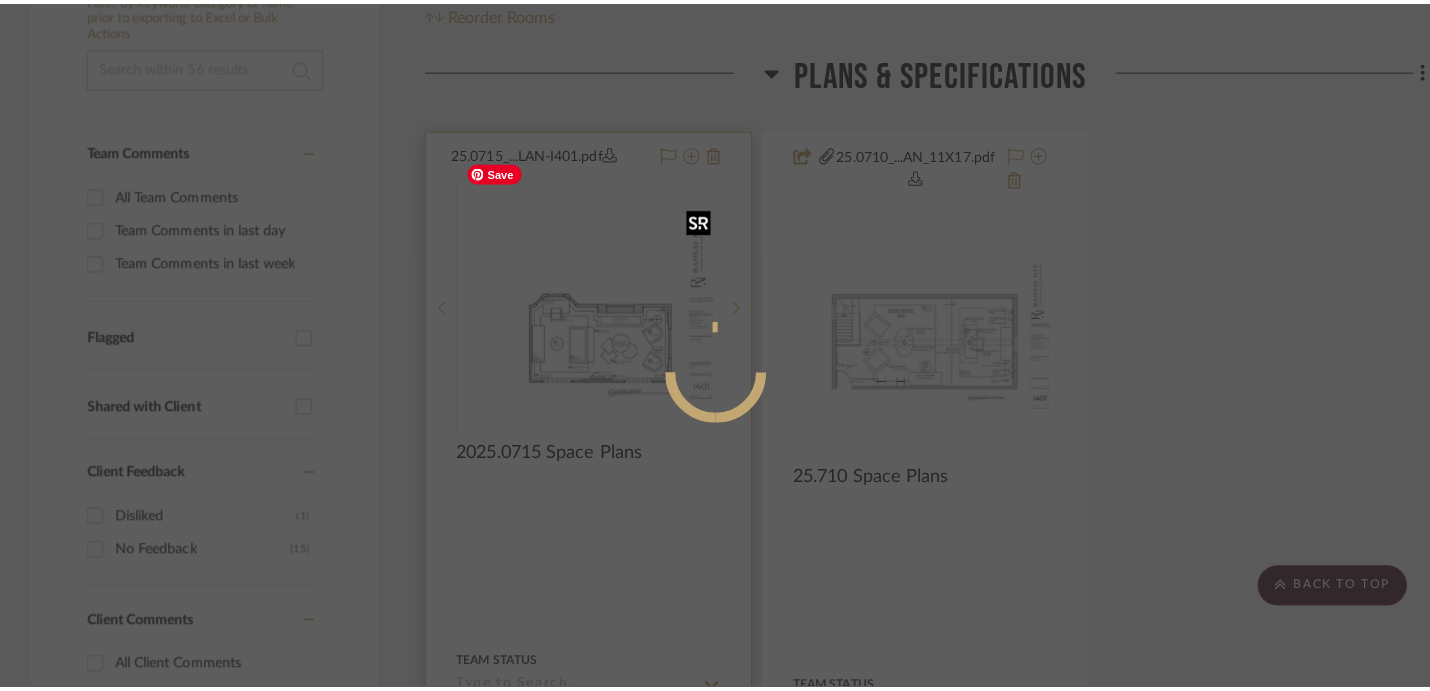 scroll, scrollTop: 0, scrollLeft: 0, axis: both 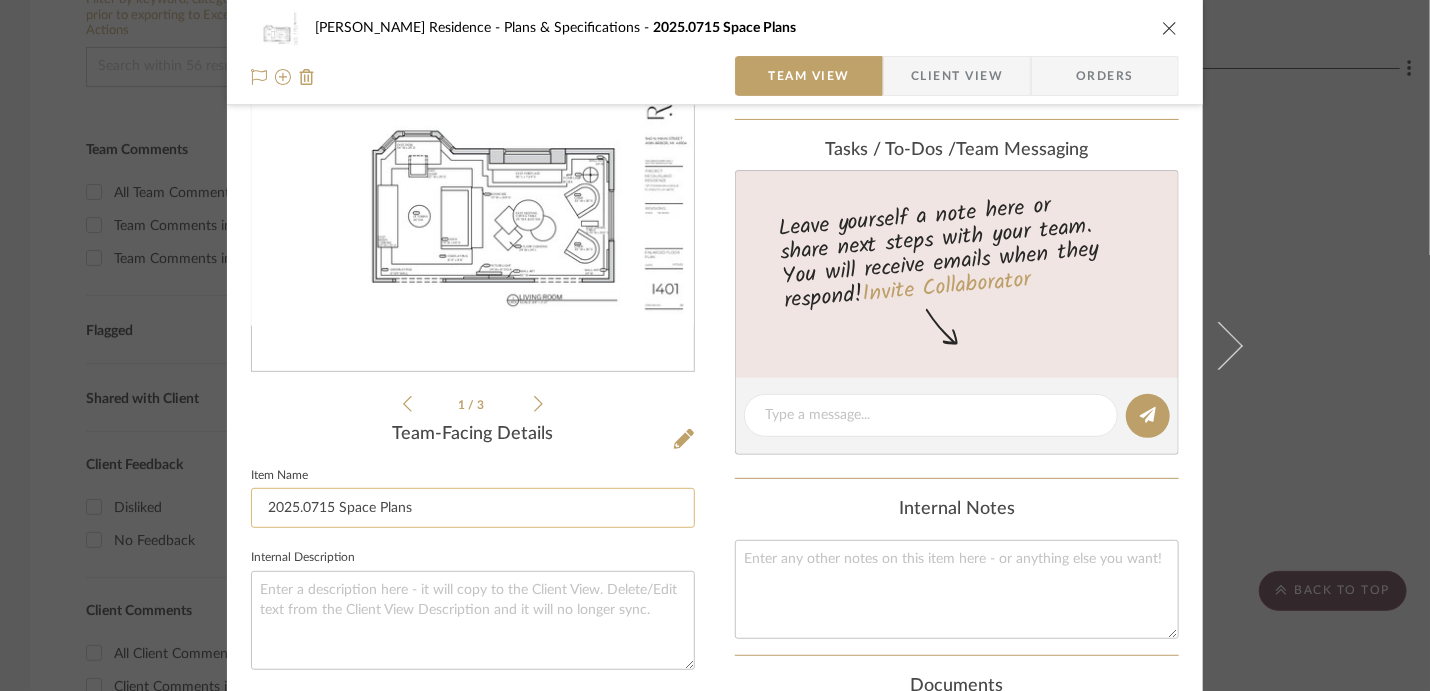 click on "2025.0715 Space Plans" 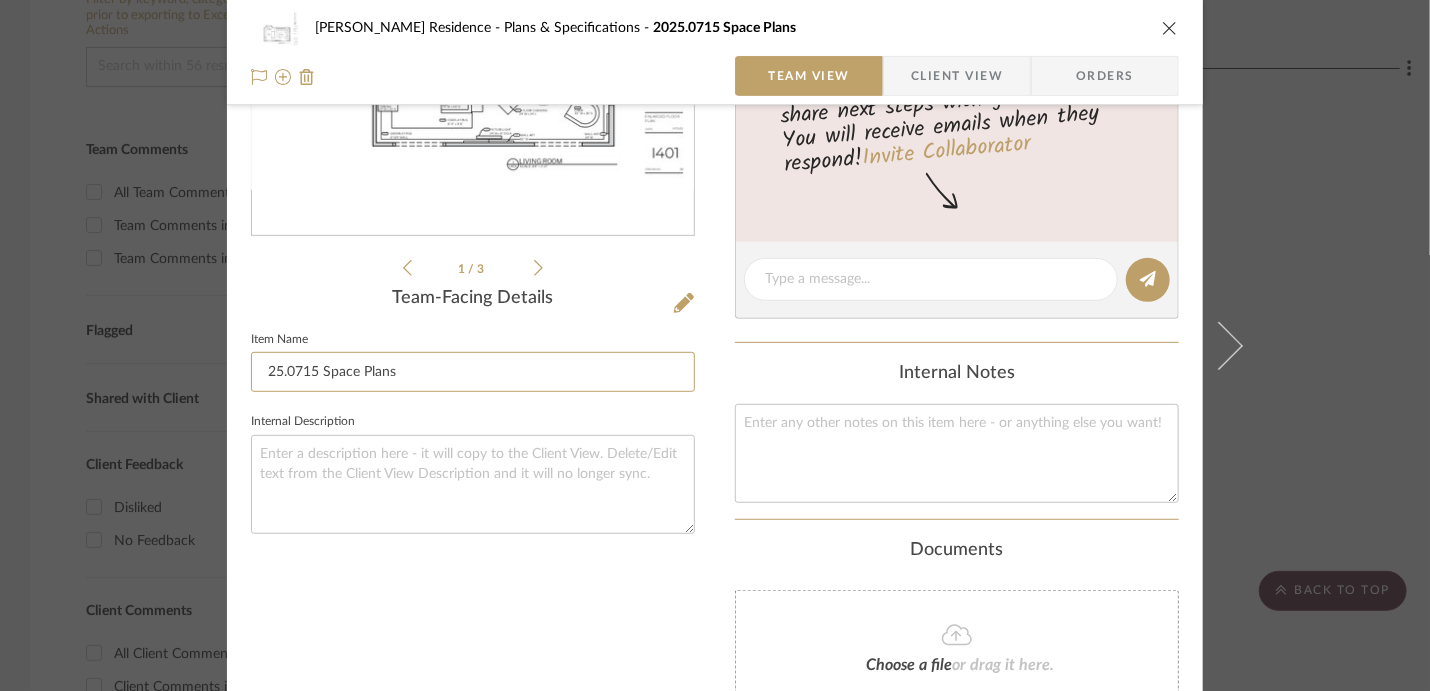 scroll, scrollTop: 570, scrollLeft: 0, axis: vertical 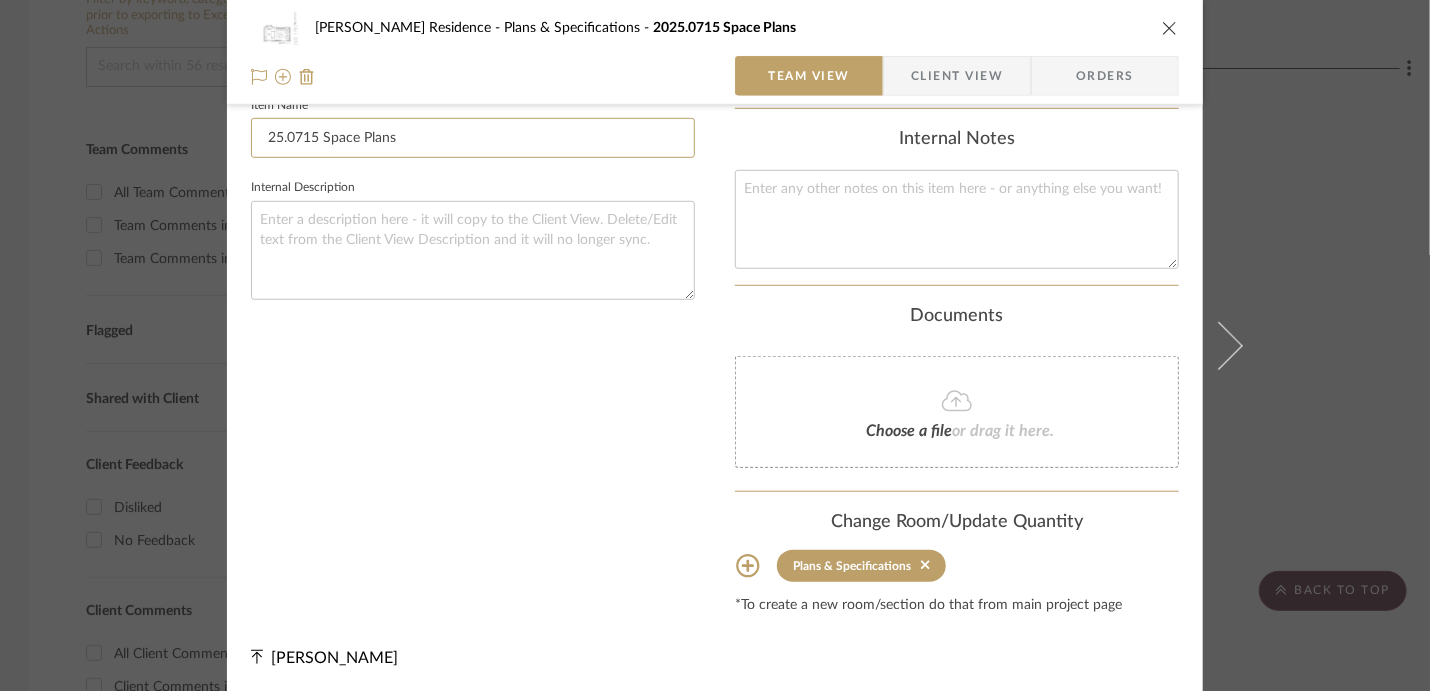 type on "25.0715 Space Plans" 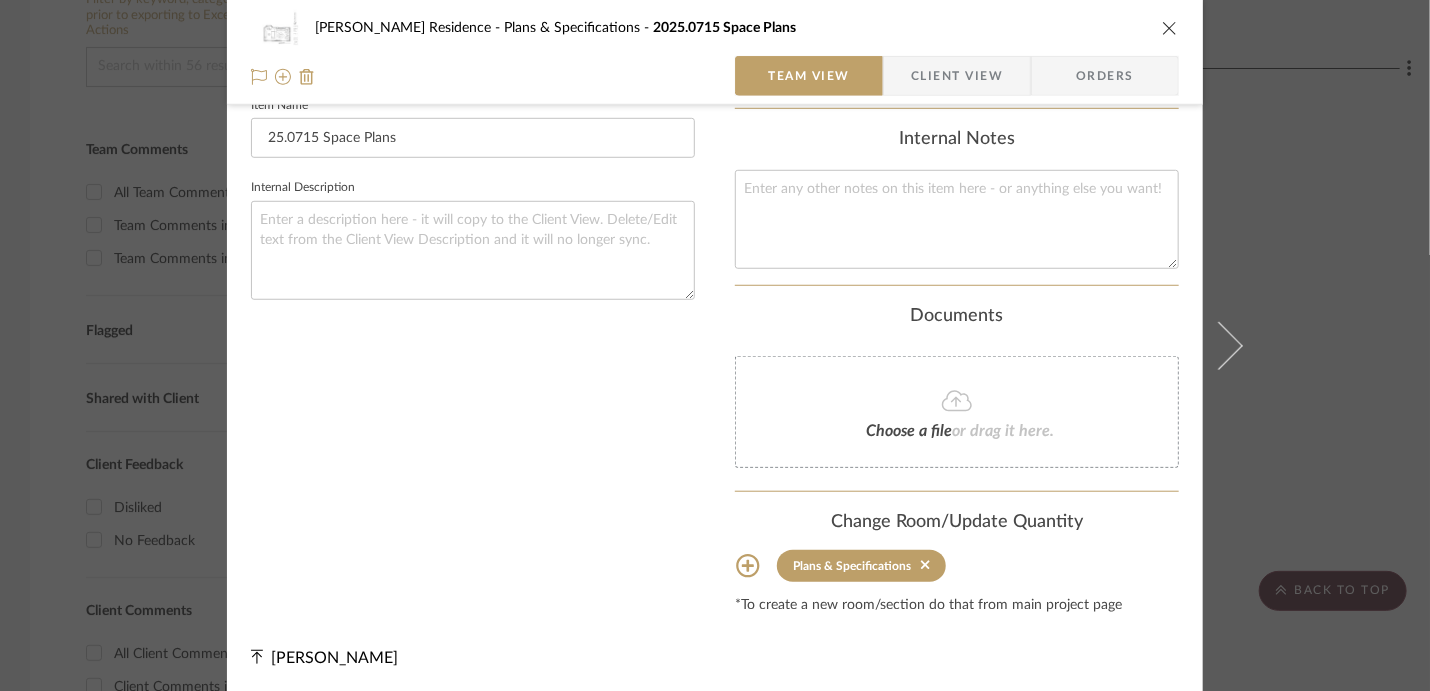 click on "McCausland Residence Plans & Specifications 2025.0715 Space Plans" at bounding box center [715, 28] 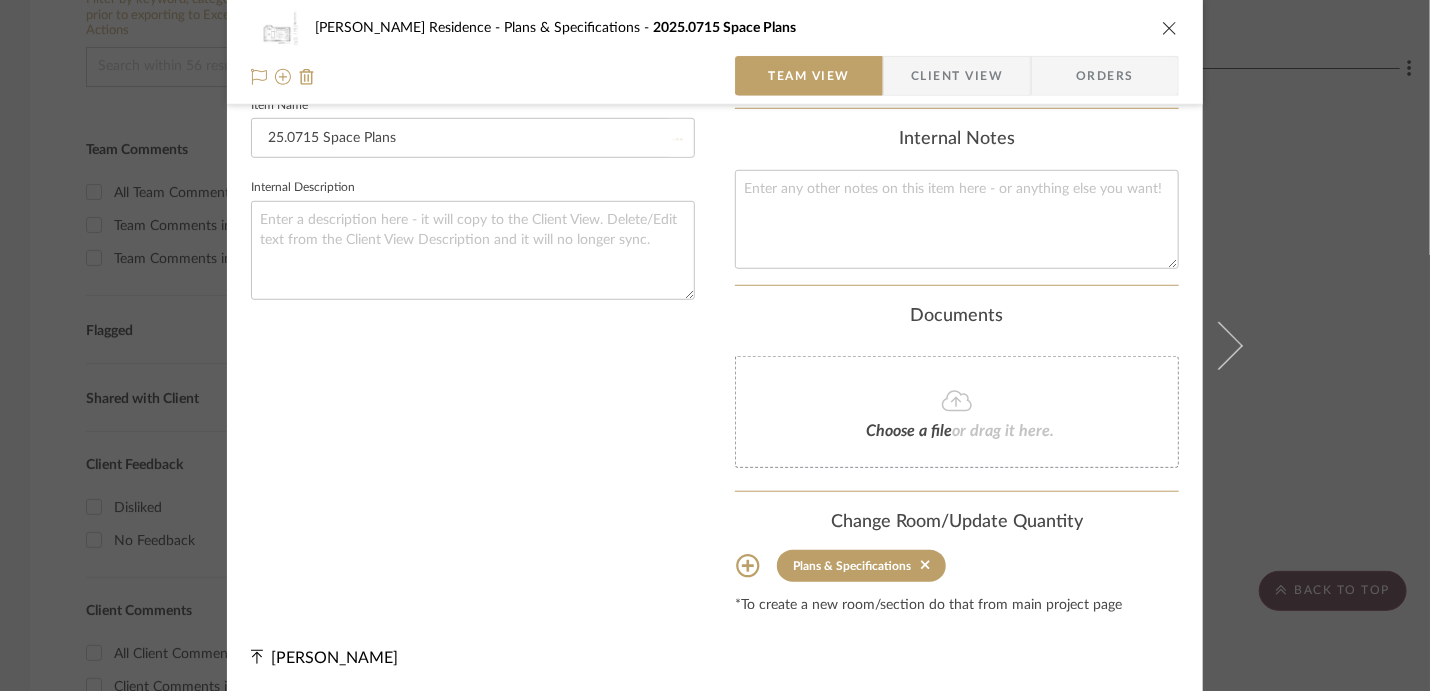 type 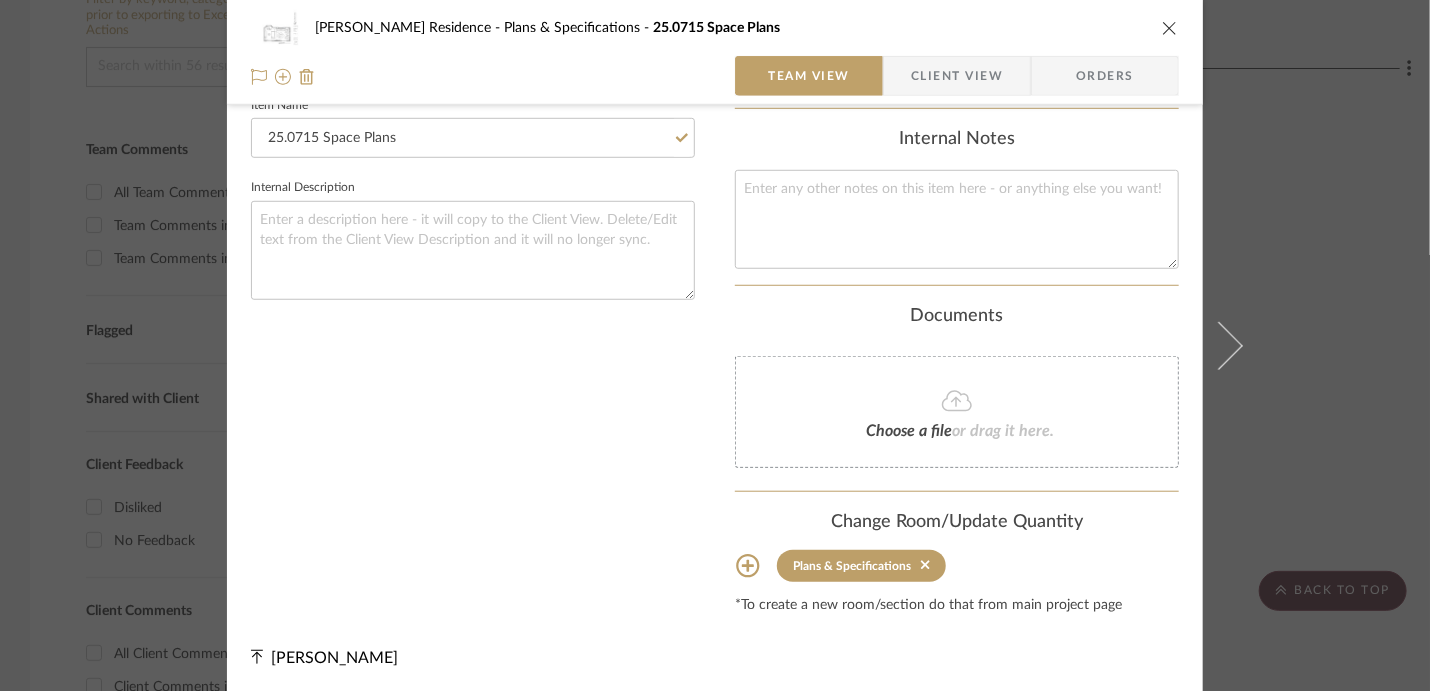 click at bounding box center (1170, 28) 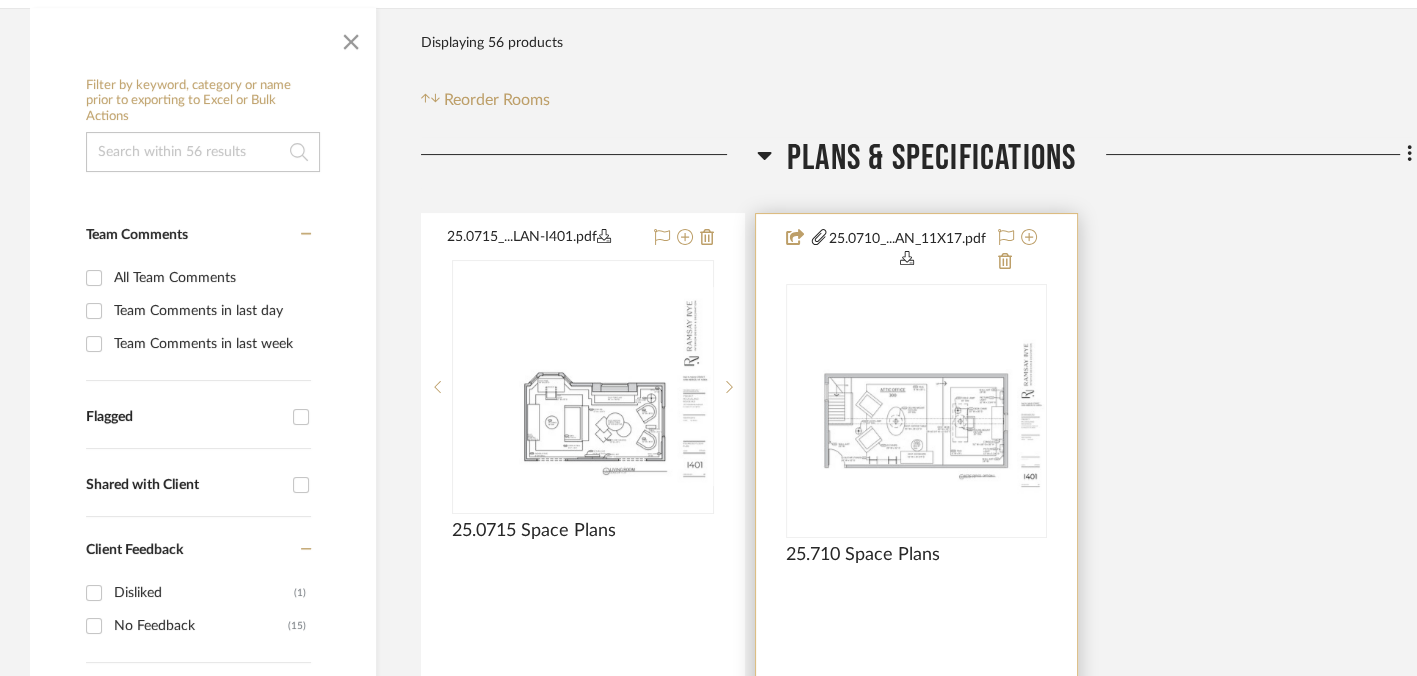 scroll, scrollTop: 469, scrollLeft: 0, axis: vertical 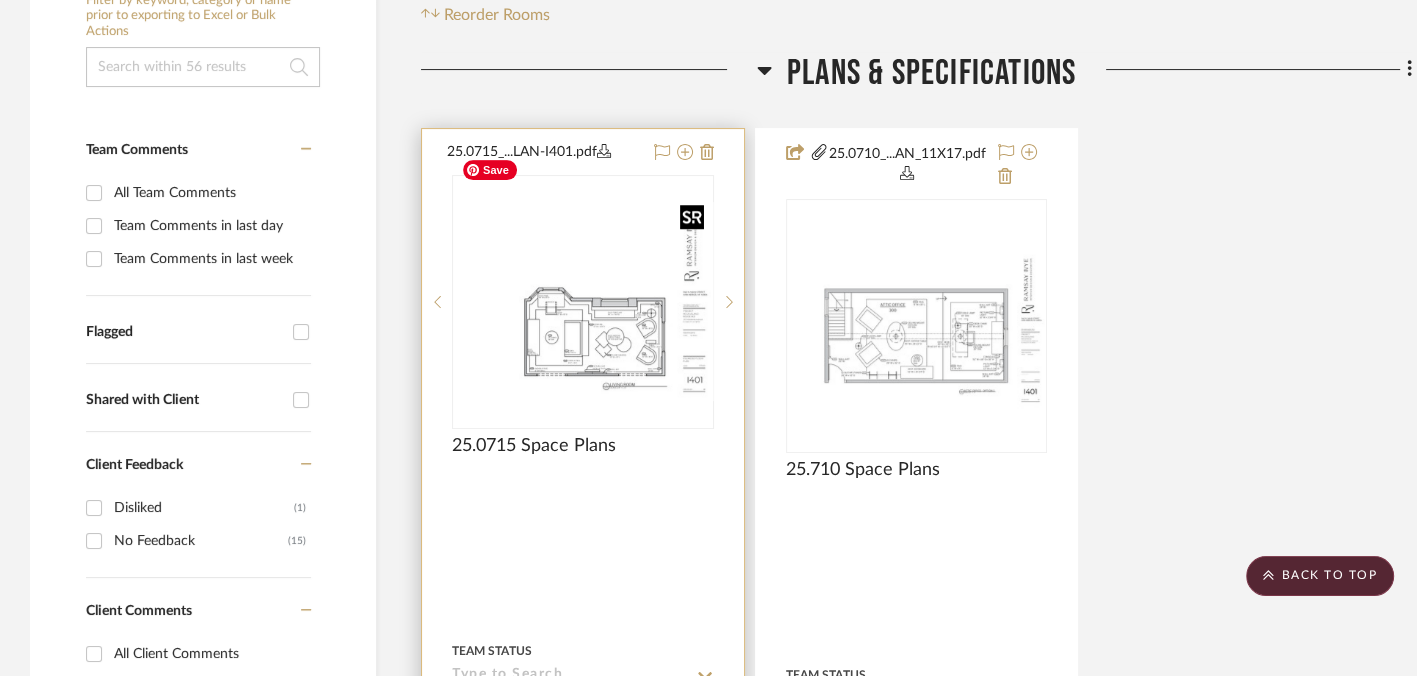 click at bounding box center [583, 301] 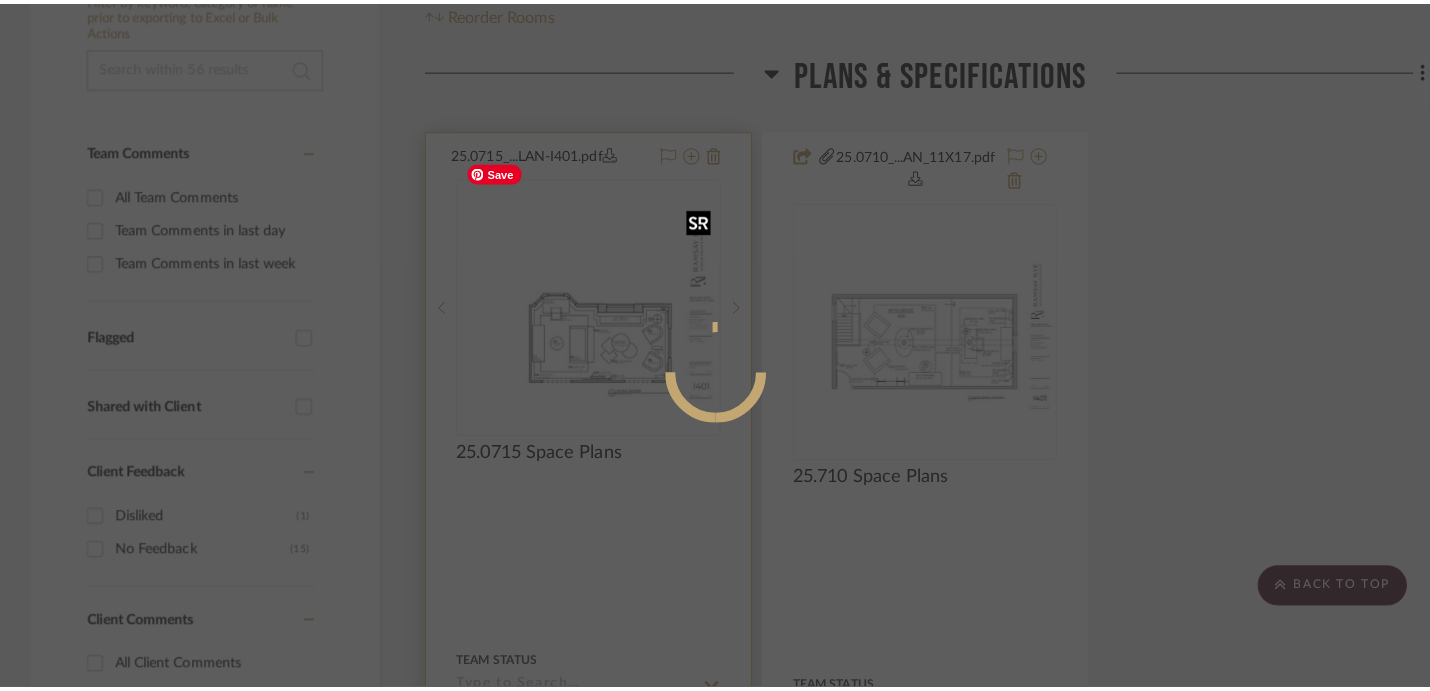 scroll, scrollTop: 0, scrollLeft: 0, axis: both 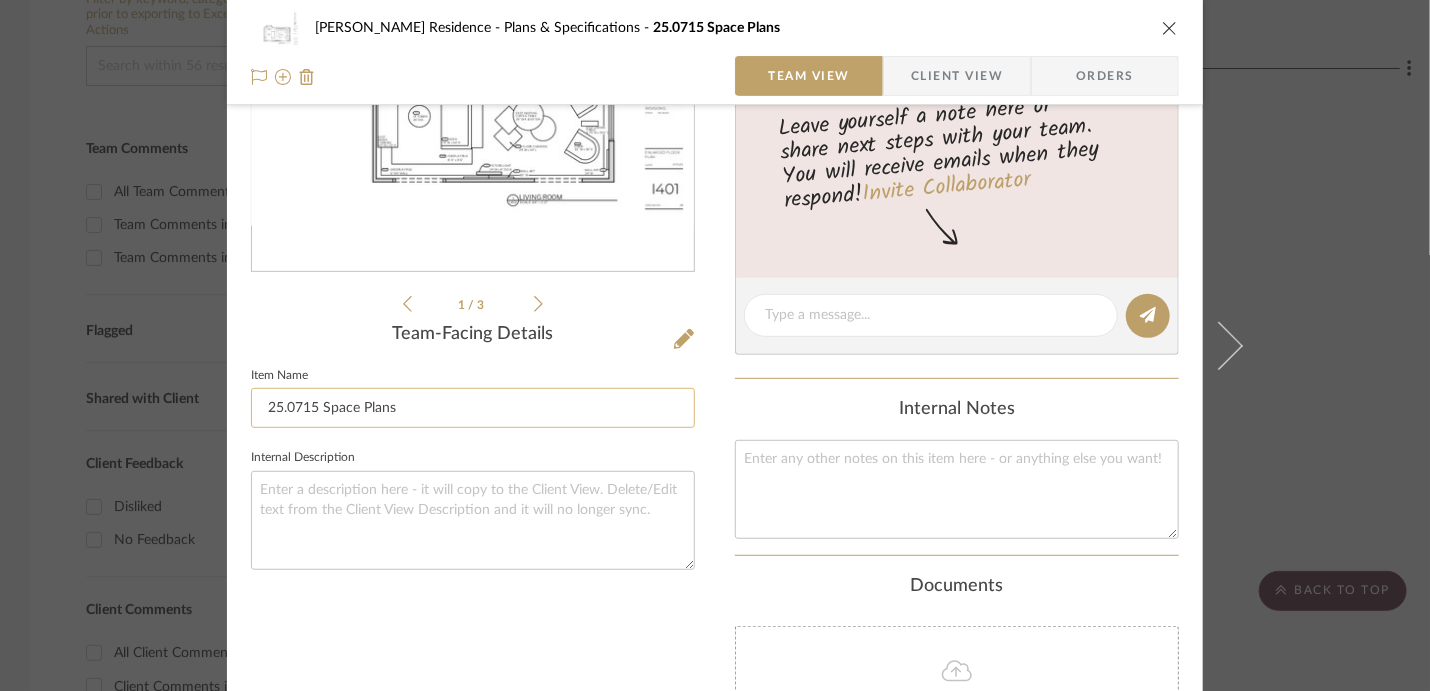 click on "25.0715 Space Plans" 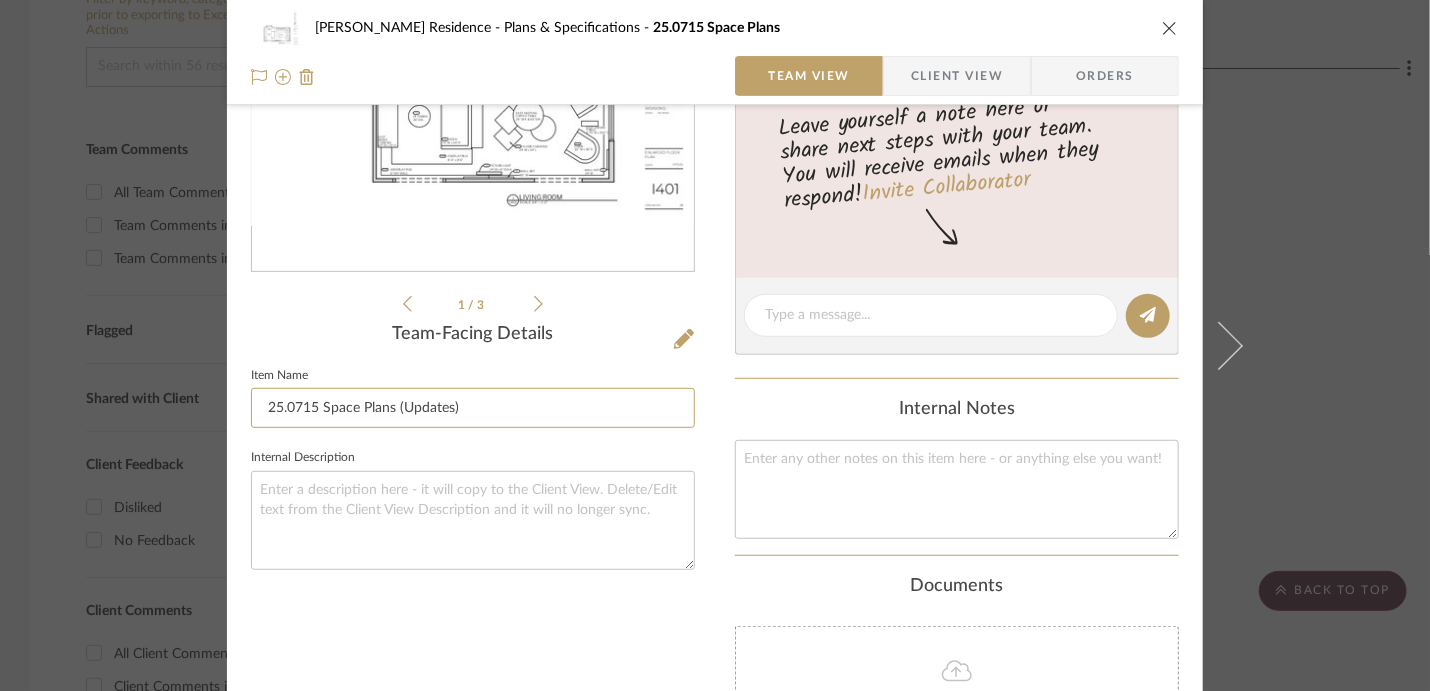 type on "25.0715 Space Plans (Updates)" 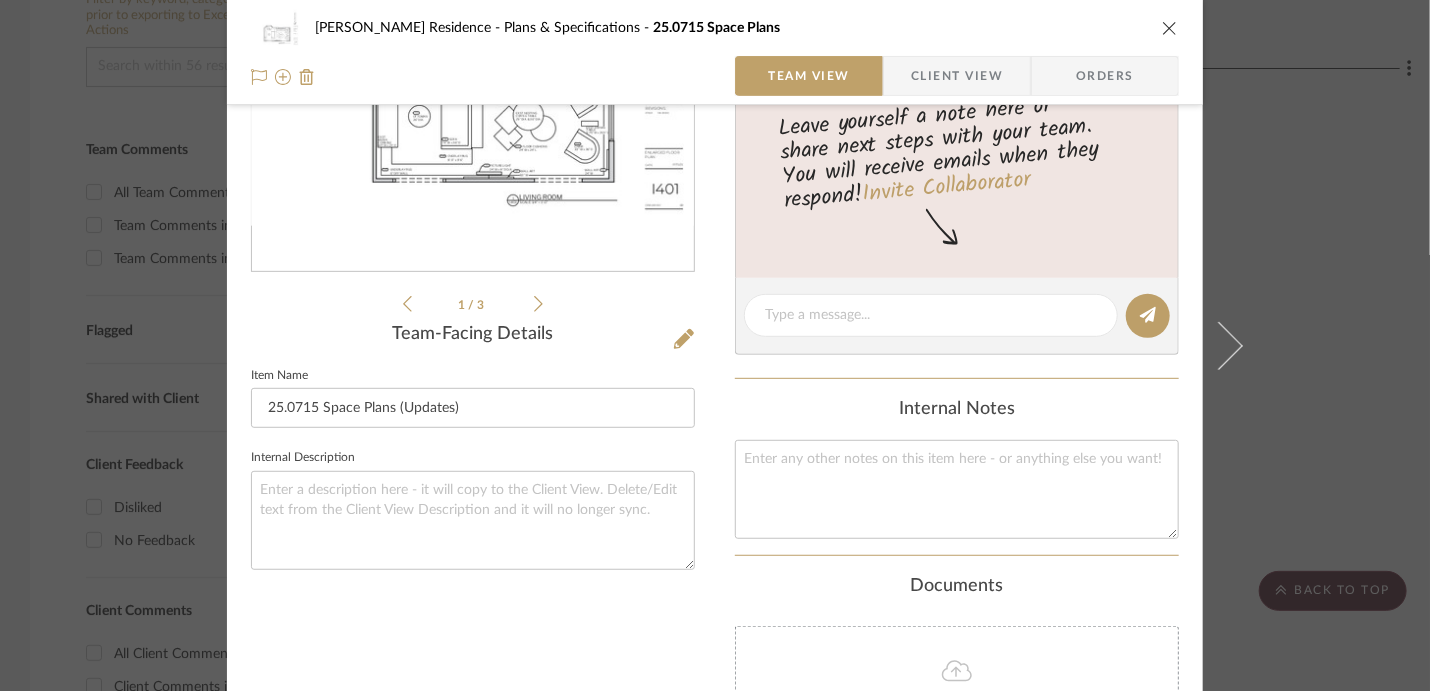 click on "McCausland Residence Plans & Specifications 25.0715 Space Plans Team View Client View Orders" at bounding box center [715, 52] 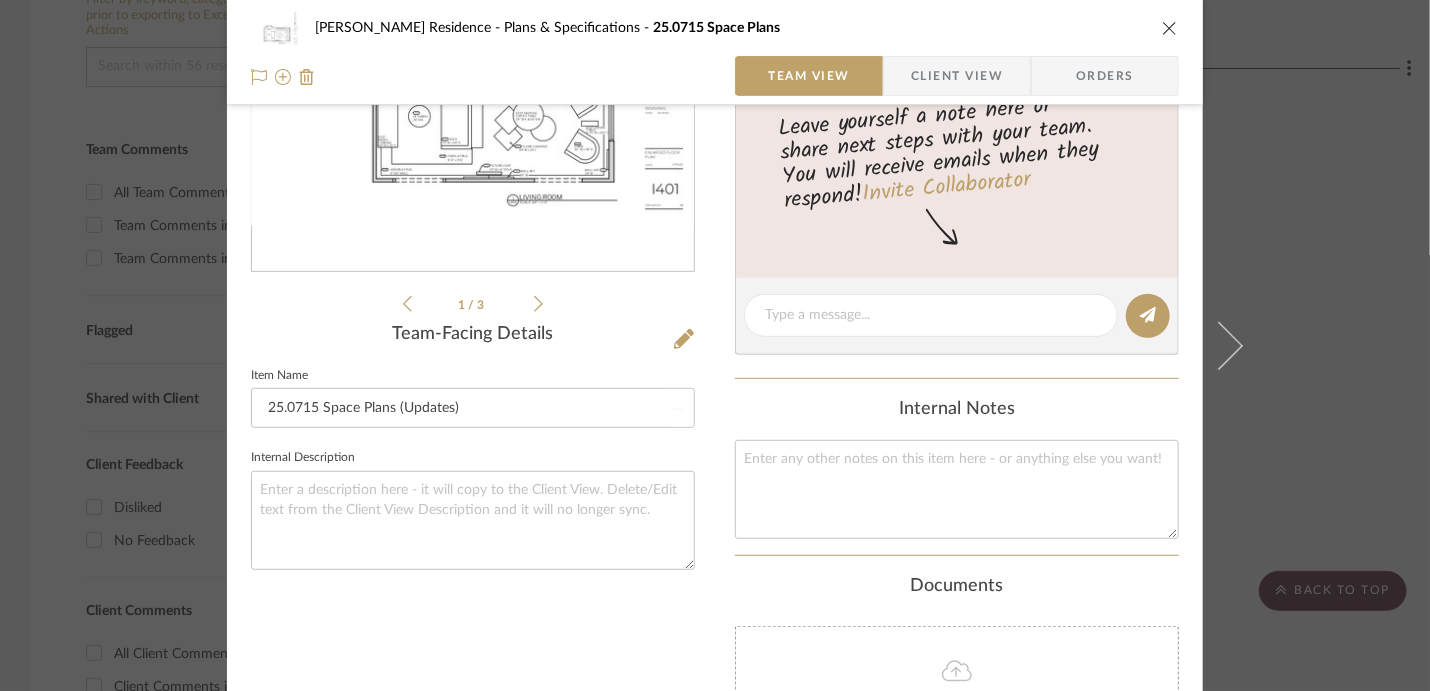 type 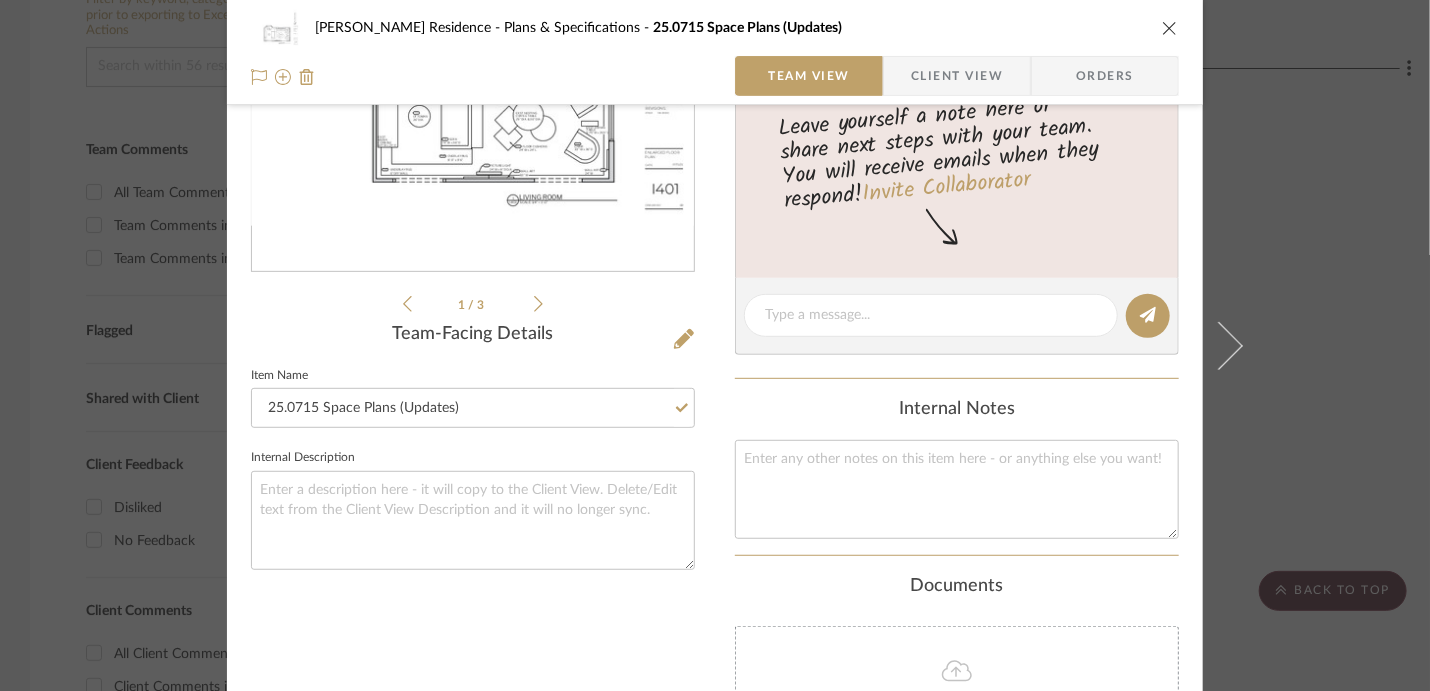 click at bounding box center (1170, 28) 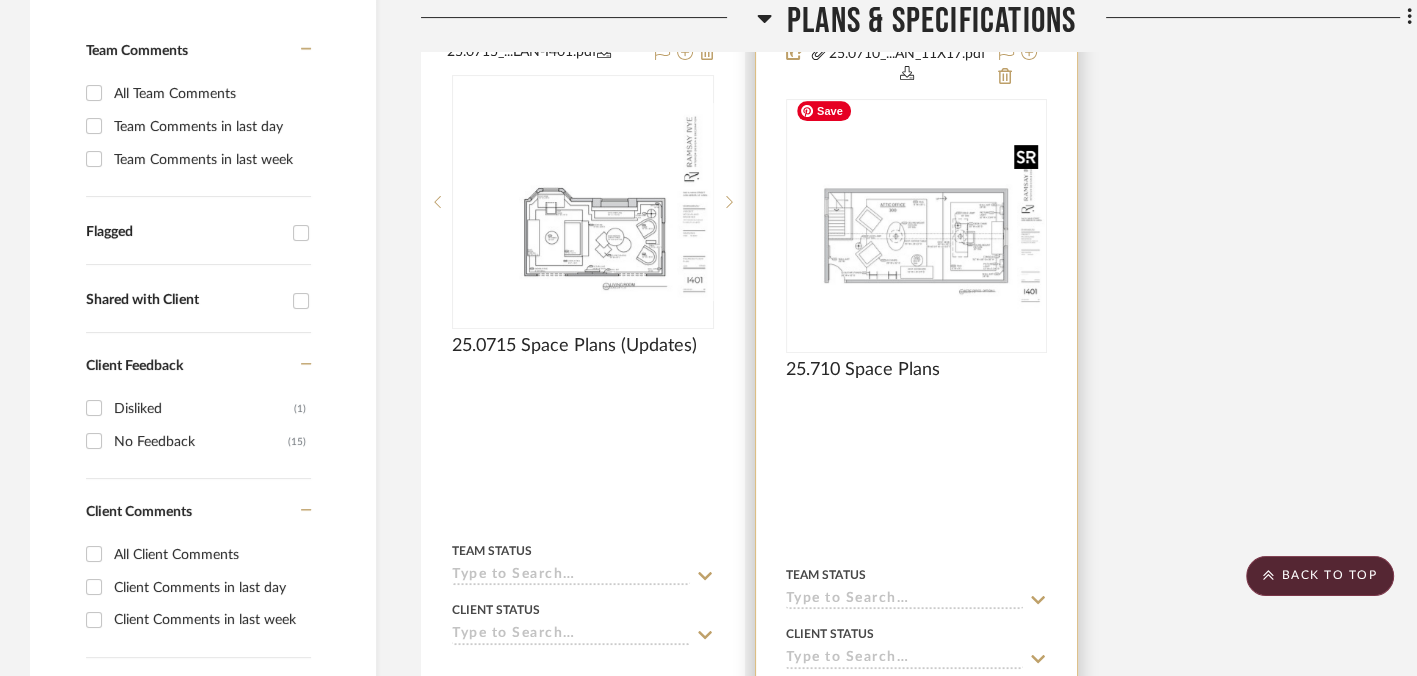scroll, scrollTop: 169, scrollLeft: 0, axis: vertical 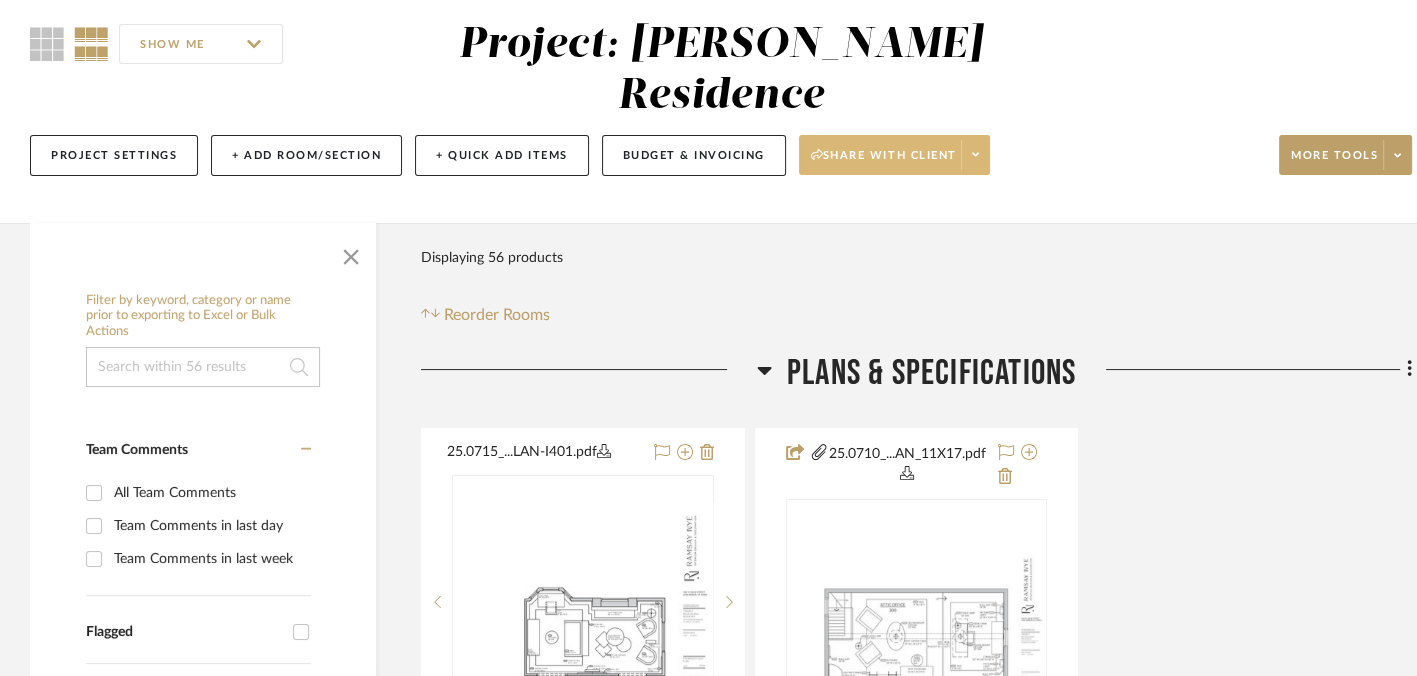 click 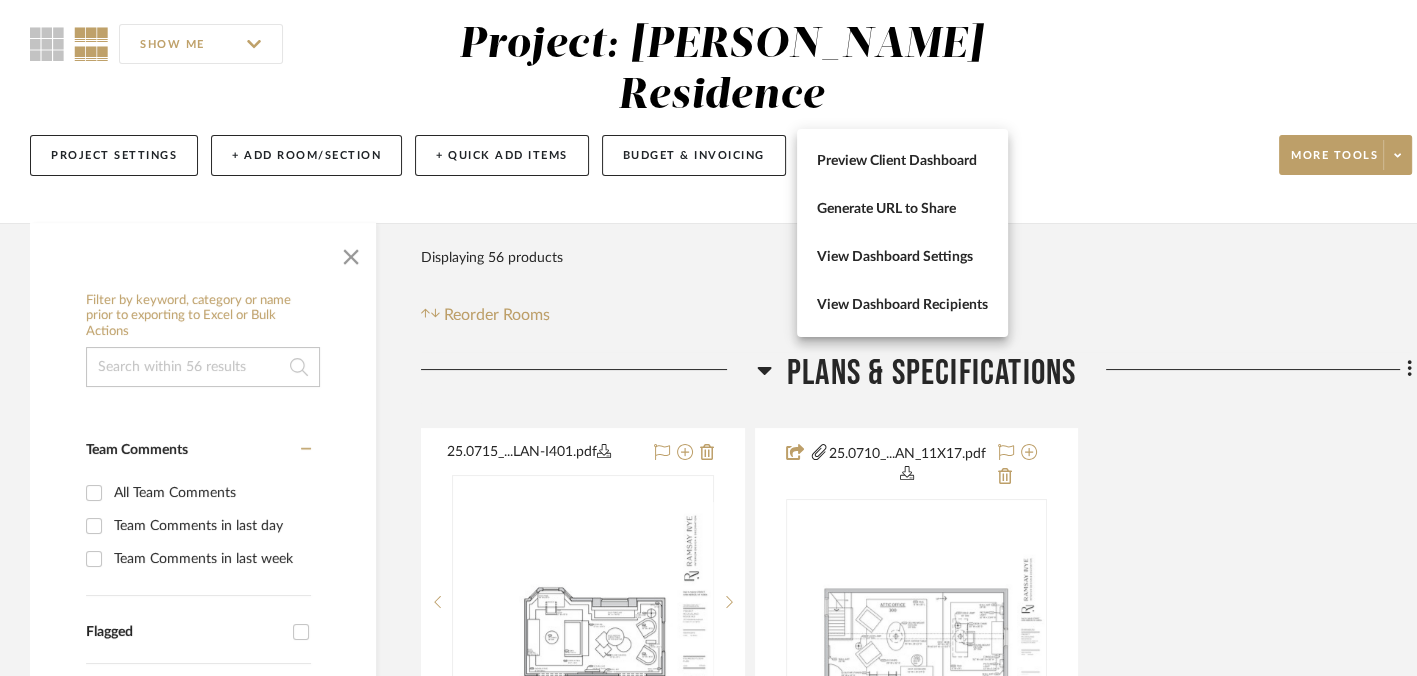 click at bounding box center (708, 338) 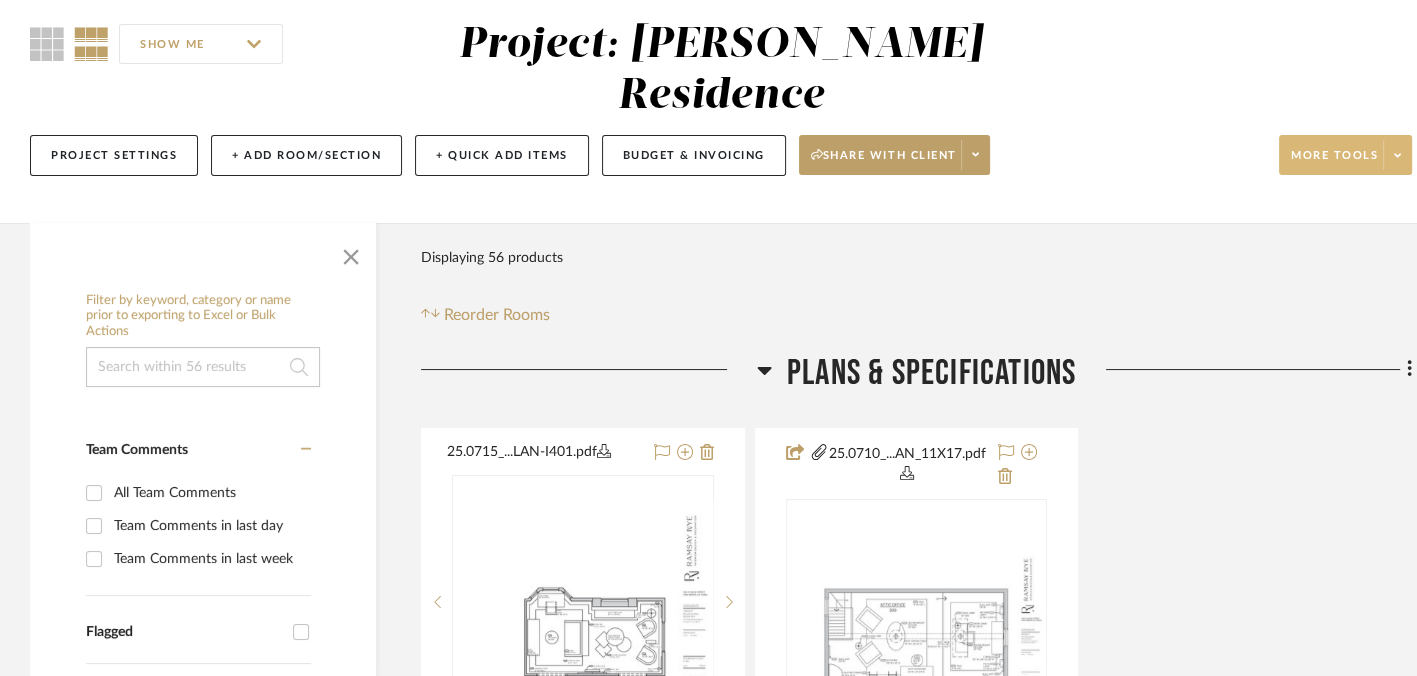 click 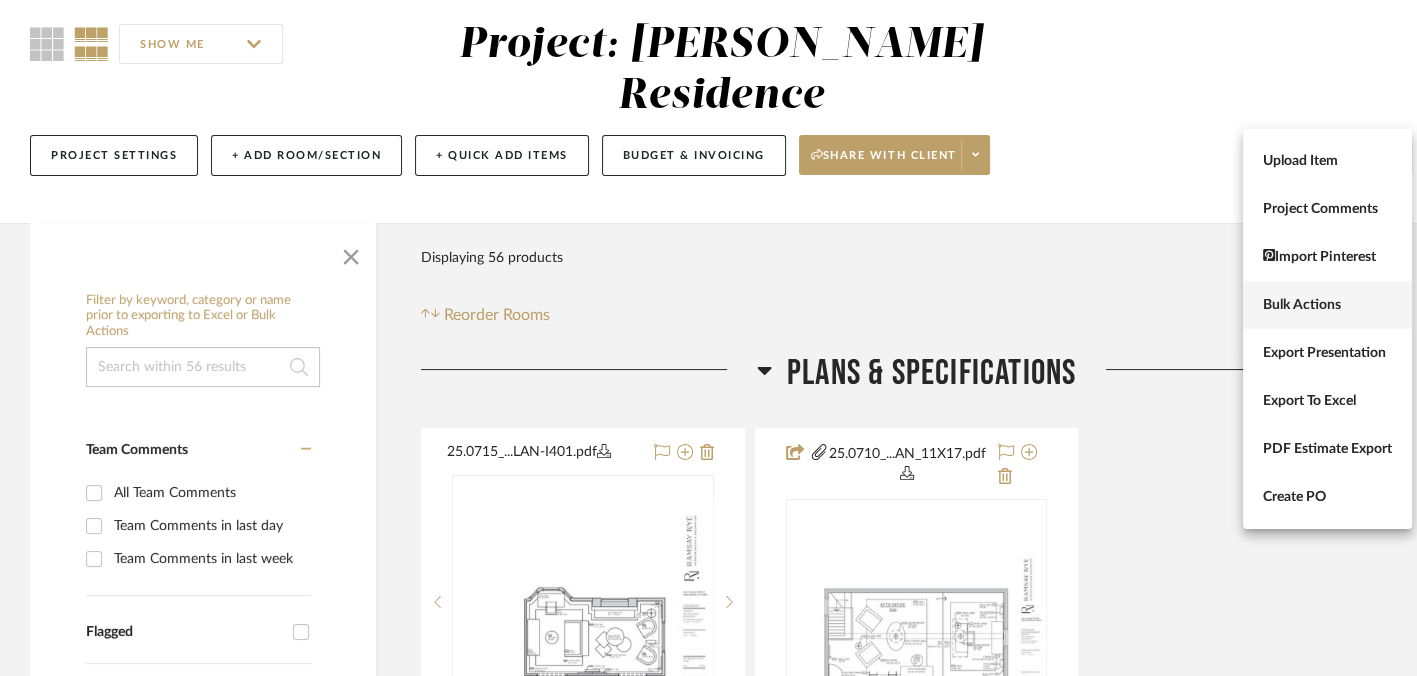 click on "Bulk Actions" at bounding box center [1327, 304] 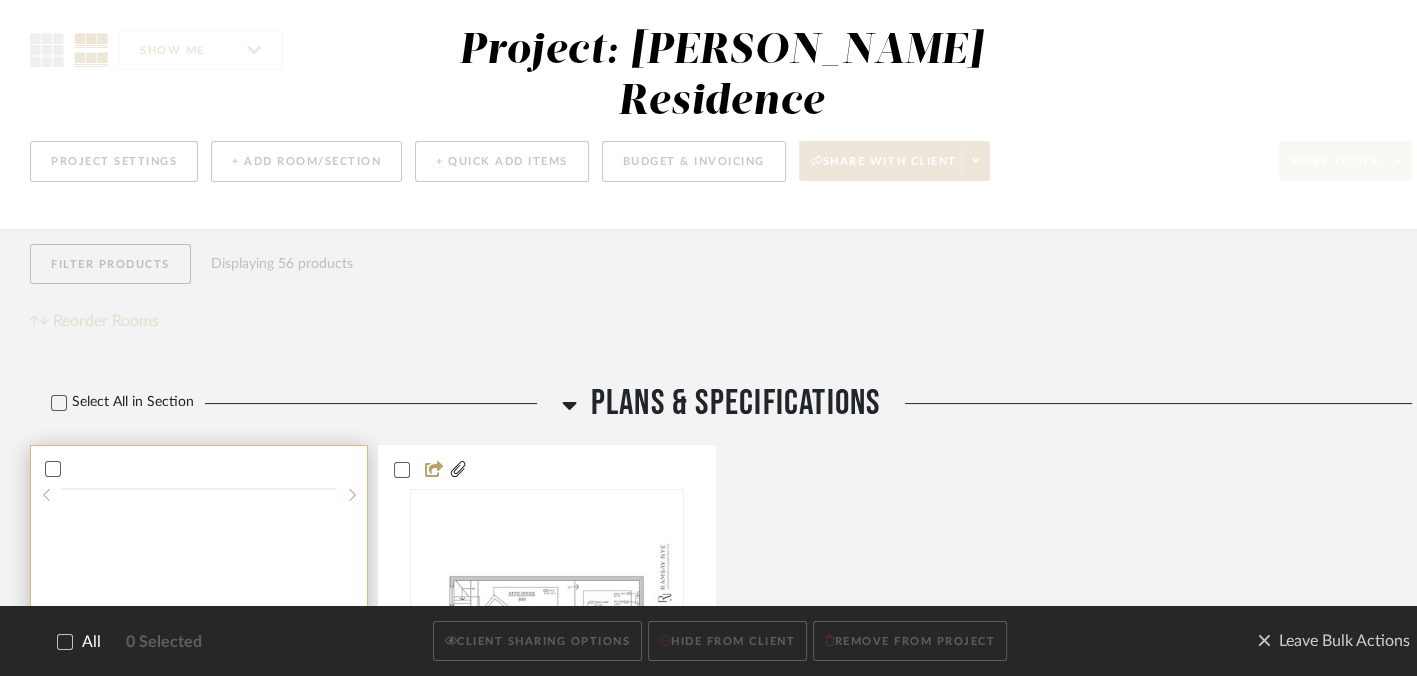 scroll, scrollTop: 300, scrollLeft: 0, axis: vertical 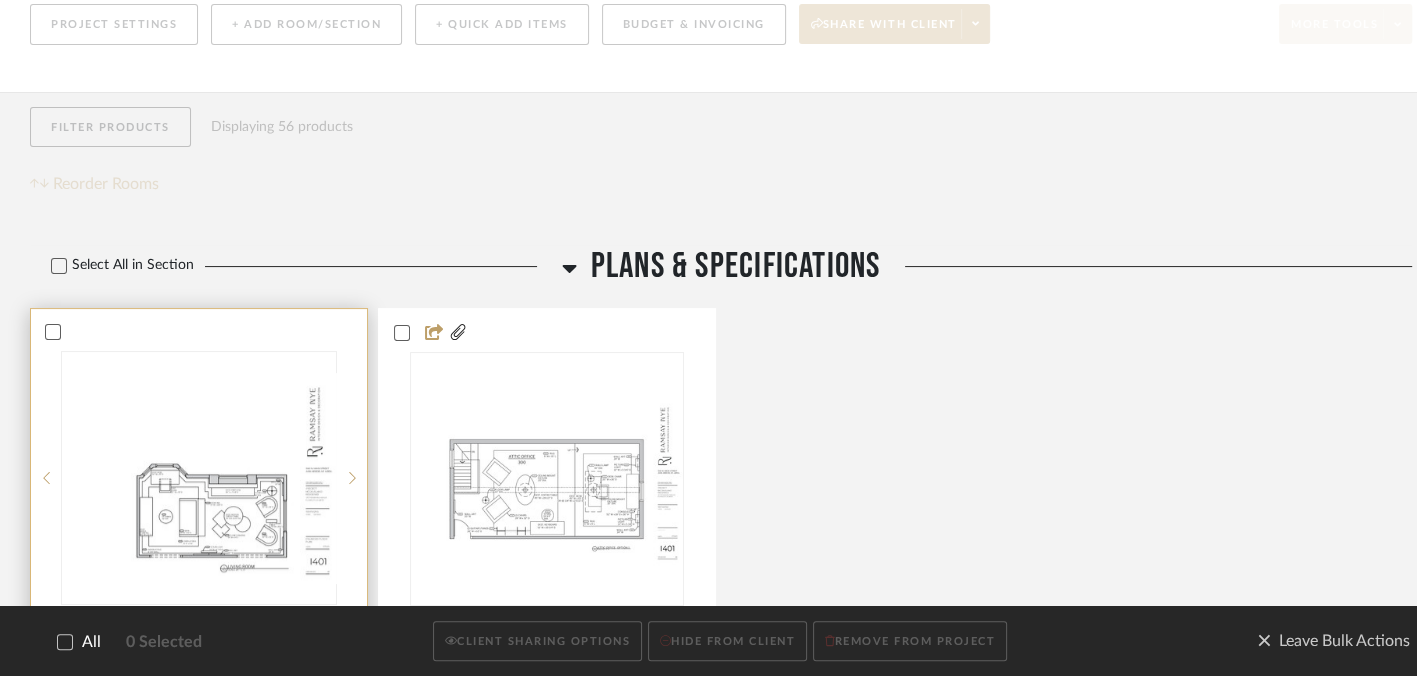 click 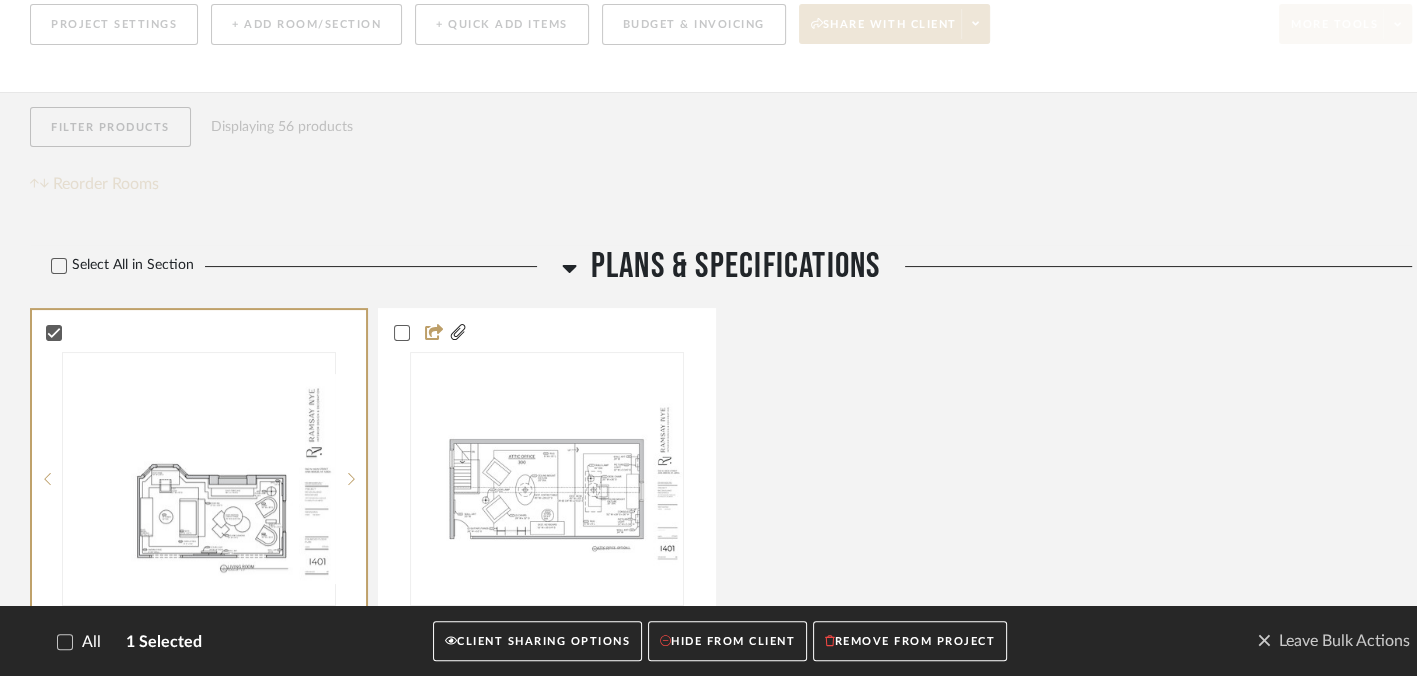 click on "CLIENT SHARING OPTIONS" 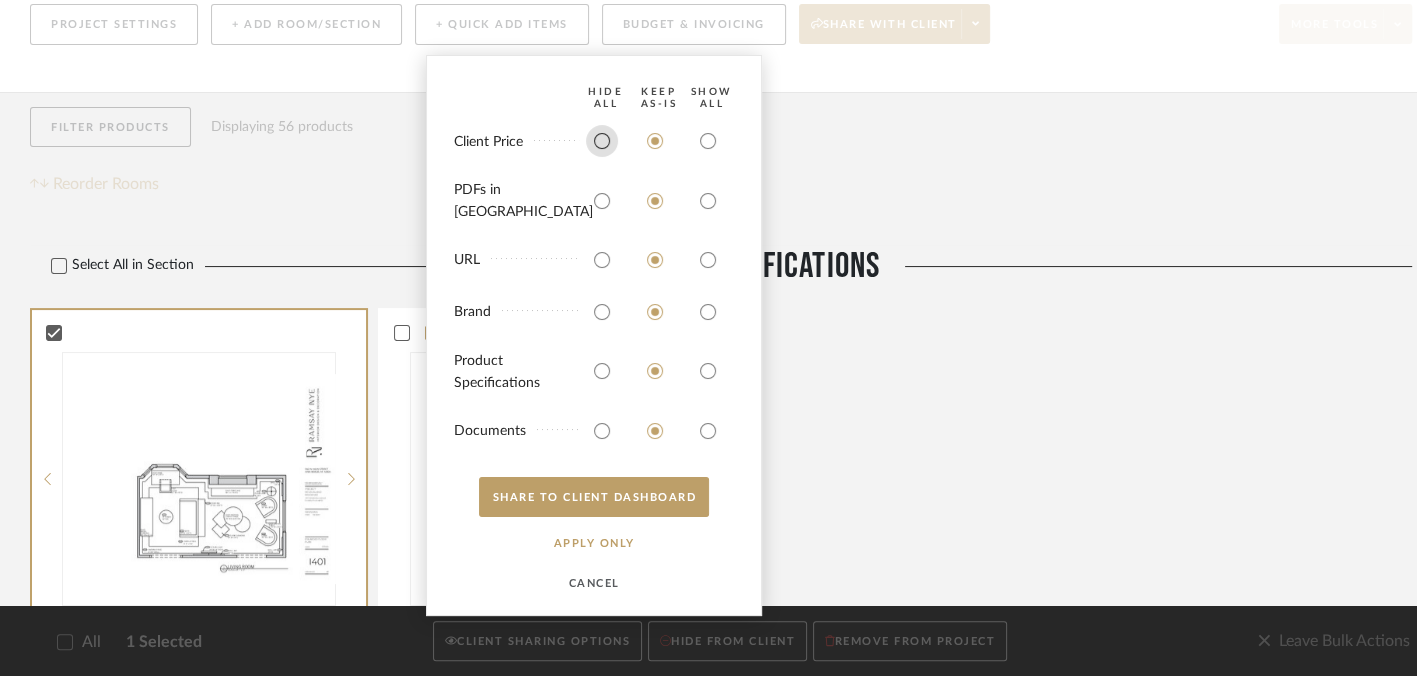 click at bounding box center (602, 141) 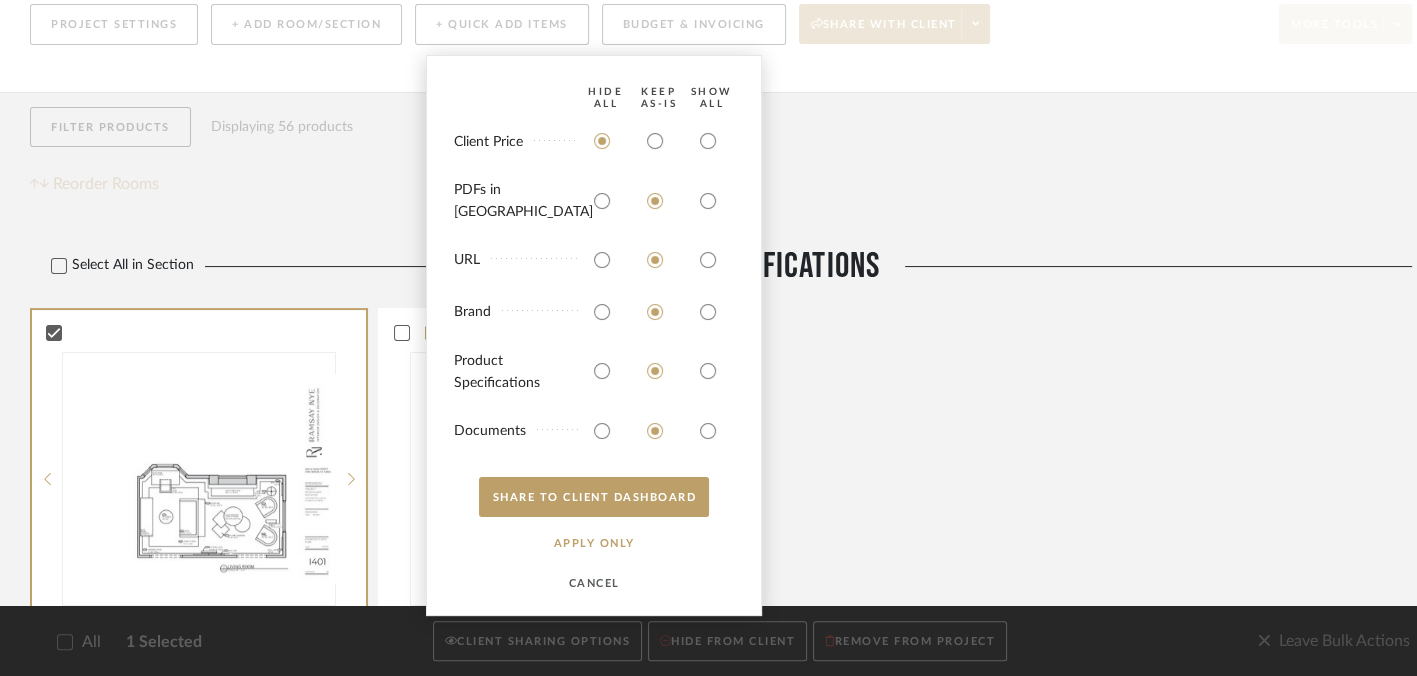 click on "HIDE All Keep AS-IS SHOW ALL Client Price  PDFs in Carousel  URL  Brand  Product Specifications  Documents  SHARE TO CLIENT Dashboard APPLY Only CANCEL" at bounding box center [594, 335] 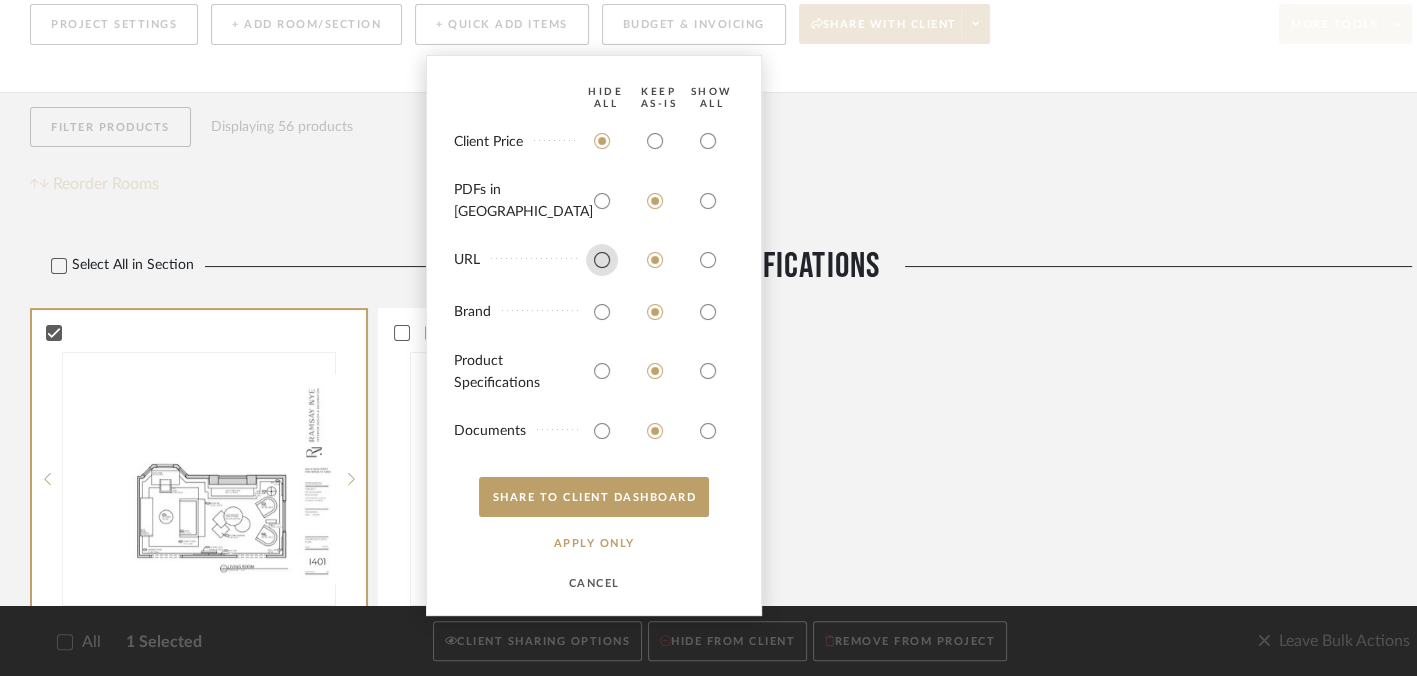 click at bounding box center (602, 260) 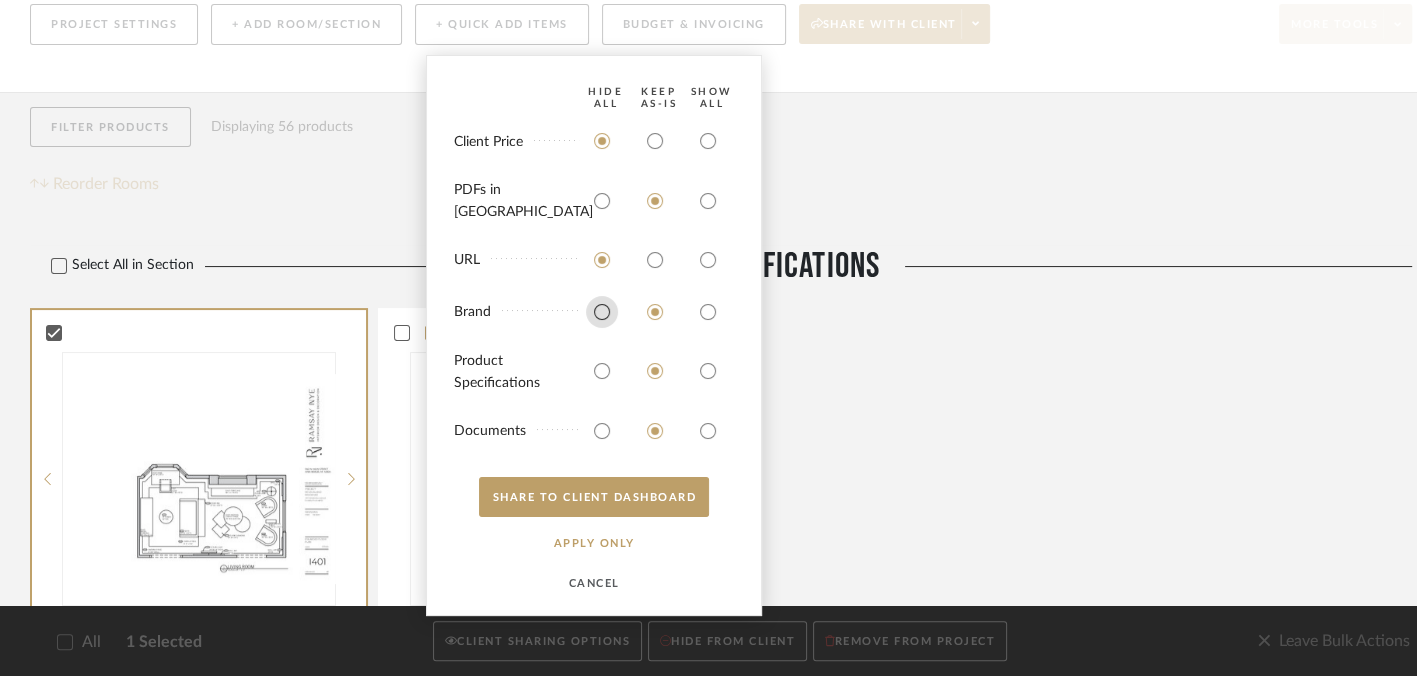 click at bounding box center (602, 312) 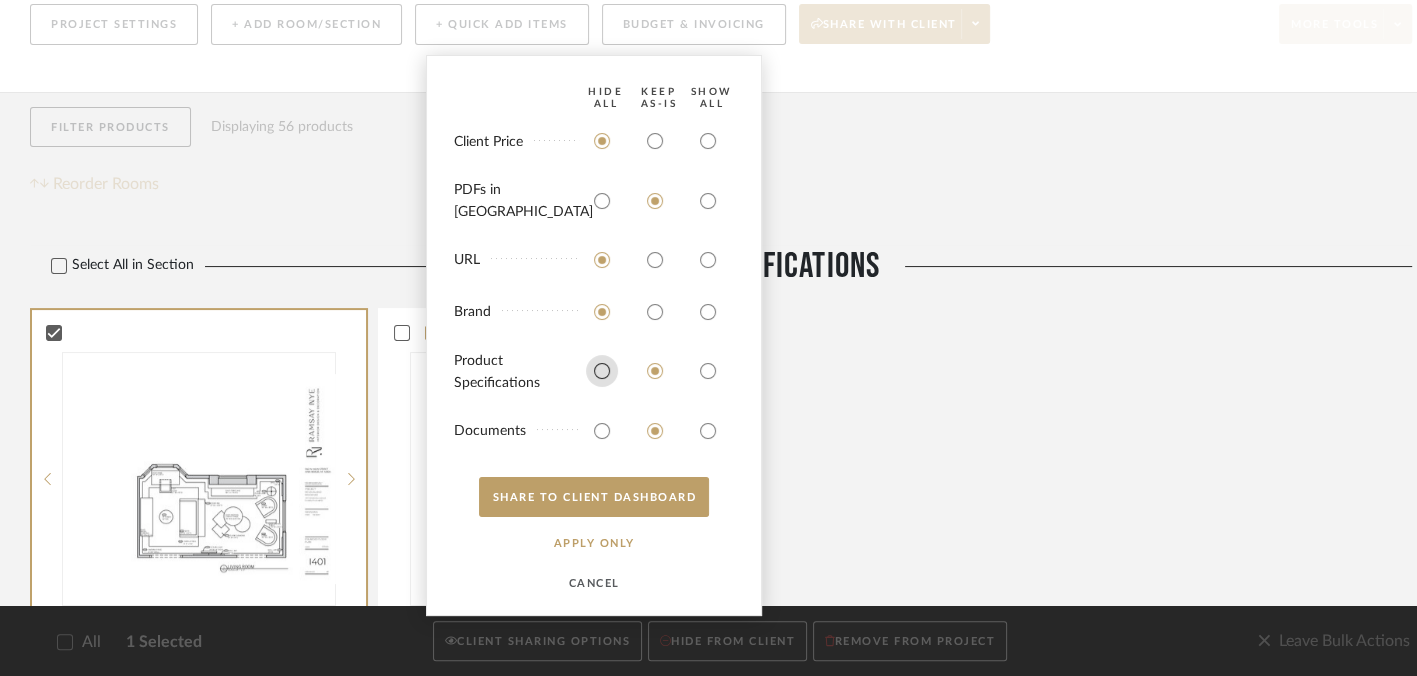 click at bounding box center [602, 371] 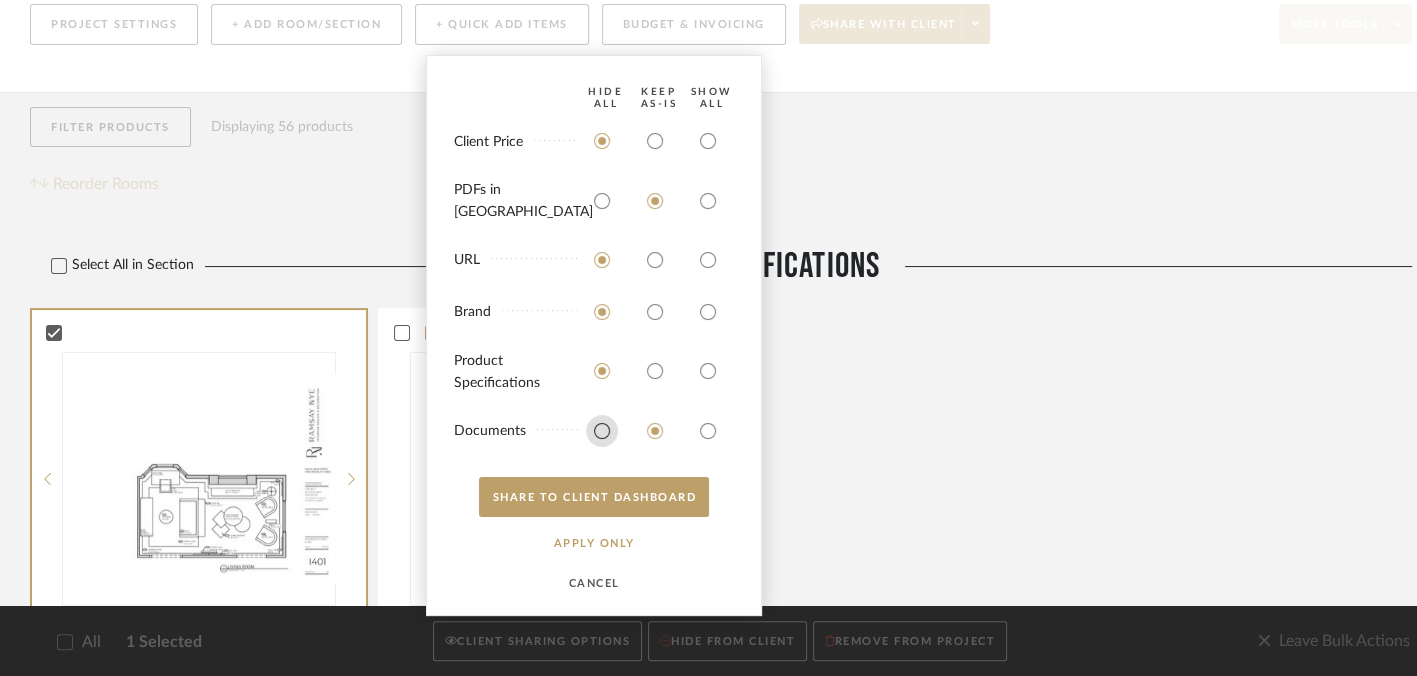 click at bounding box center (602, 431) 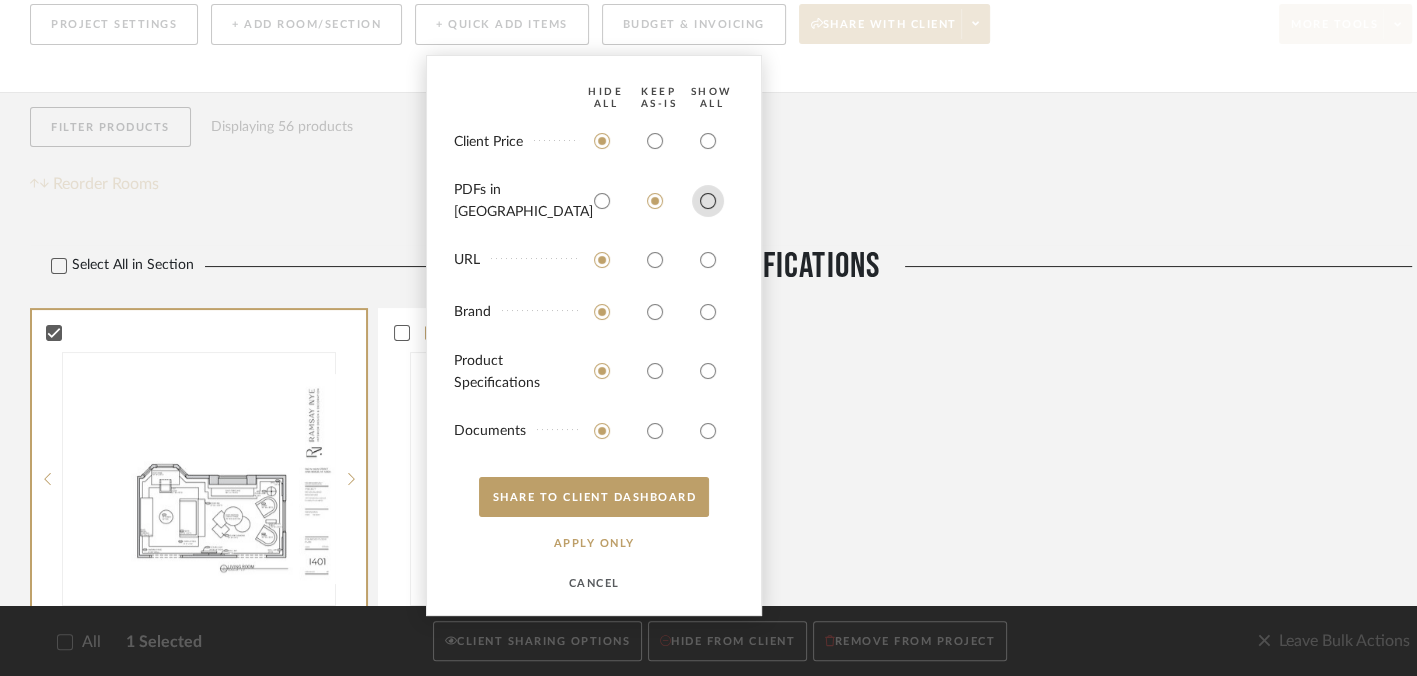 click at bounding box center (708, 201) 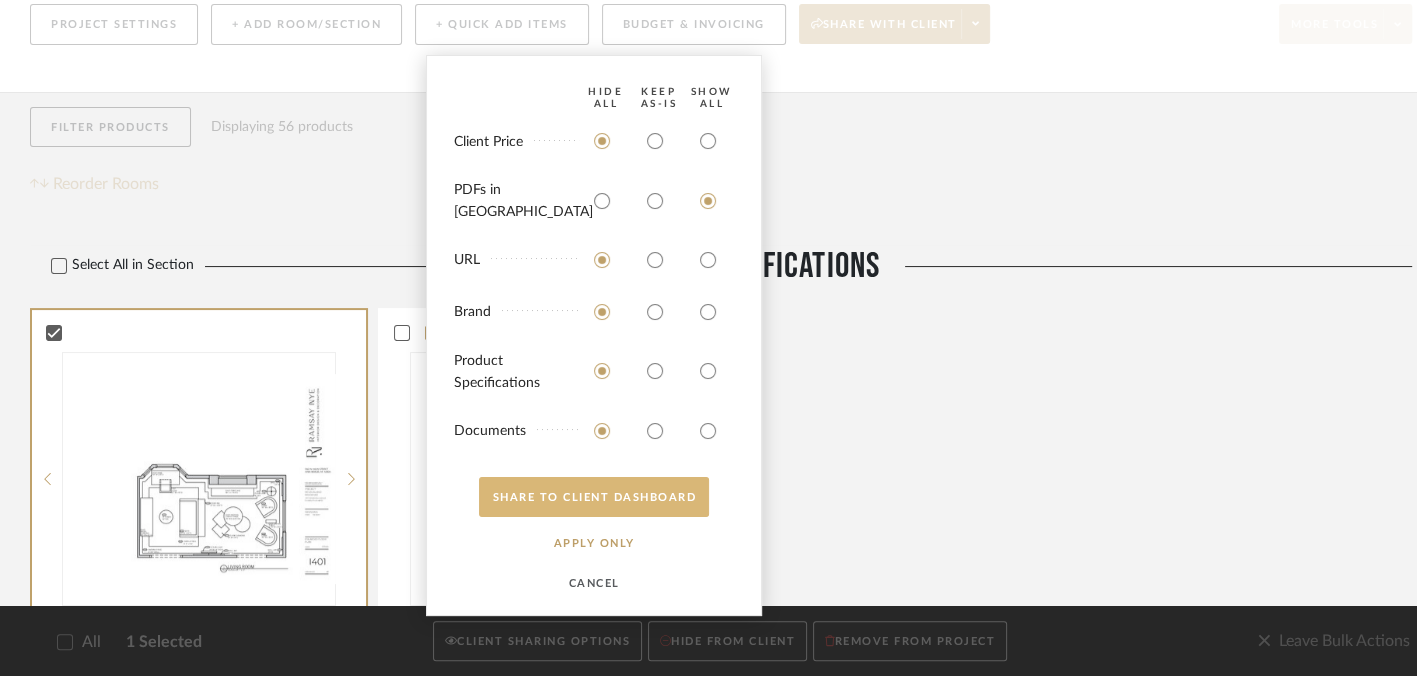 click on "SHARE TO CLIENT Dashboard" at bounding box center [594, 497] 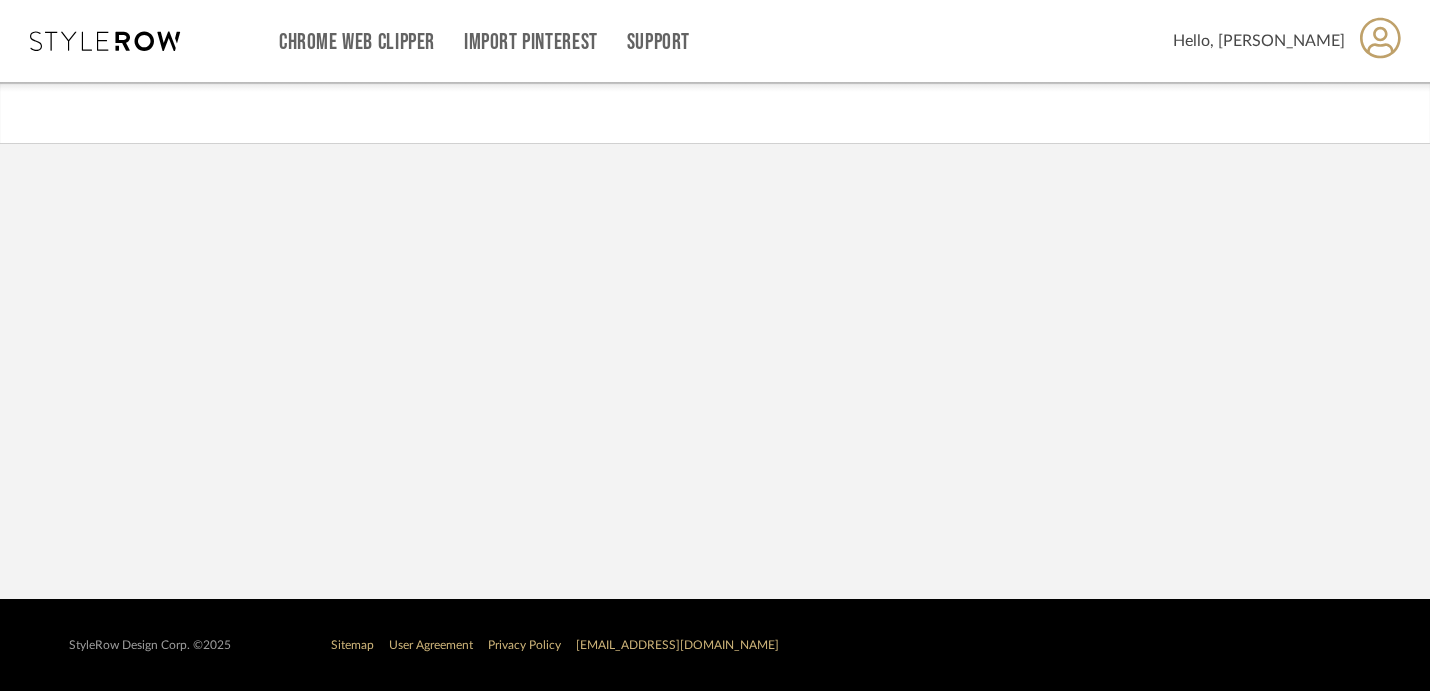 scroll, scrollTop: 0, scrollLeft: 0, axis: both 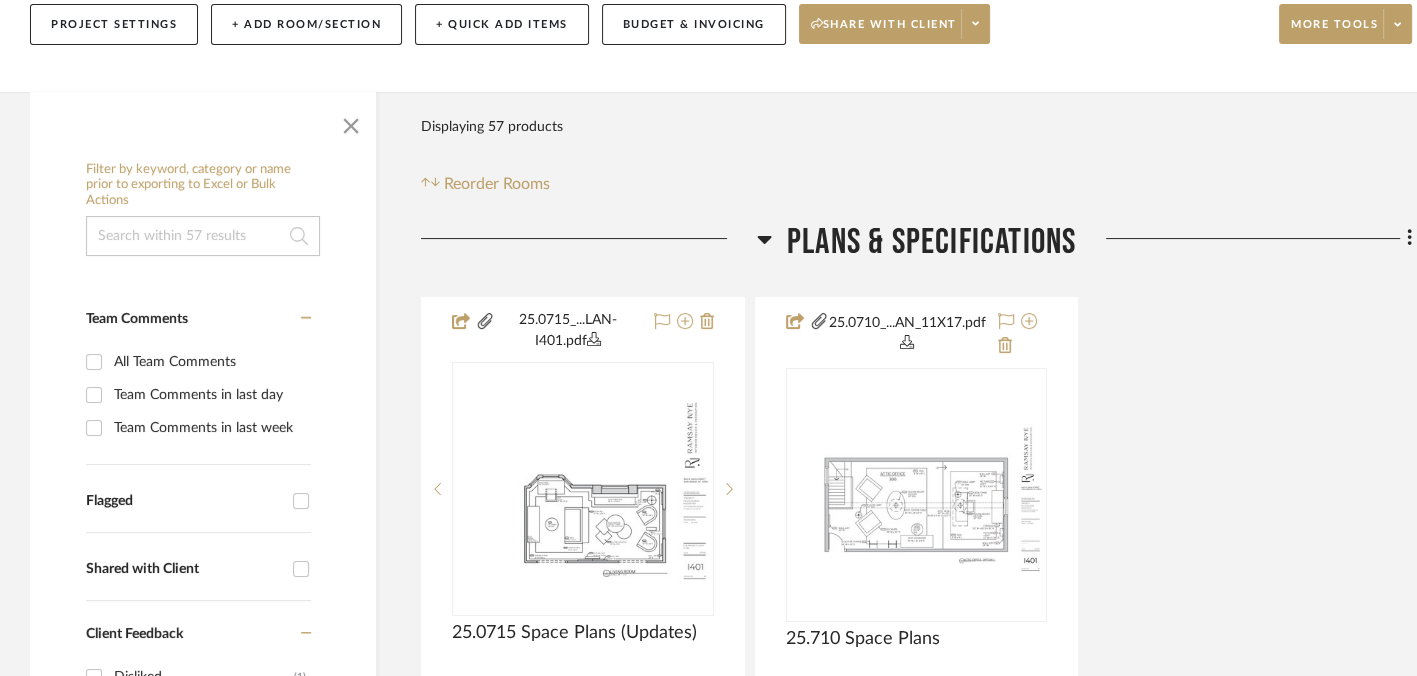 click on "Plans & Specifications" 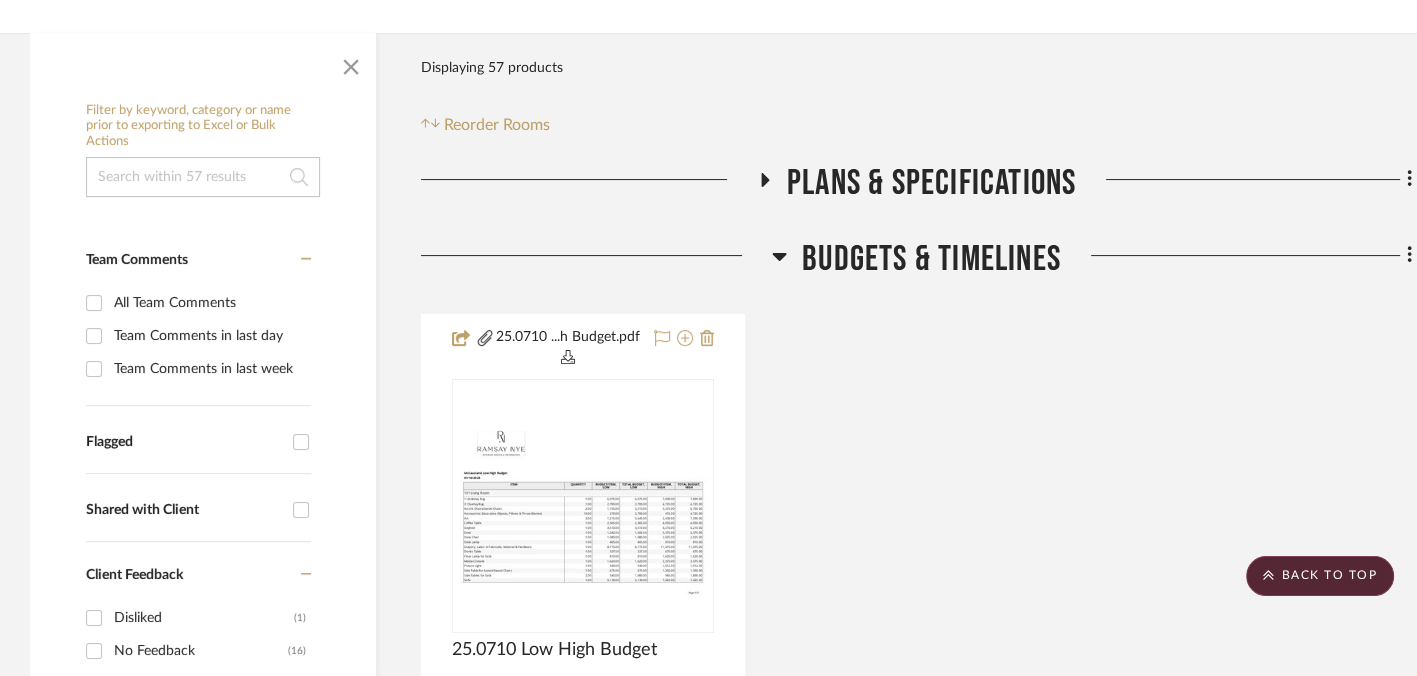 scroll, scrollTop: 400, scrollLeft: 0, axis: vertical 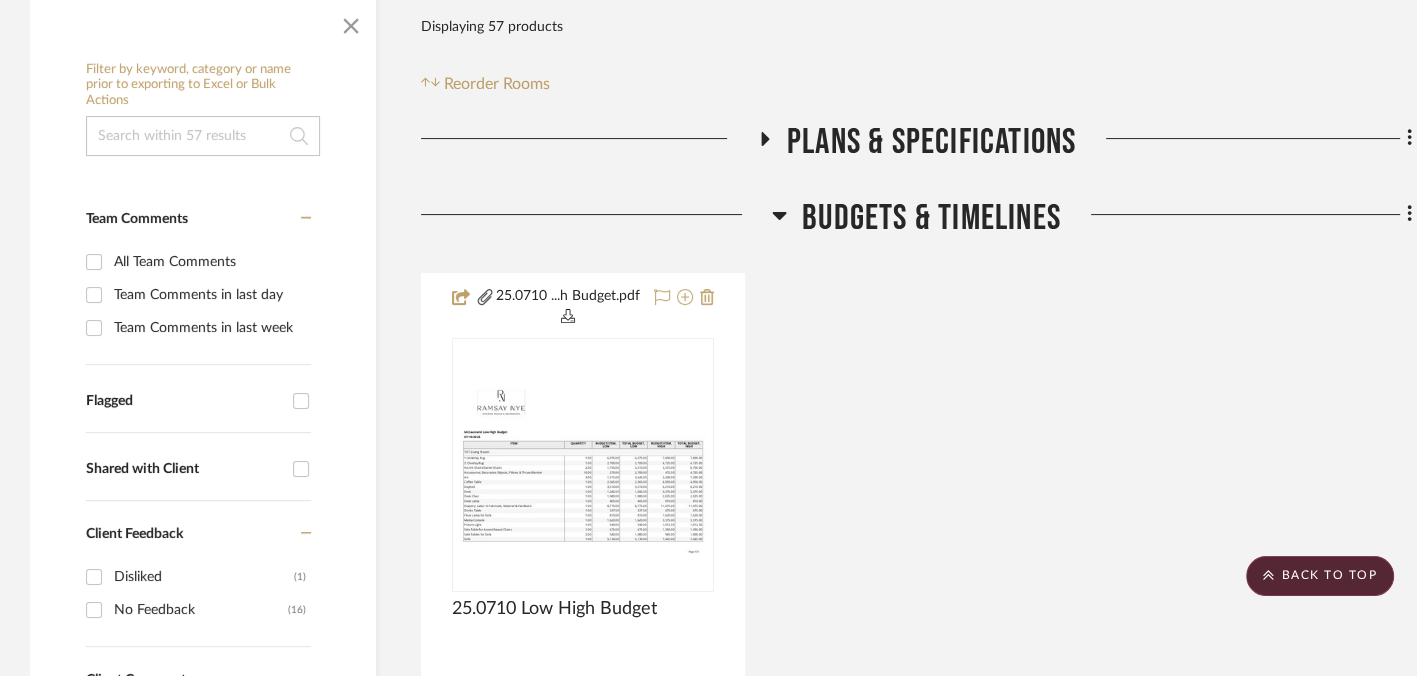 click on "Budgets & Timelines" 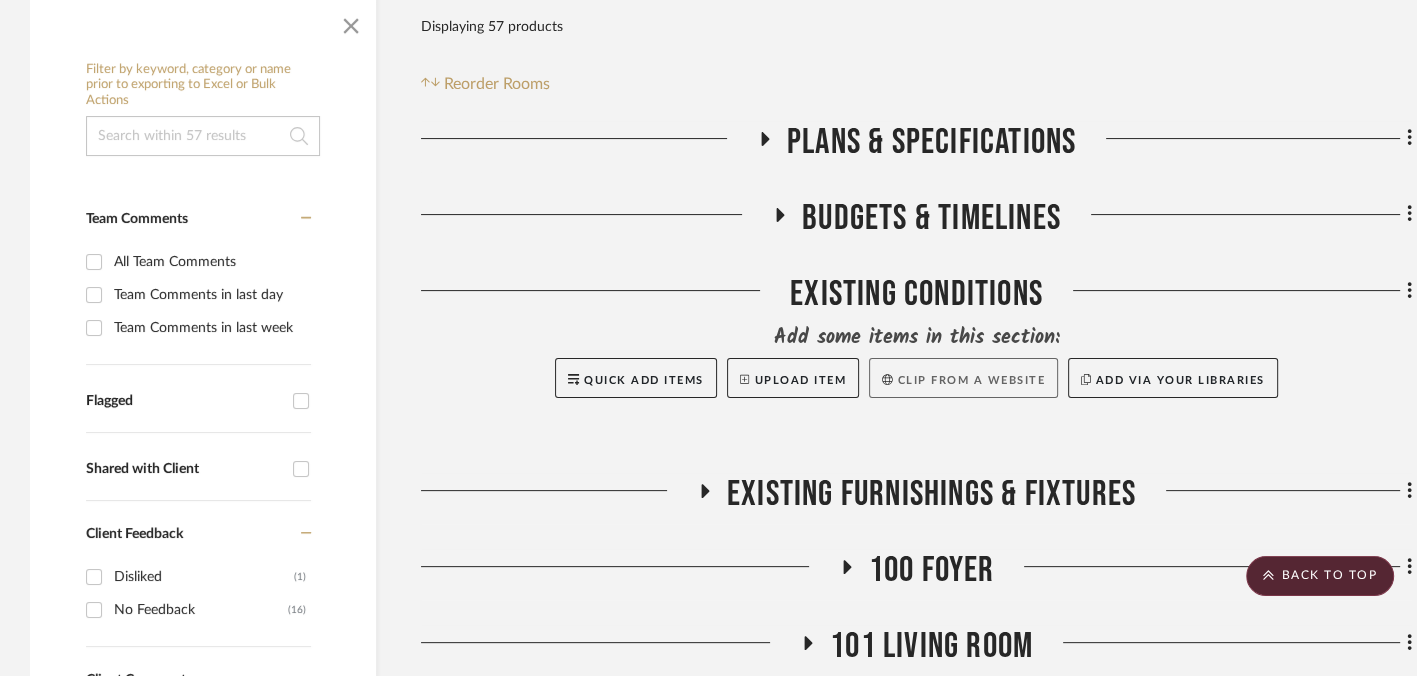 scroll, scrollTop: 700, scrollLeft: 0, axis: vertical 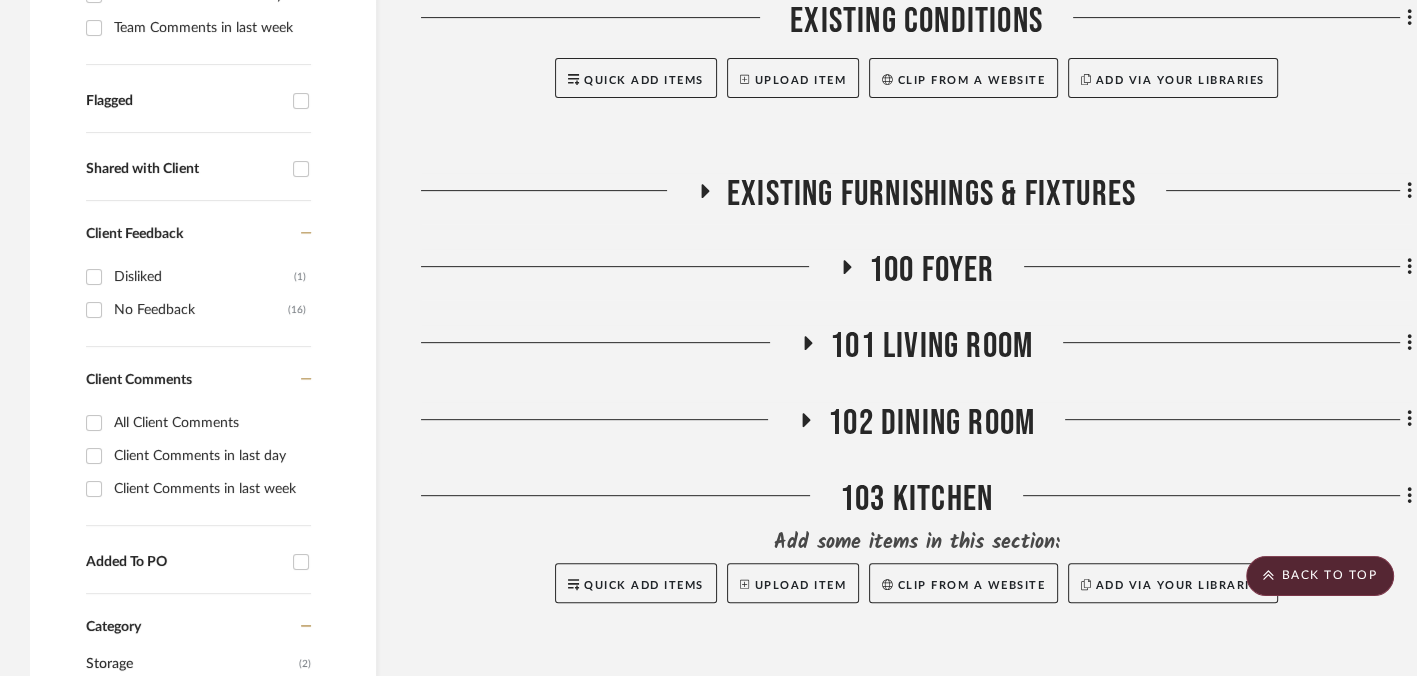 click on "101 Living Room" 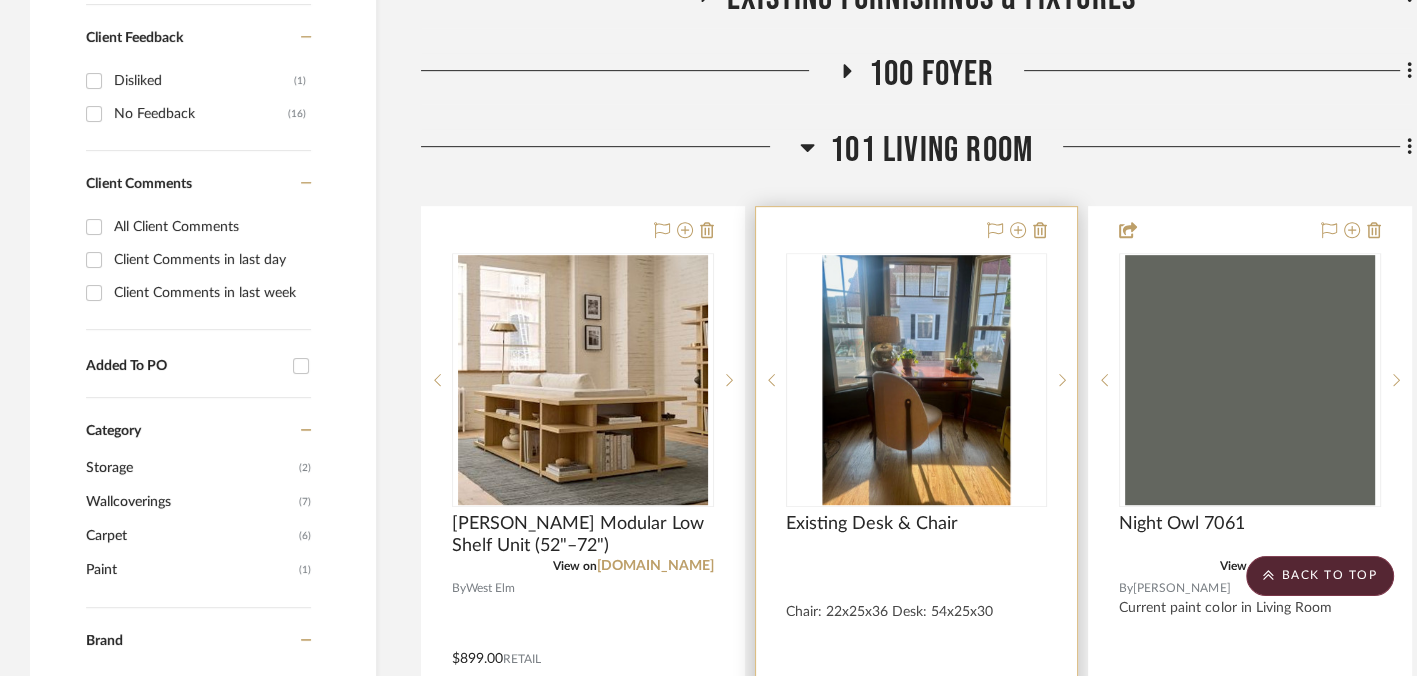 scroll, scrollTop: 1000, scrollLeft: 0, axis: vertical 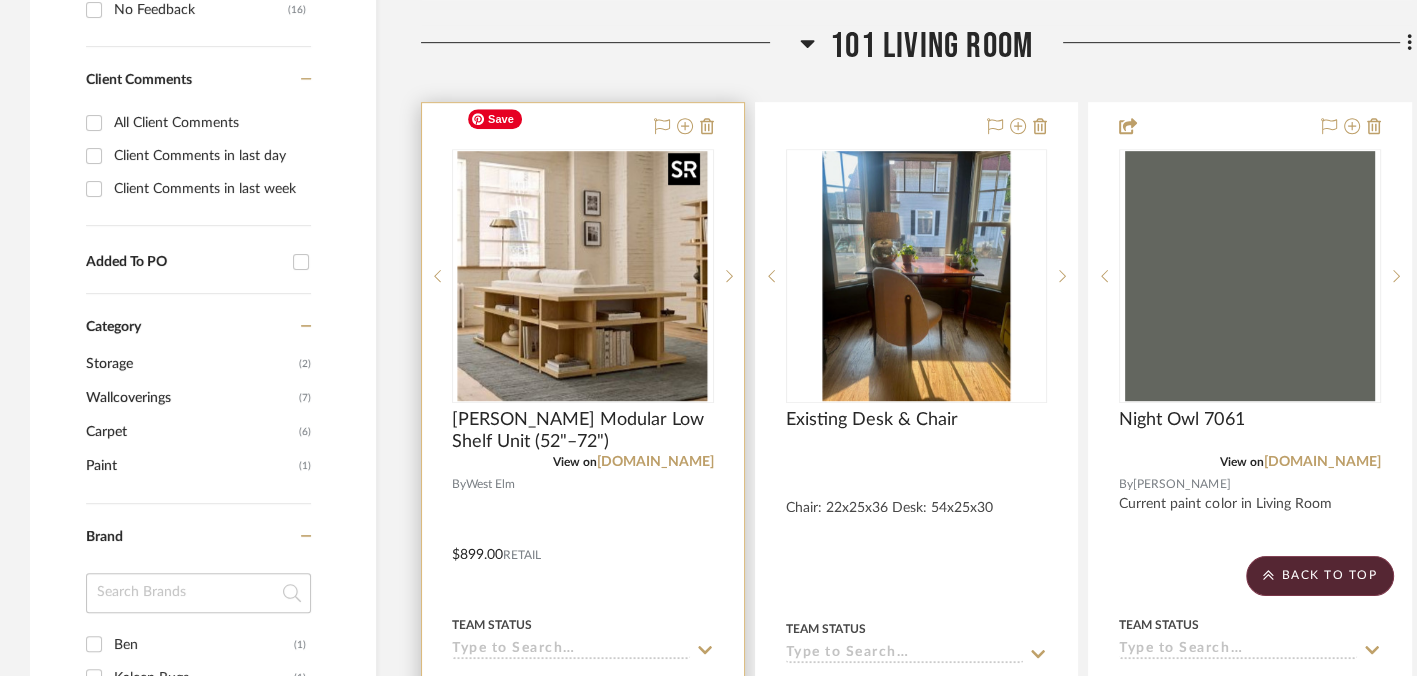click at bounding box center (583, 276) 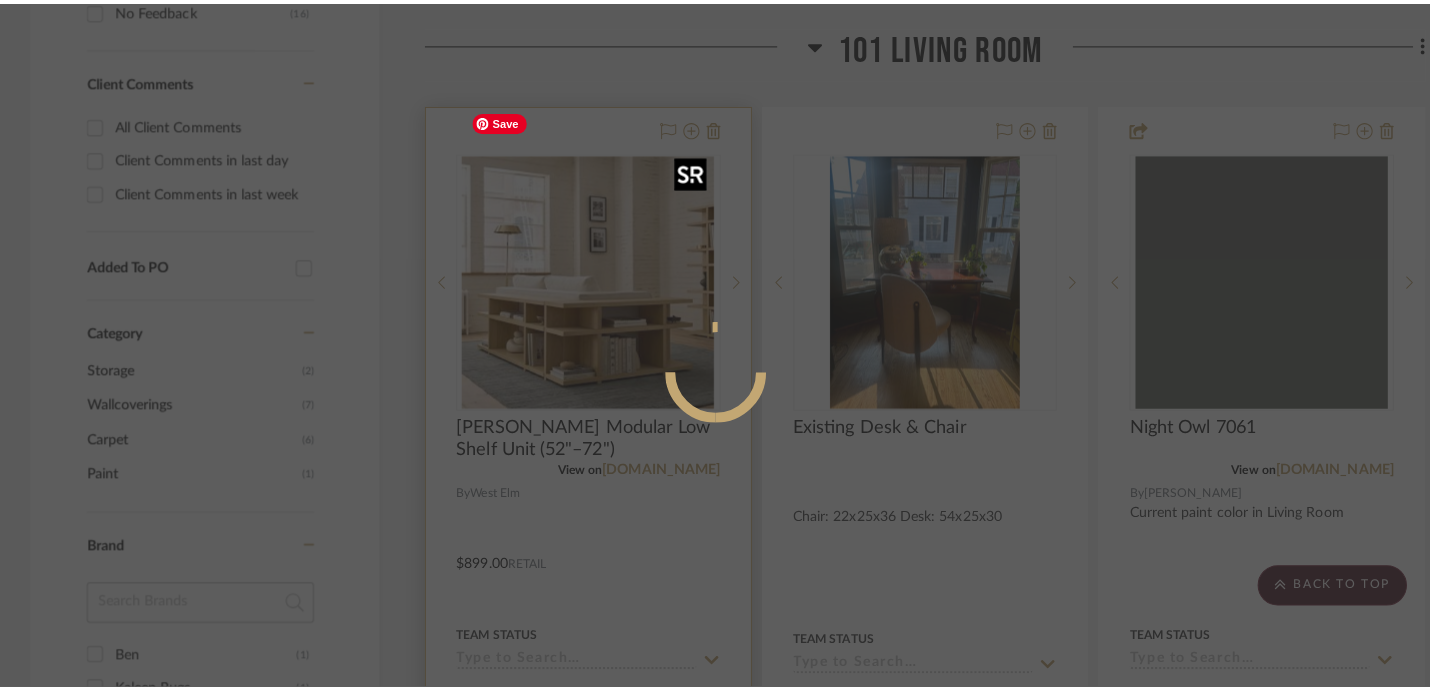 scroll, scrollTop: 0, scrollLeft: 0, axis: both 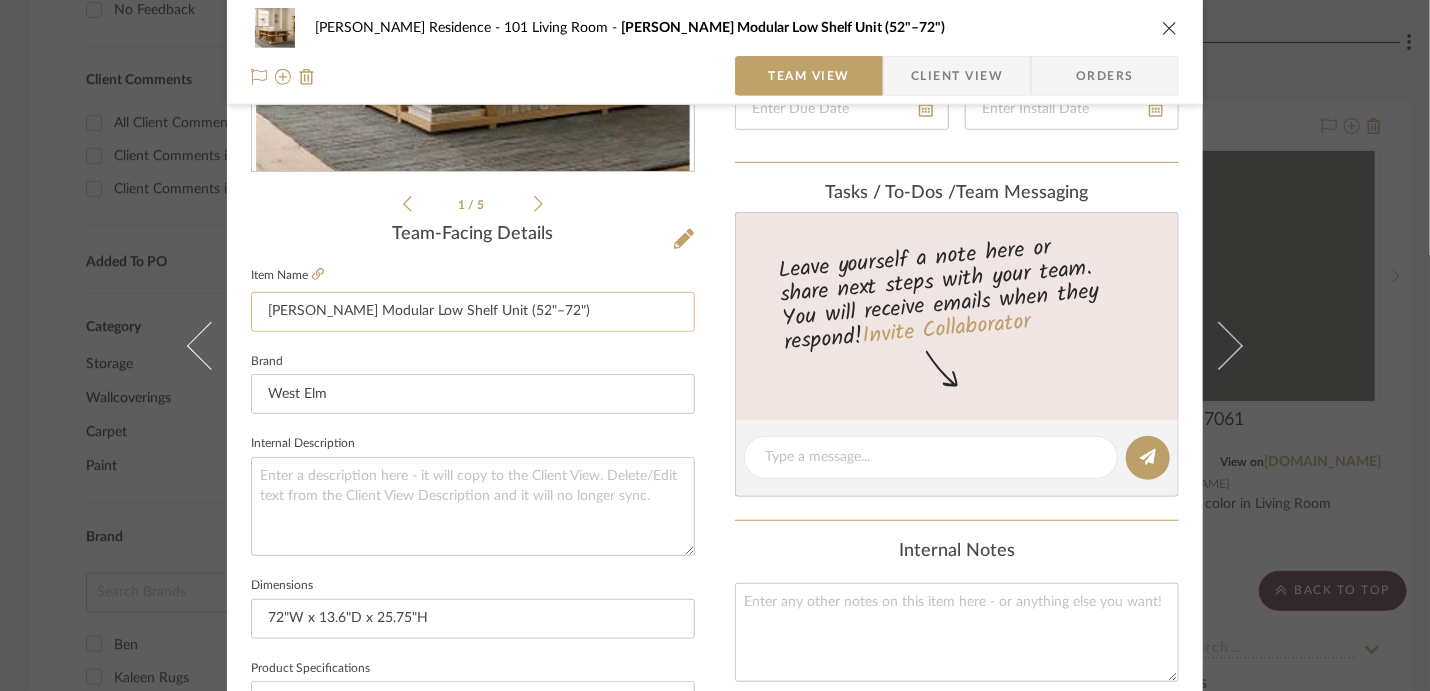 click on "Wallace Modular Low Shelf Unit (52"–72")" 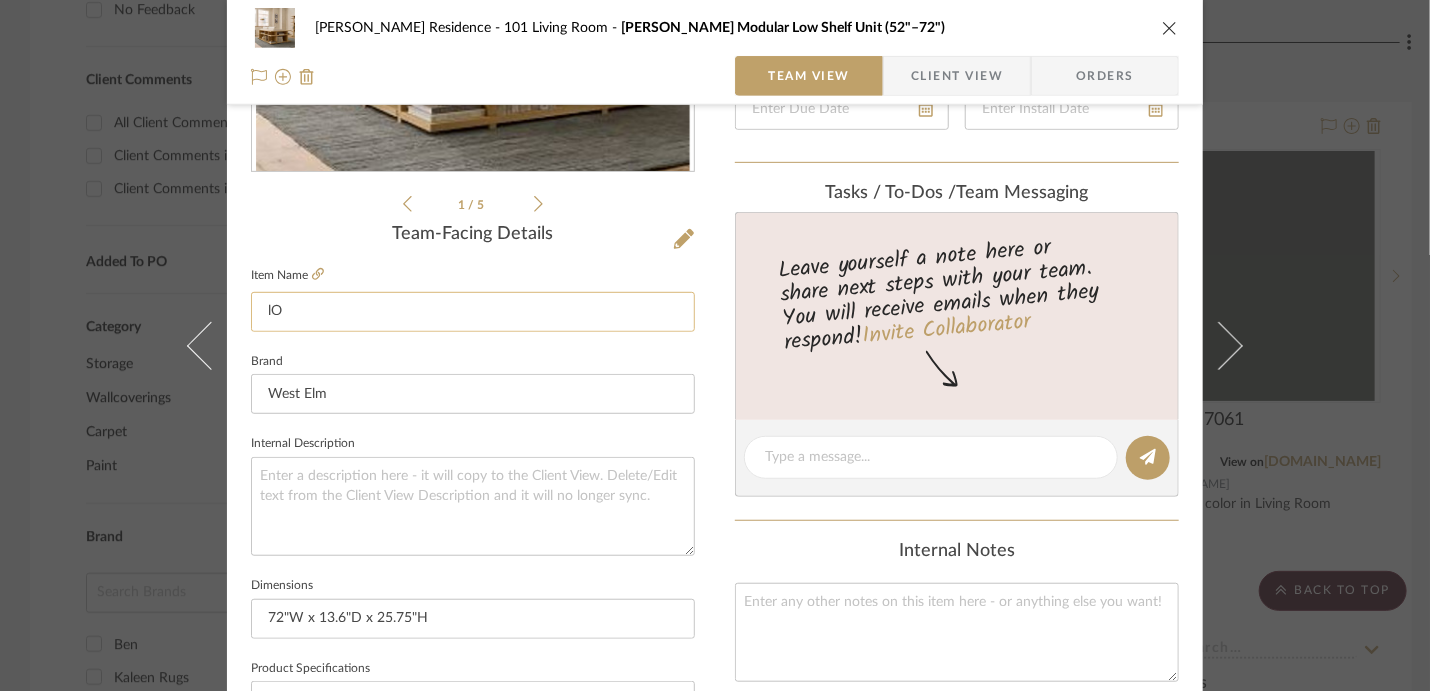 type on "l" 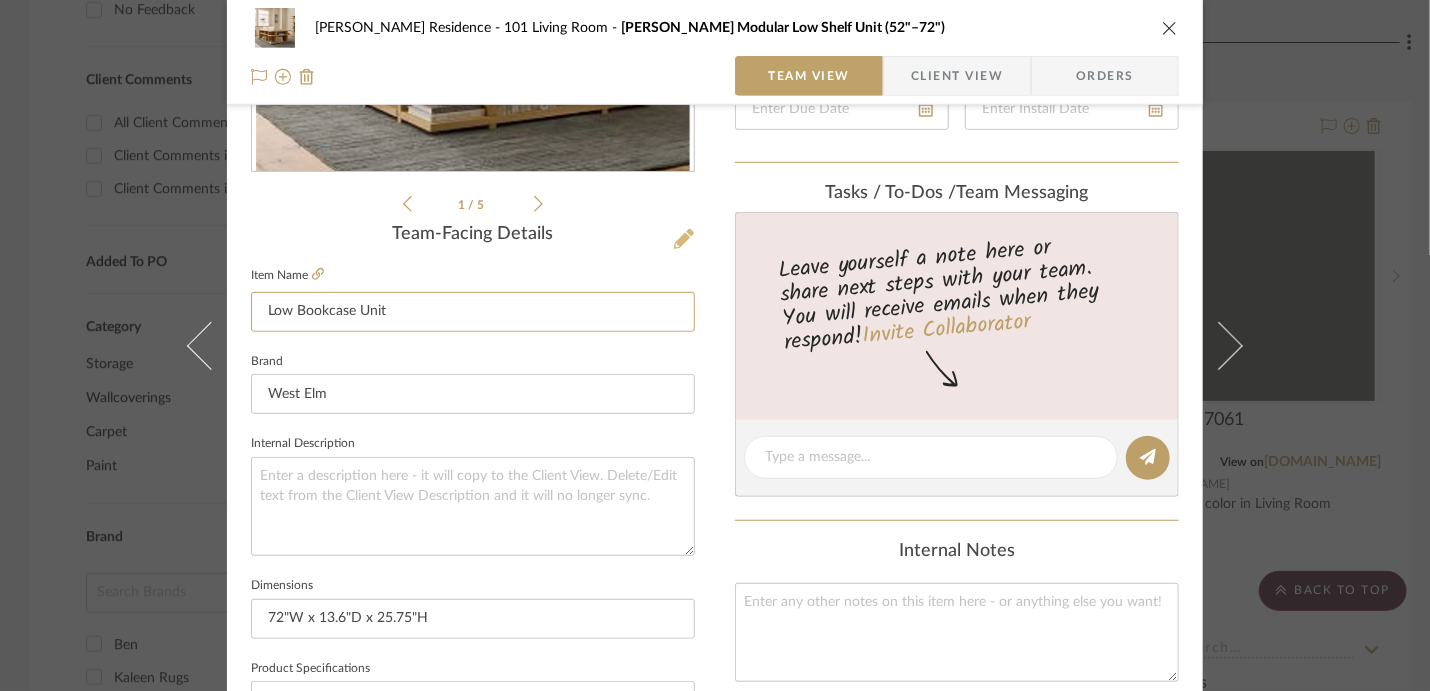 type on "Low Bookcase Unit" 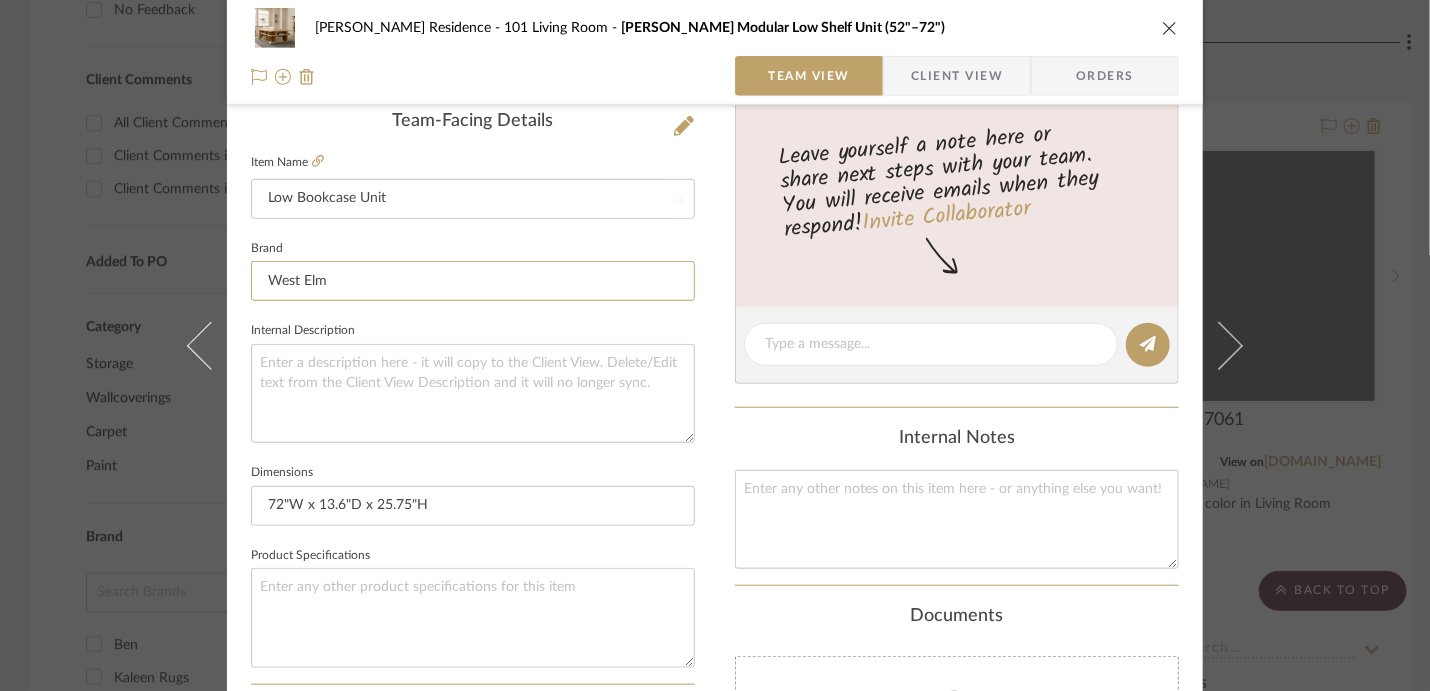 type 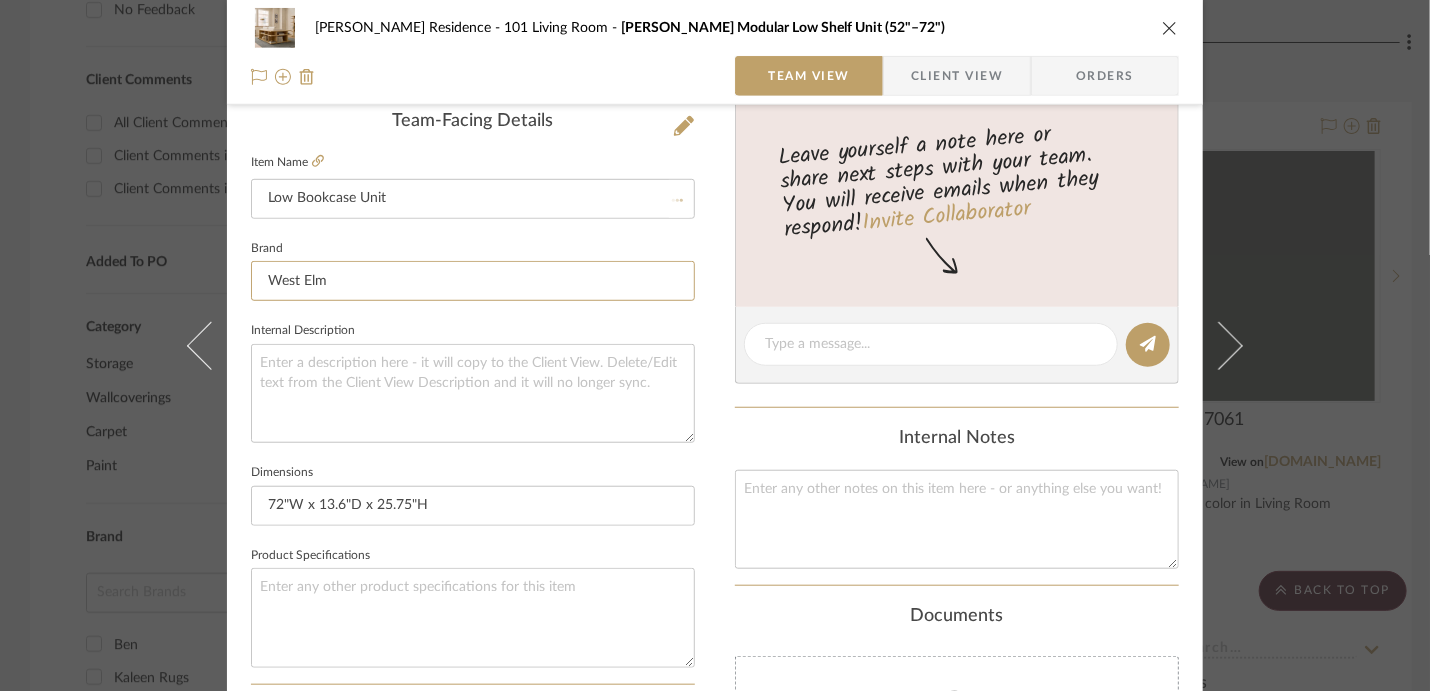 type 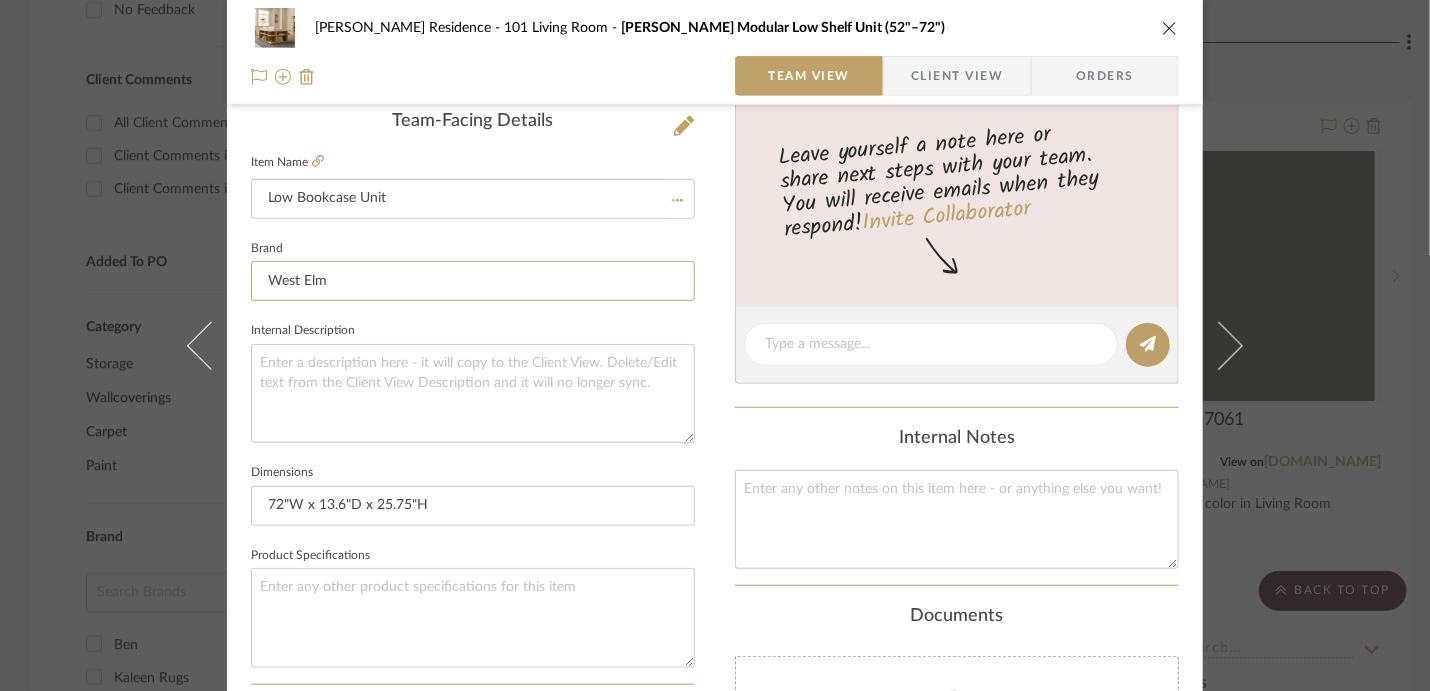 type 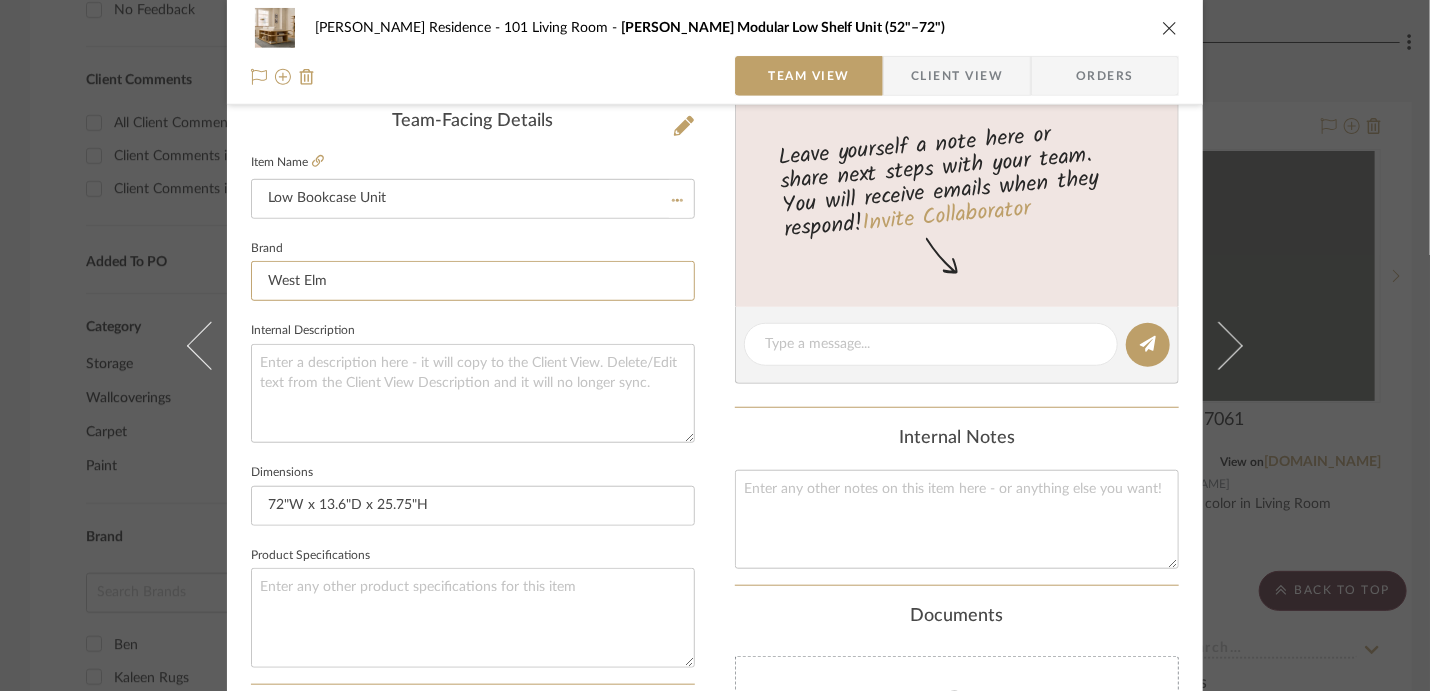 type 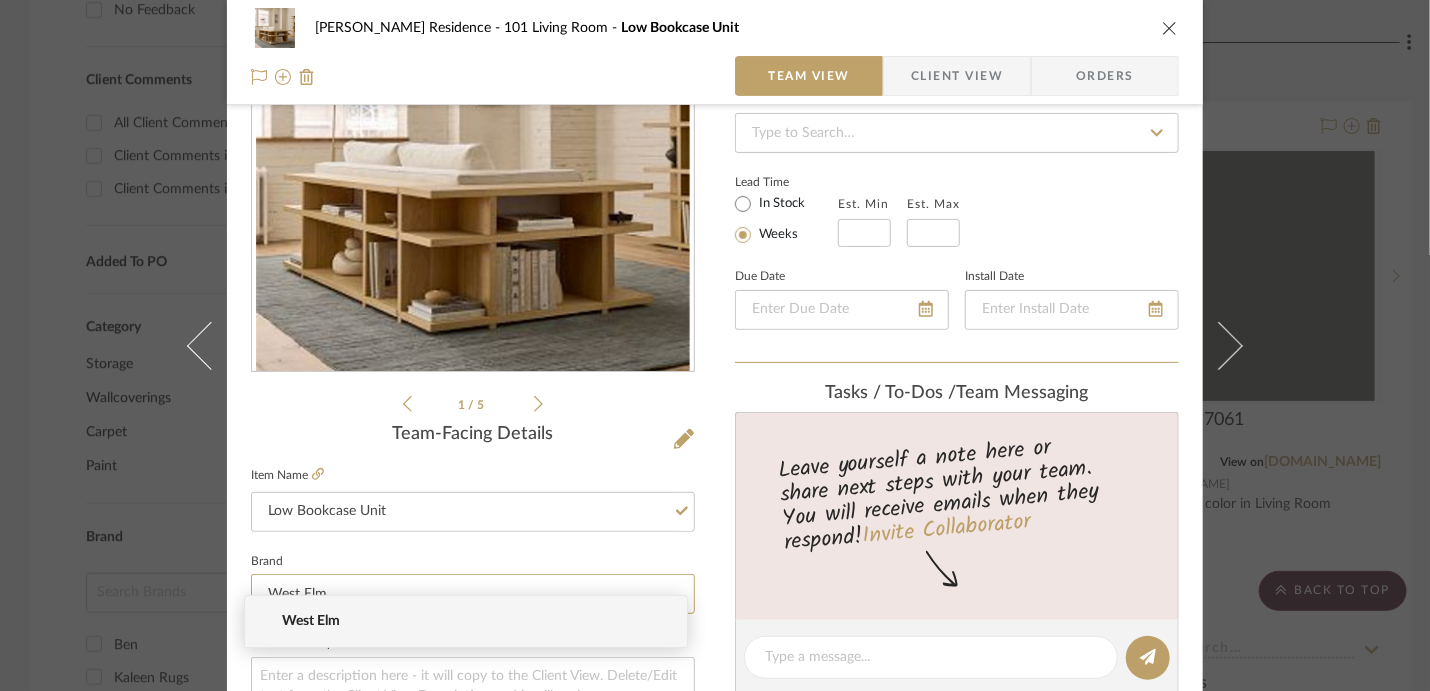scroll, scrollTop: 0, scrollLeft: 0, axis: both 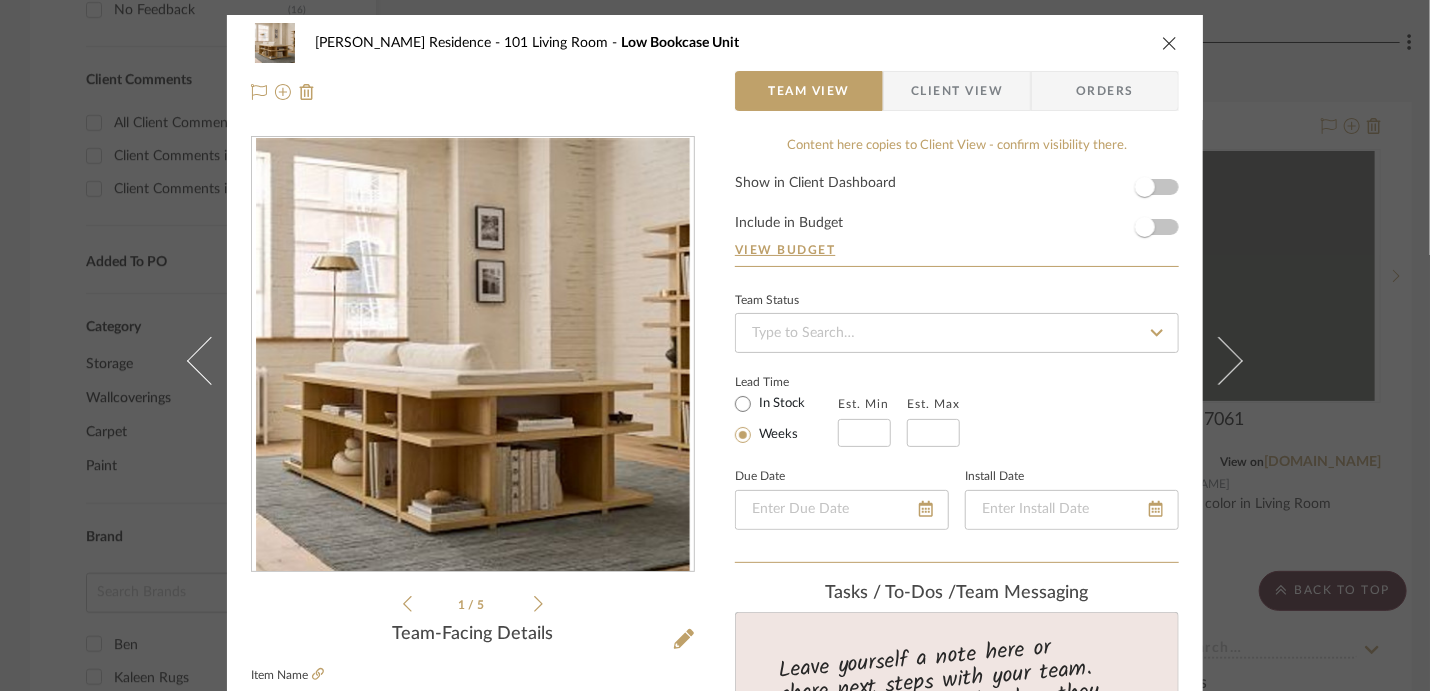 click on "Client View" at bounding box center [957, 91] 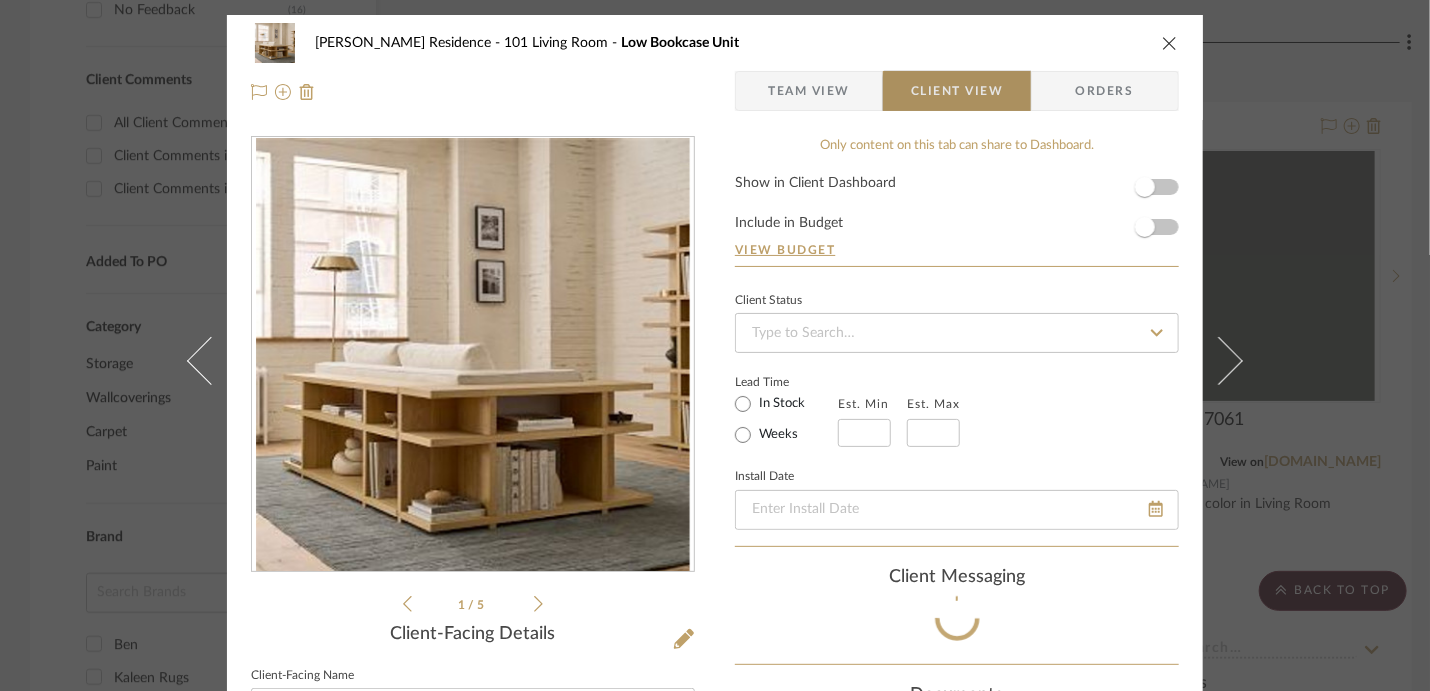 type 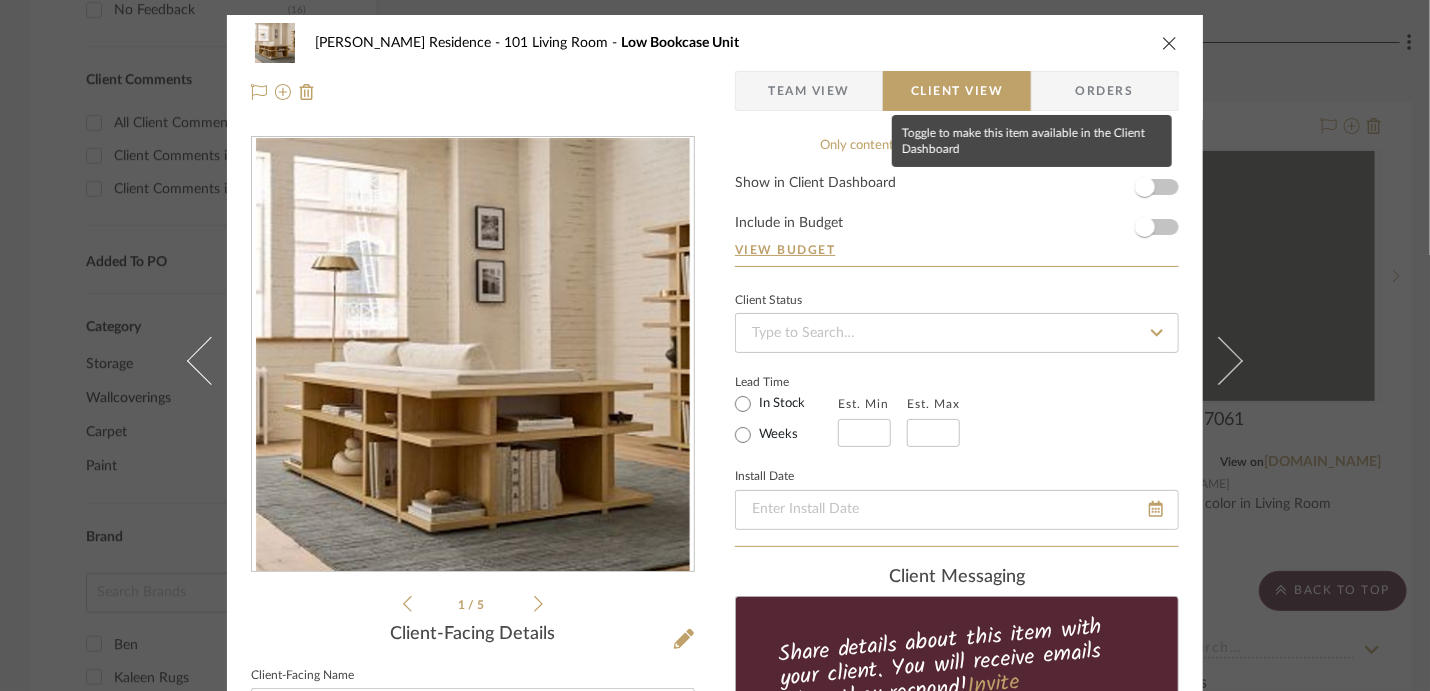 click on "Show in Client Dashboard   Include in Budget   View Budget" at bounding box center (957, 221) 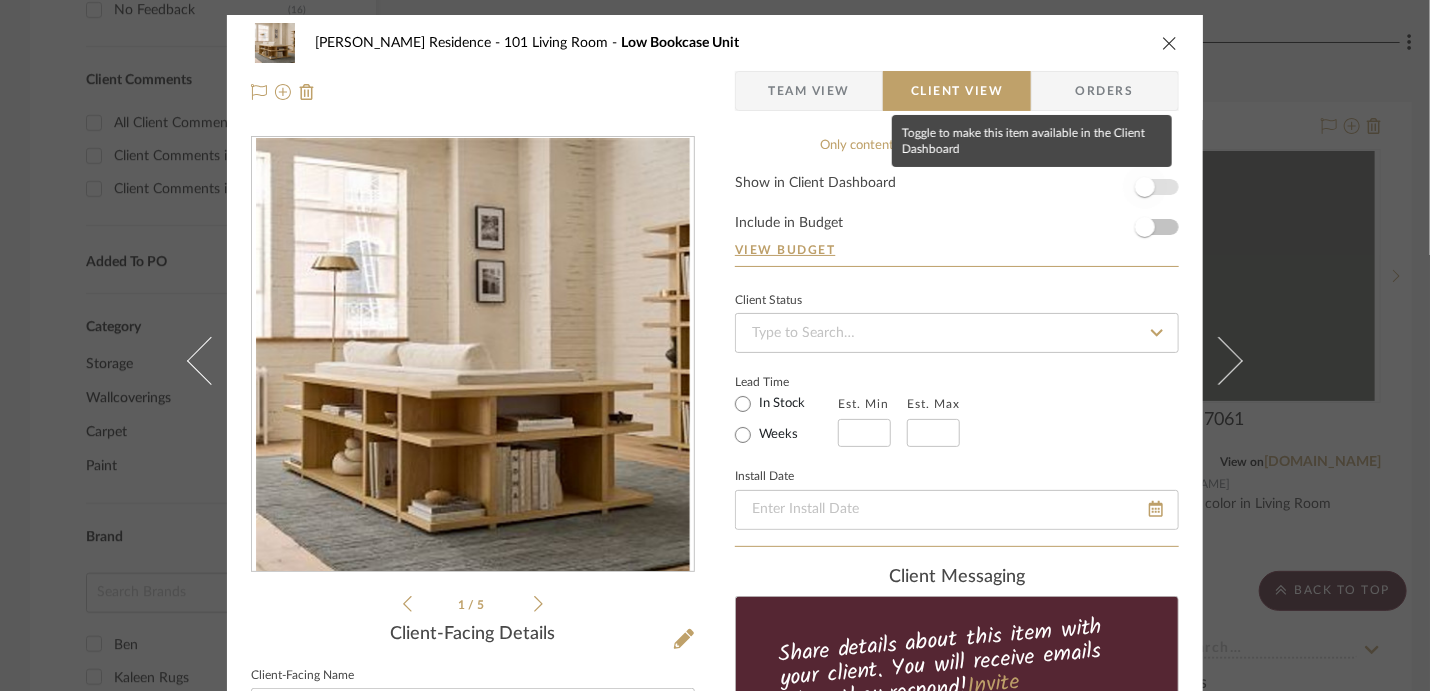 click at bounding box center [1145, 187] 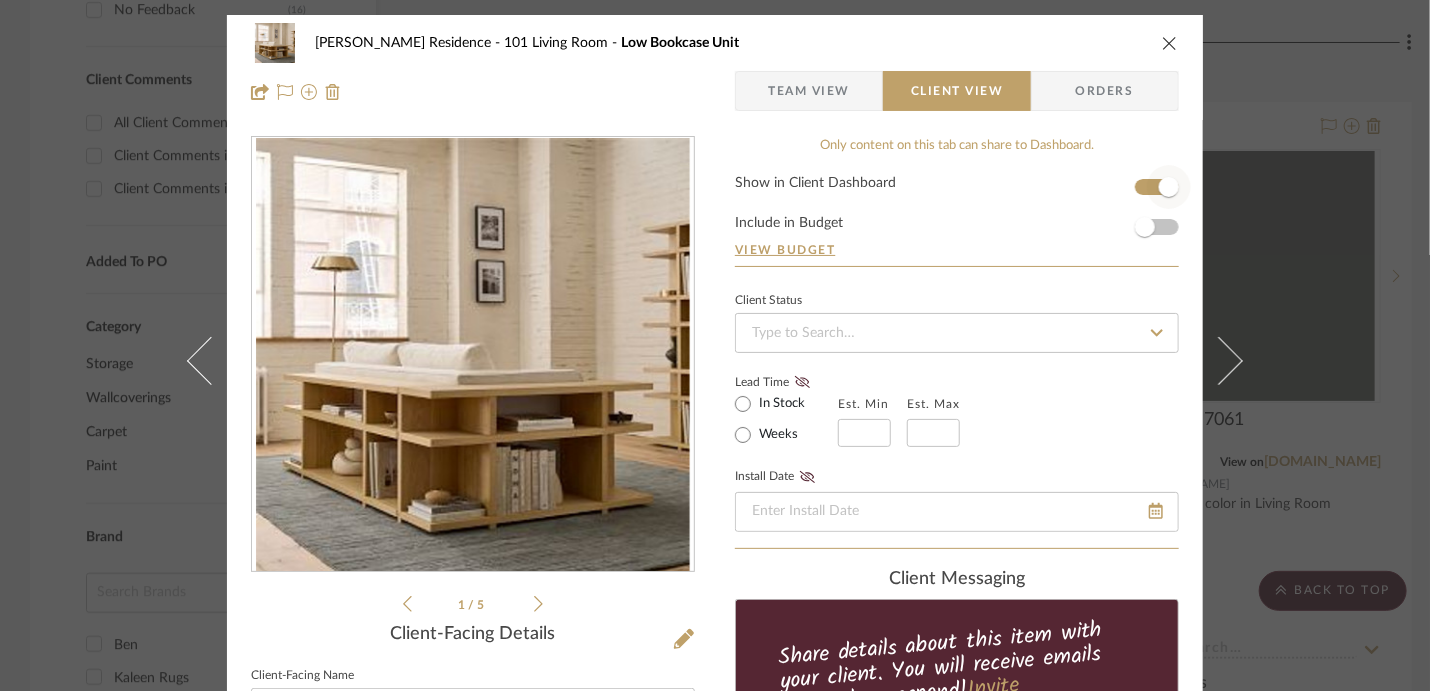 type 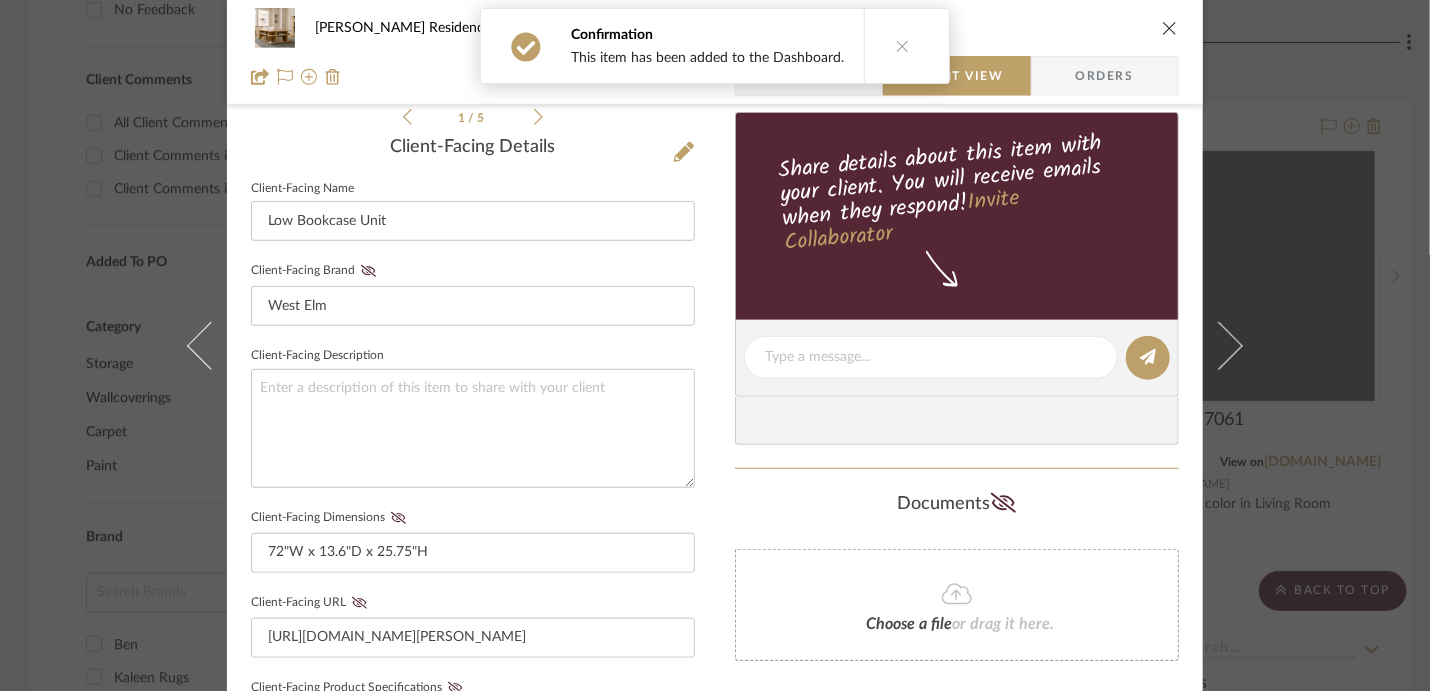 scroll, scrollTop: 500, scrollLeft: 0, axis: vertical 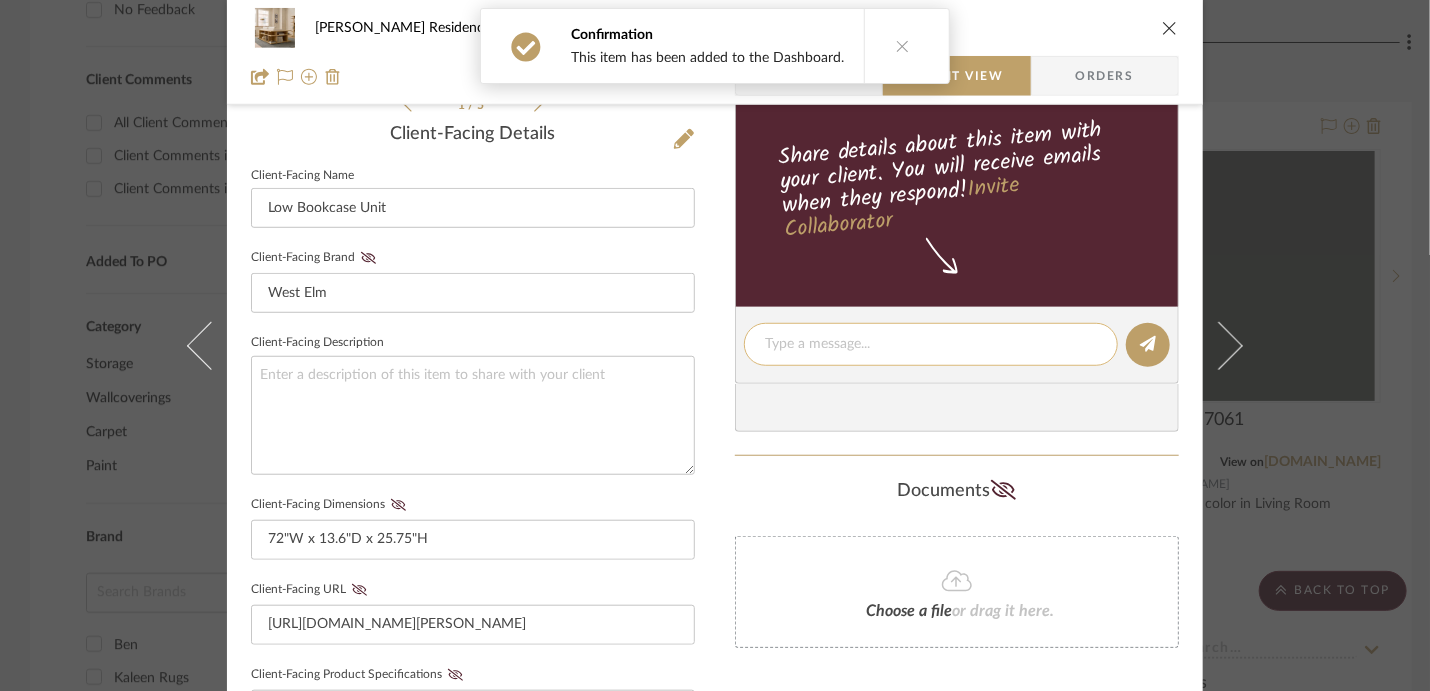 click 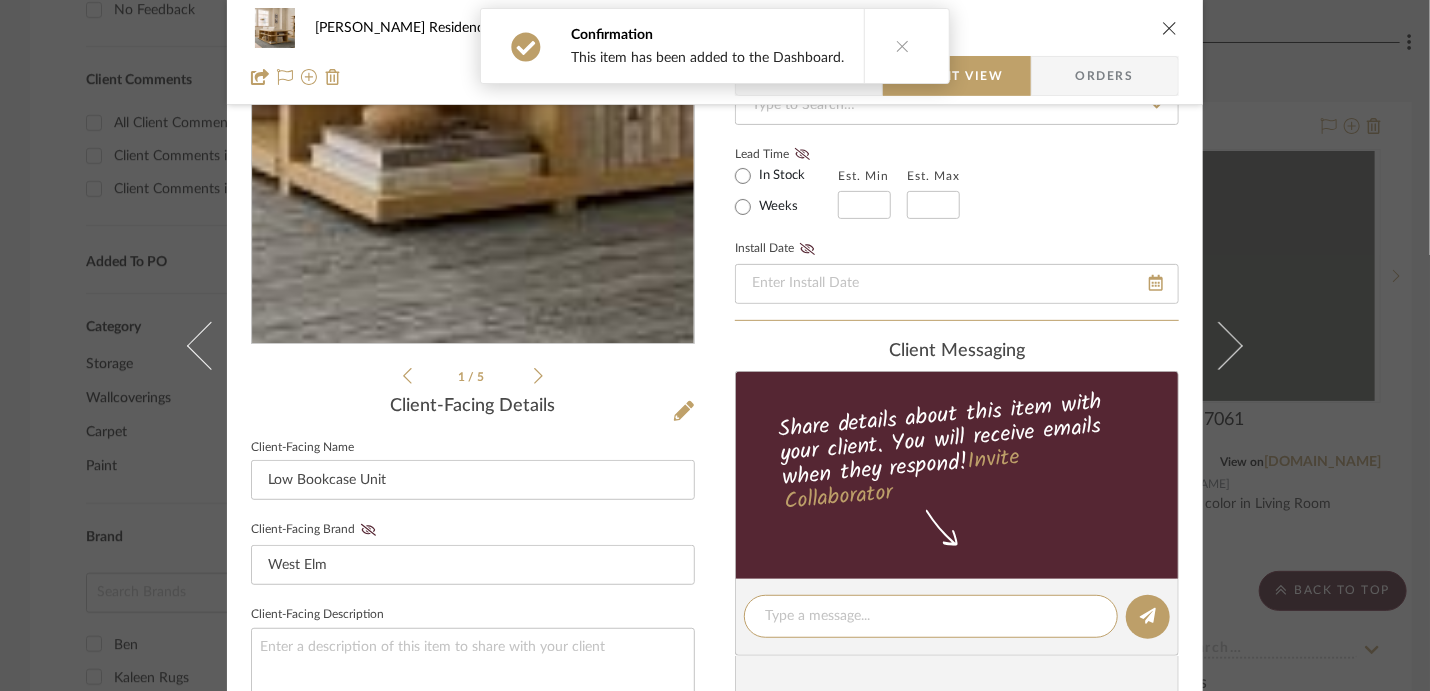 scroll, scrollTop: 200, scrollLeft: 0, axis: vertical 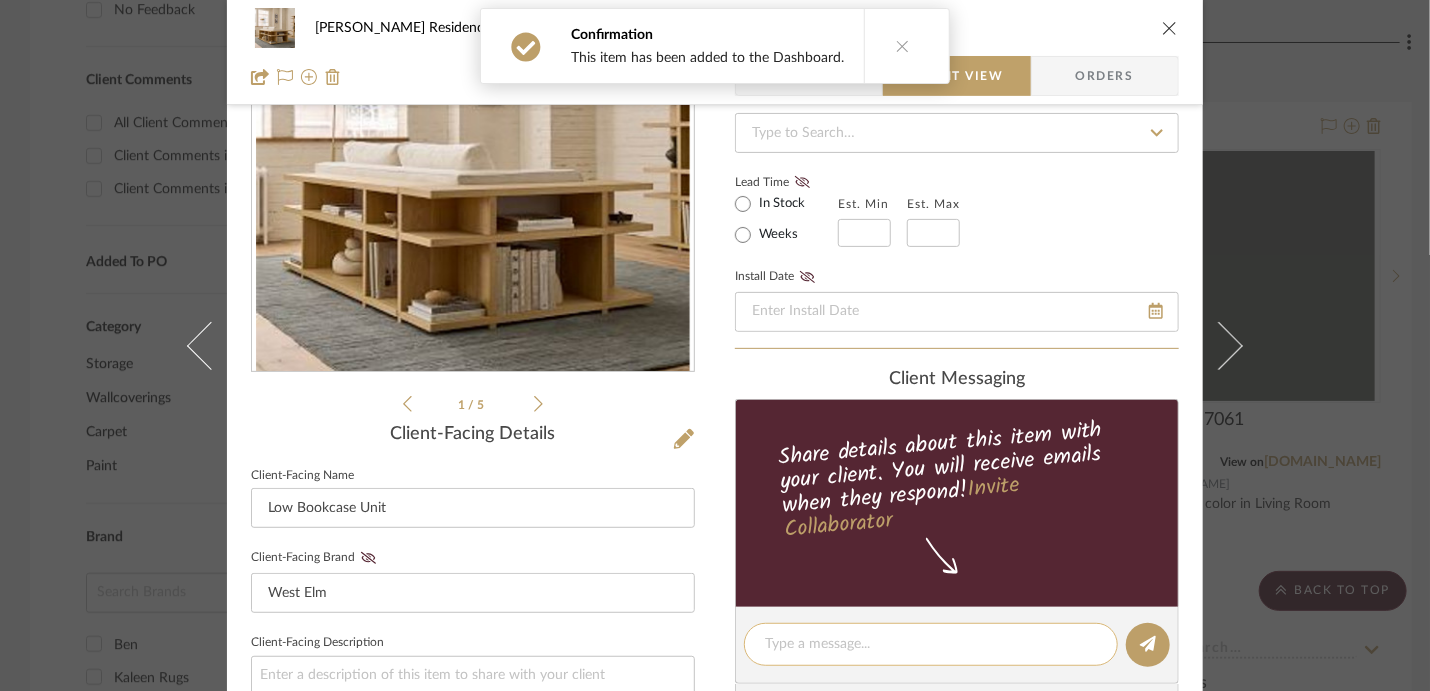click 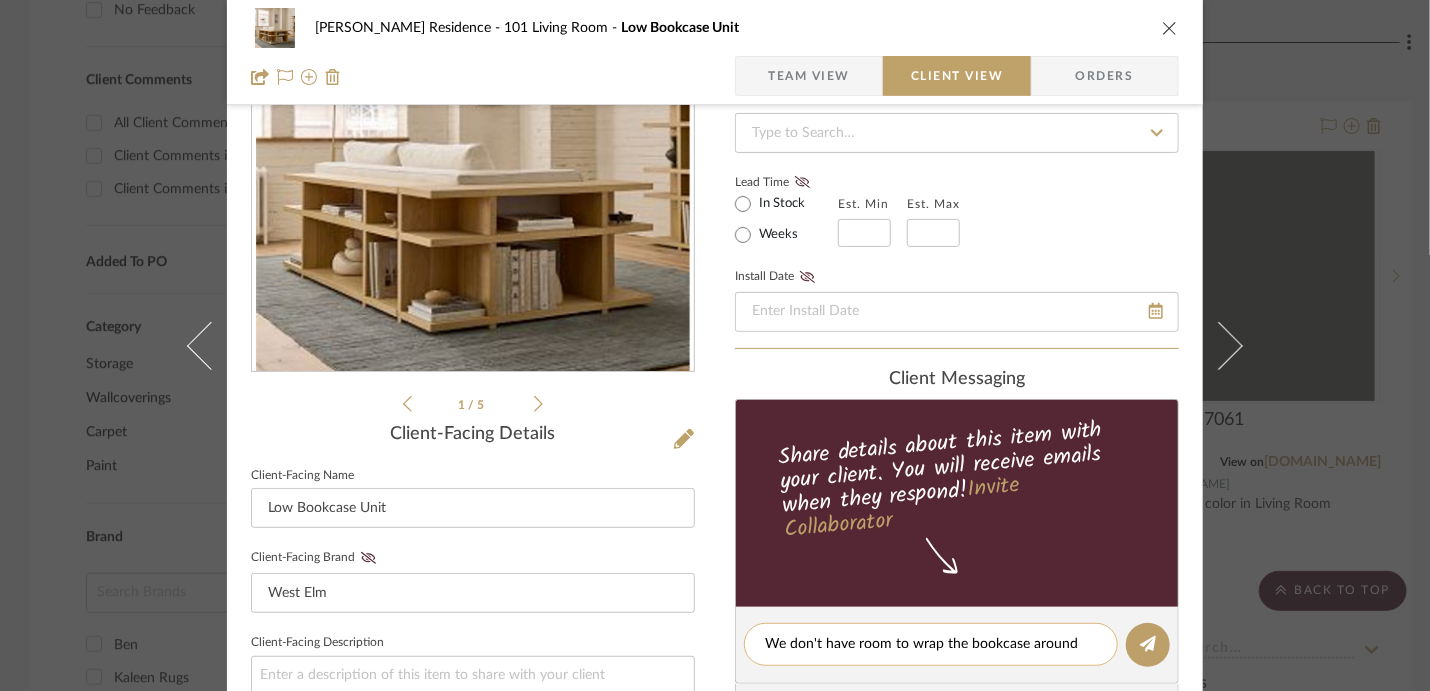 scroll, scrollTop: 0, scrollLeft: 0, axis: both 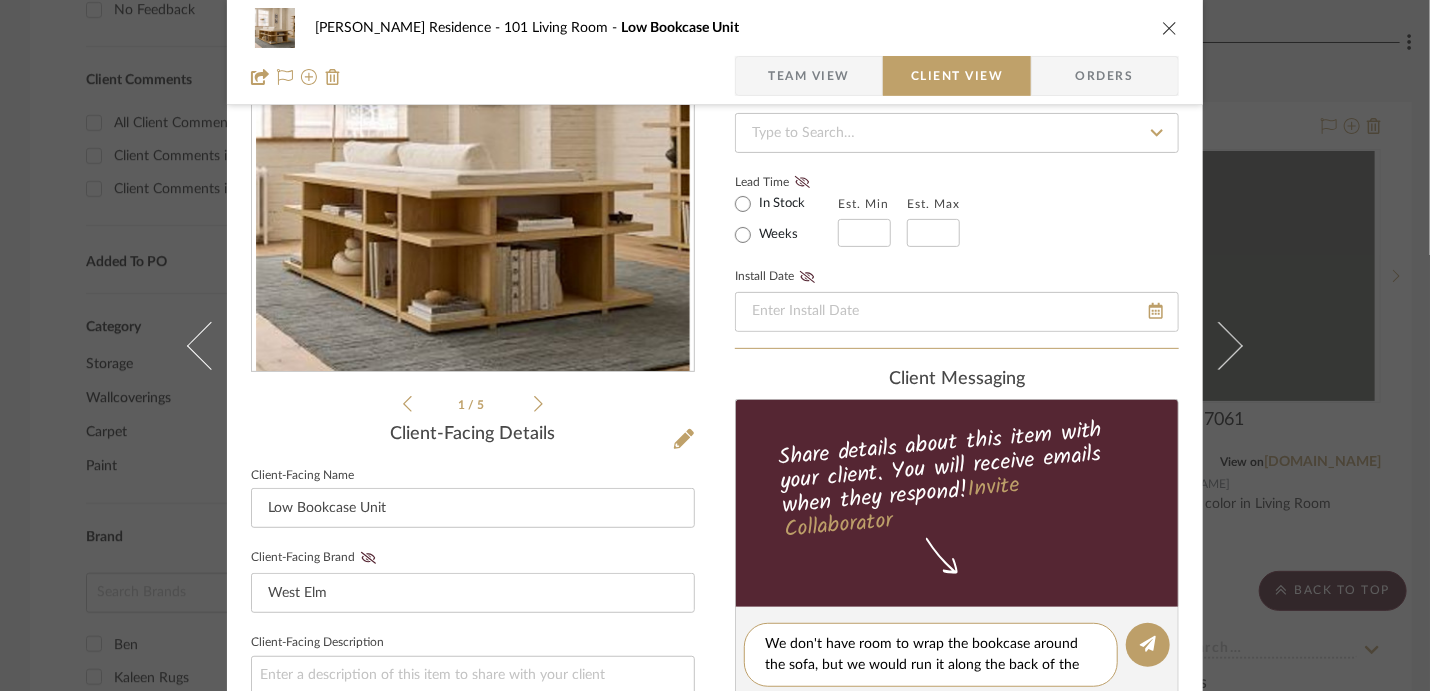 type on "We don't have room to wrap the bookcase around the sofa, but we would run it along the back of the sofa." 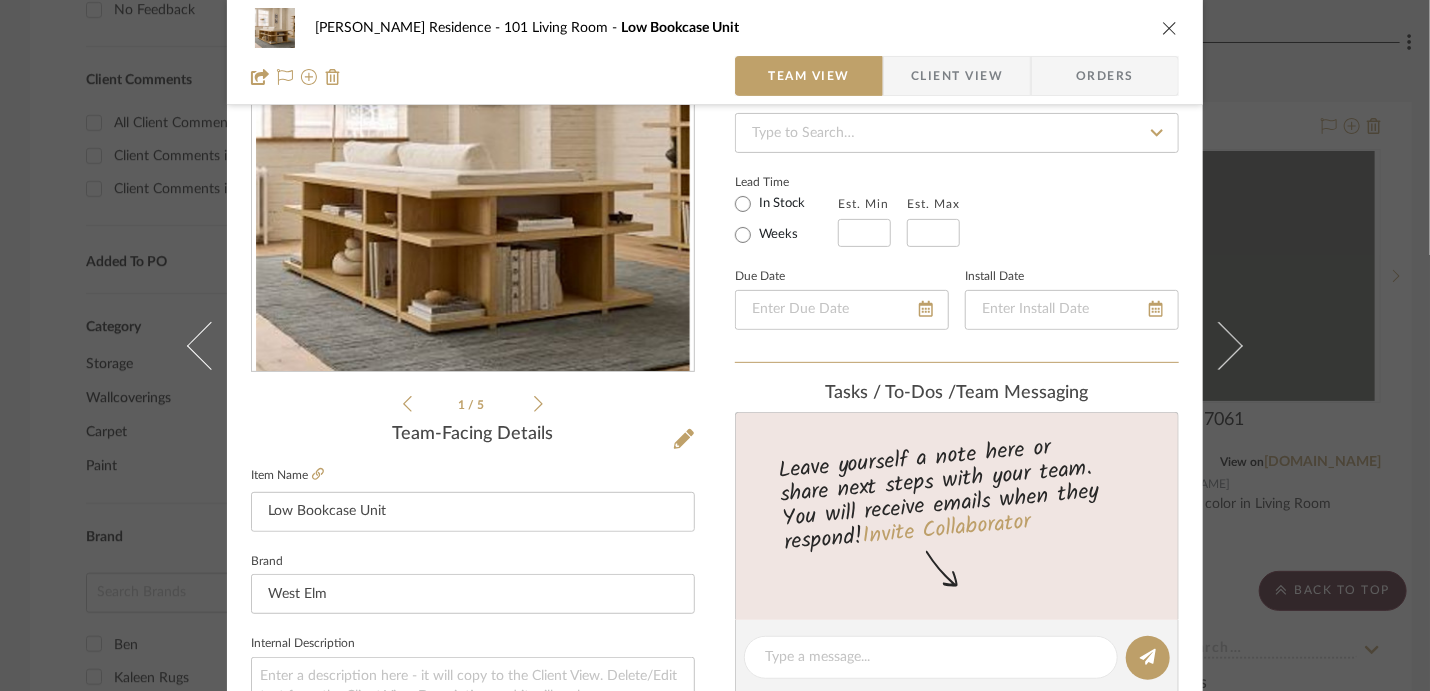 scroll, scrollTop: 100, scrollLeft: 0, axis: vertical 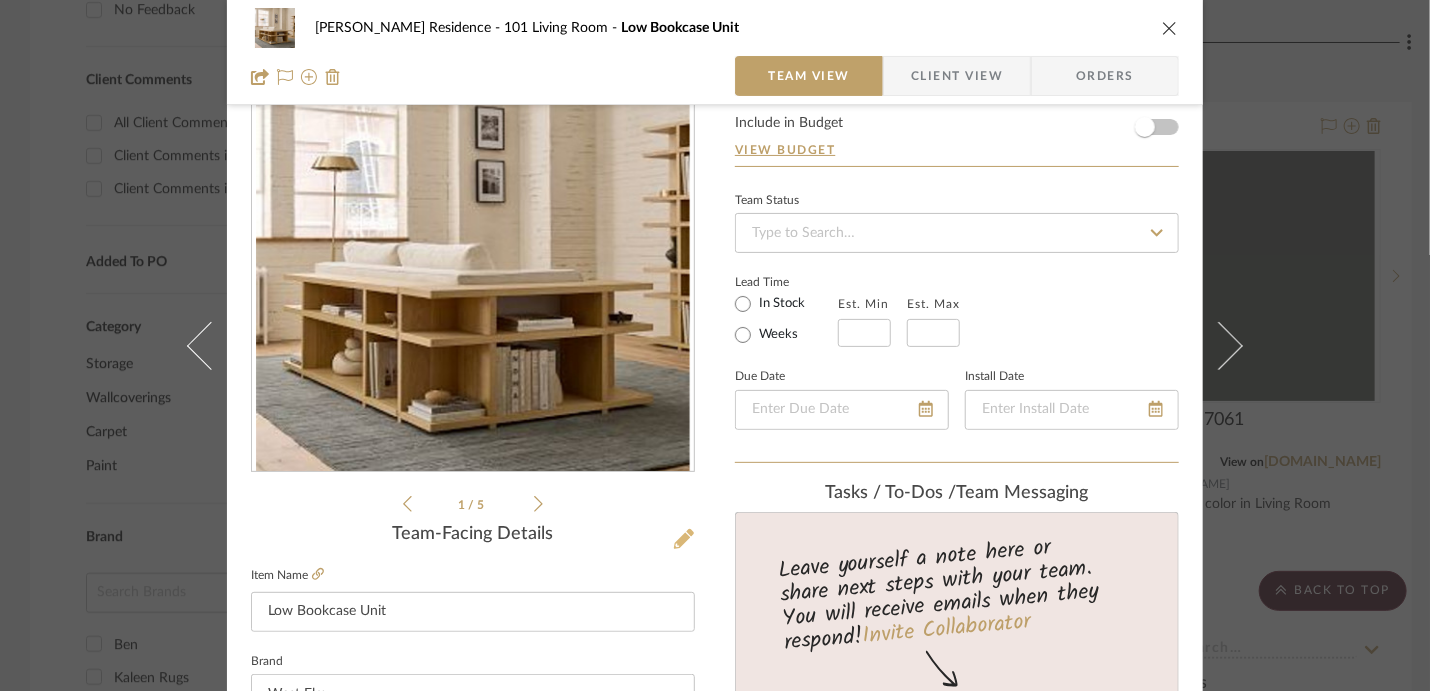 click 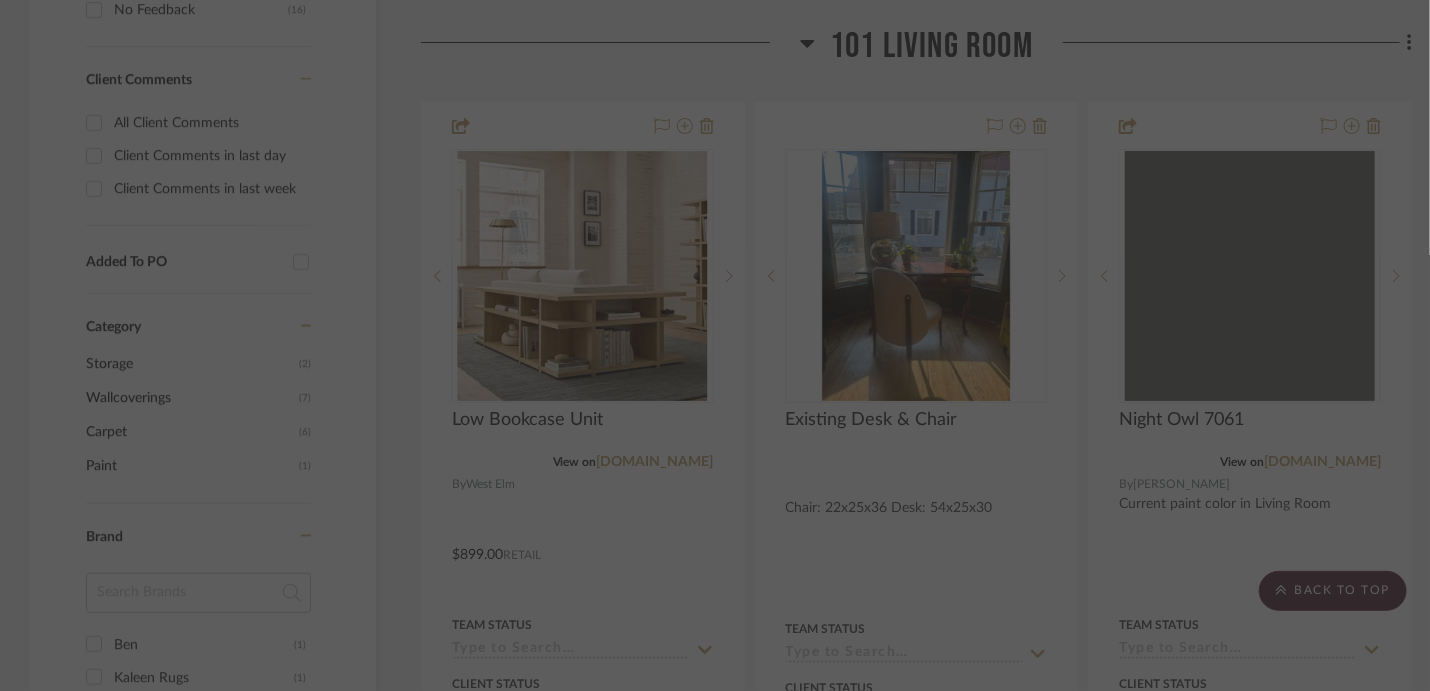 scroll, scrollTop: 0, scrollLeft: 0, axis: both 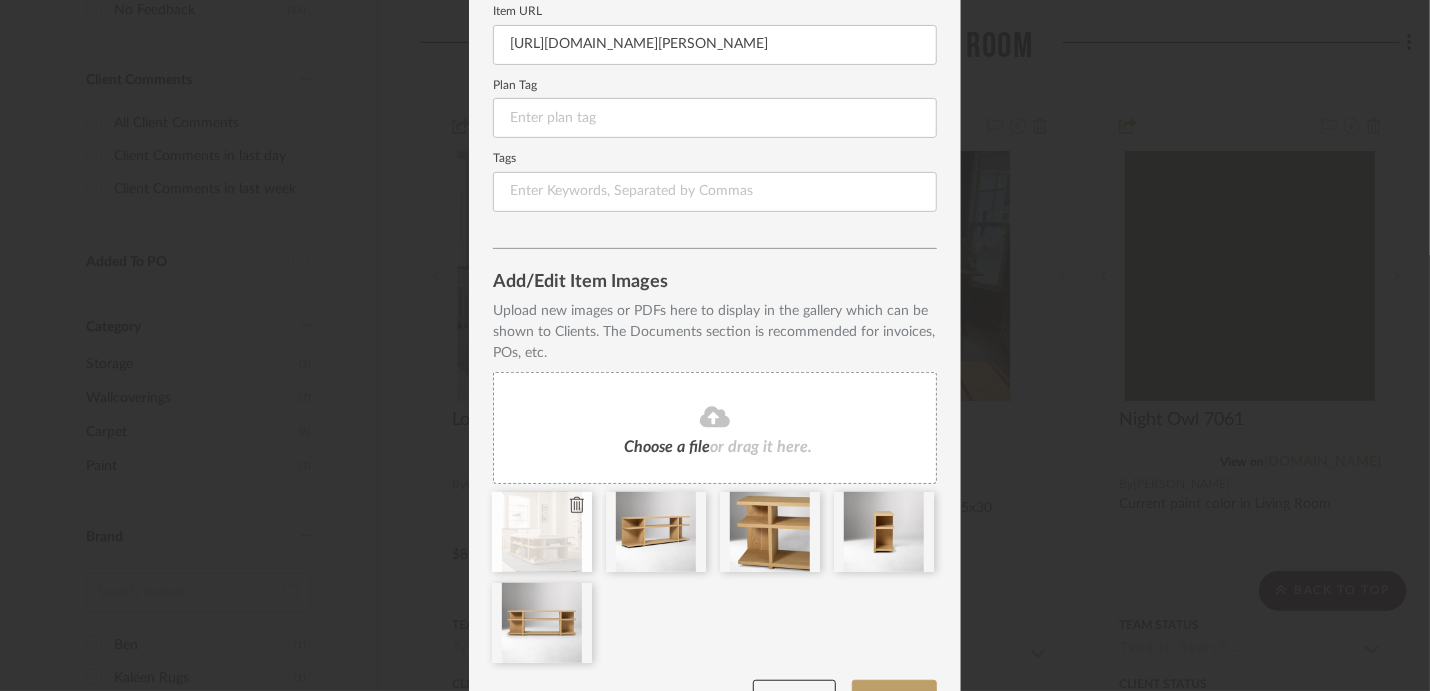 type 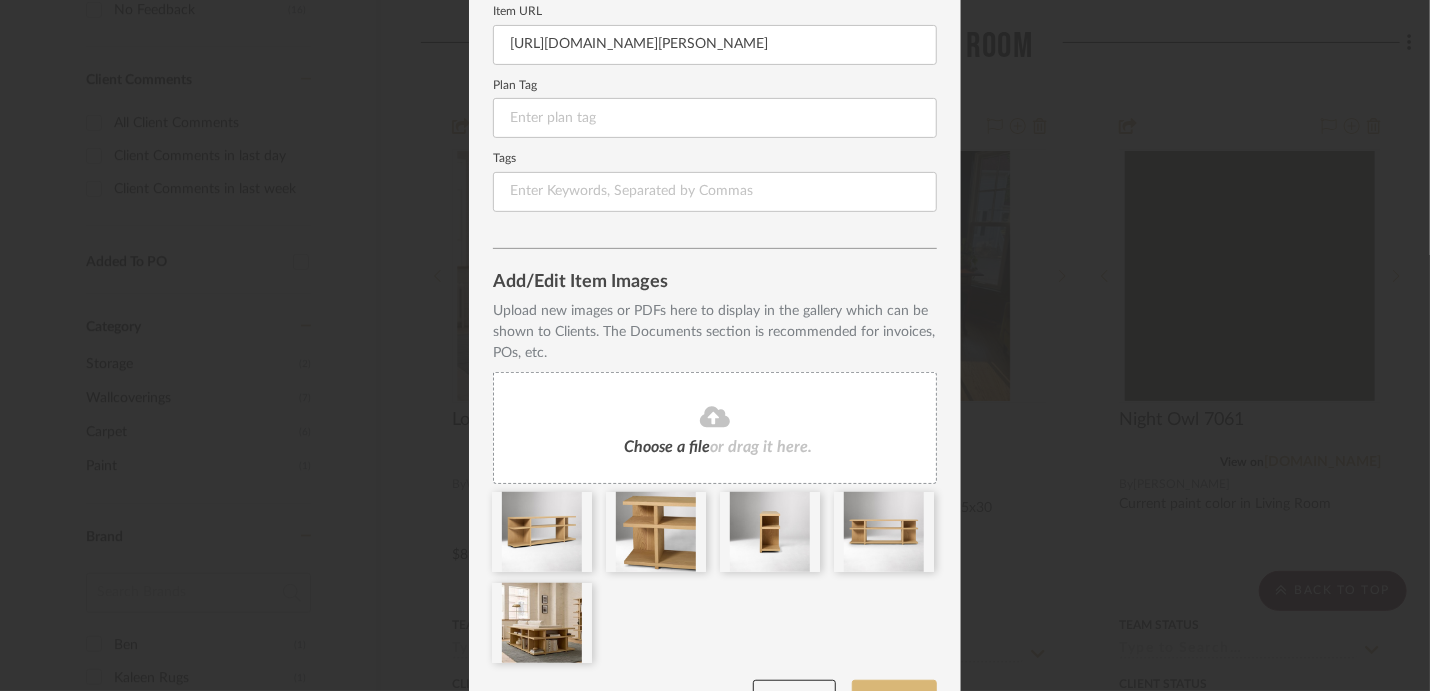 click on "Update" at bounding box center [894, 700] 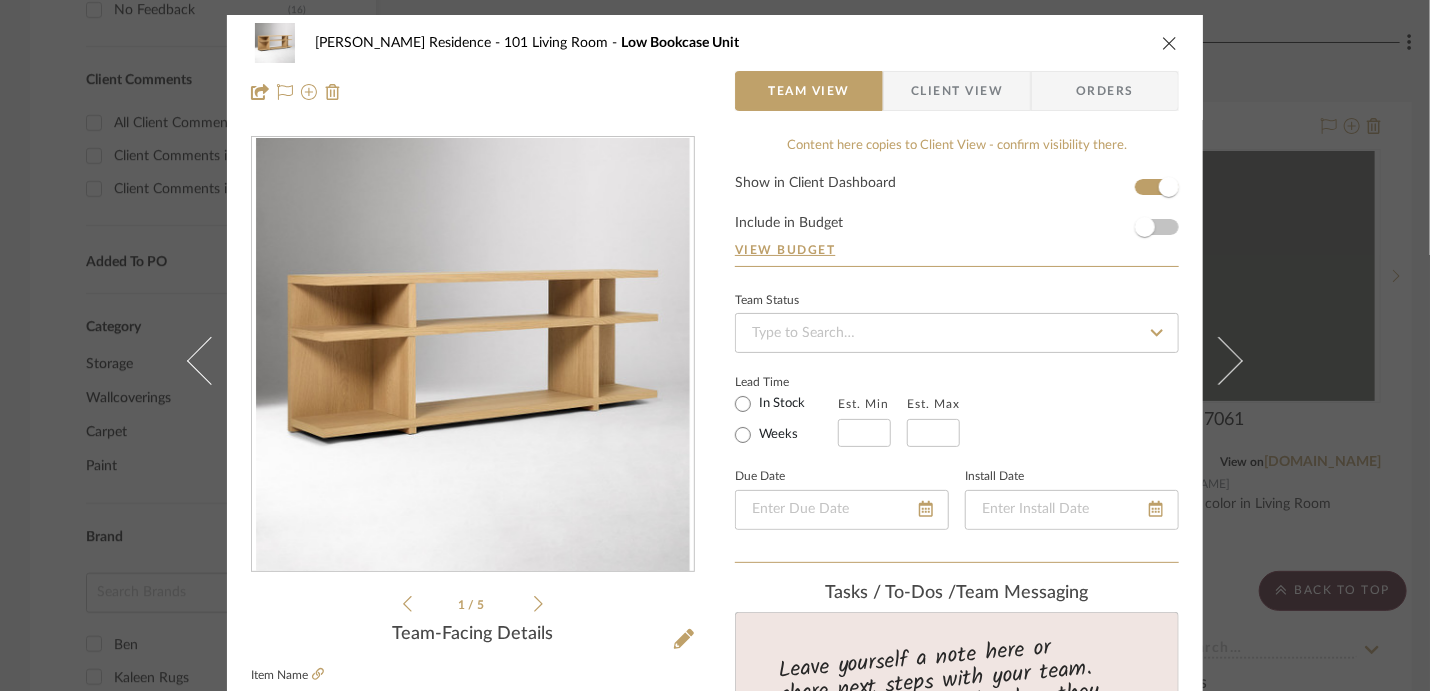 click at bounding box center (1170, 43) 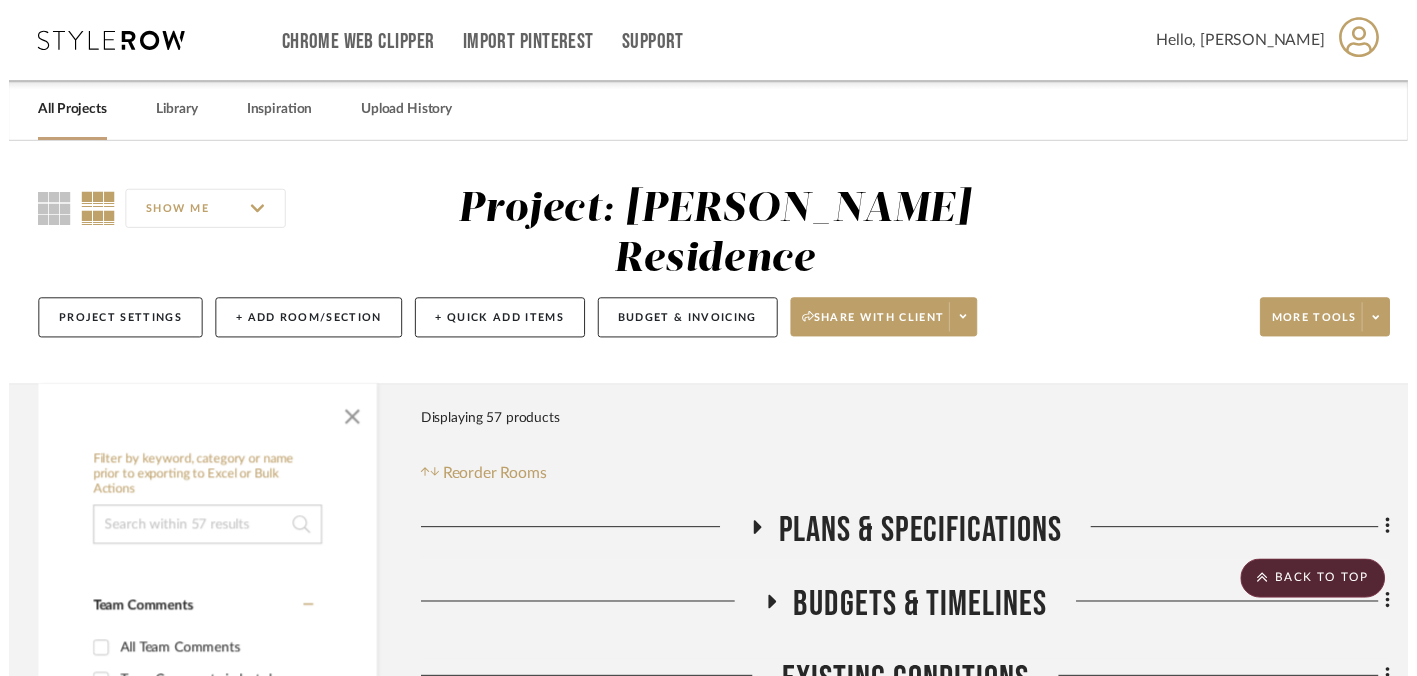 scroll, scrollTop: 1000, scrollLeft: 0, axis: vertical 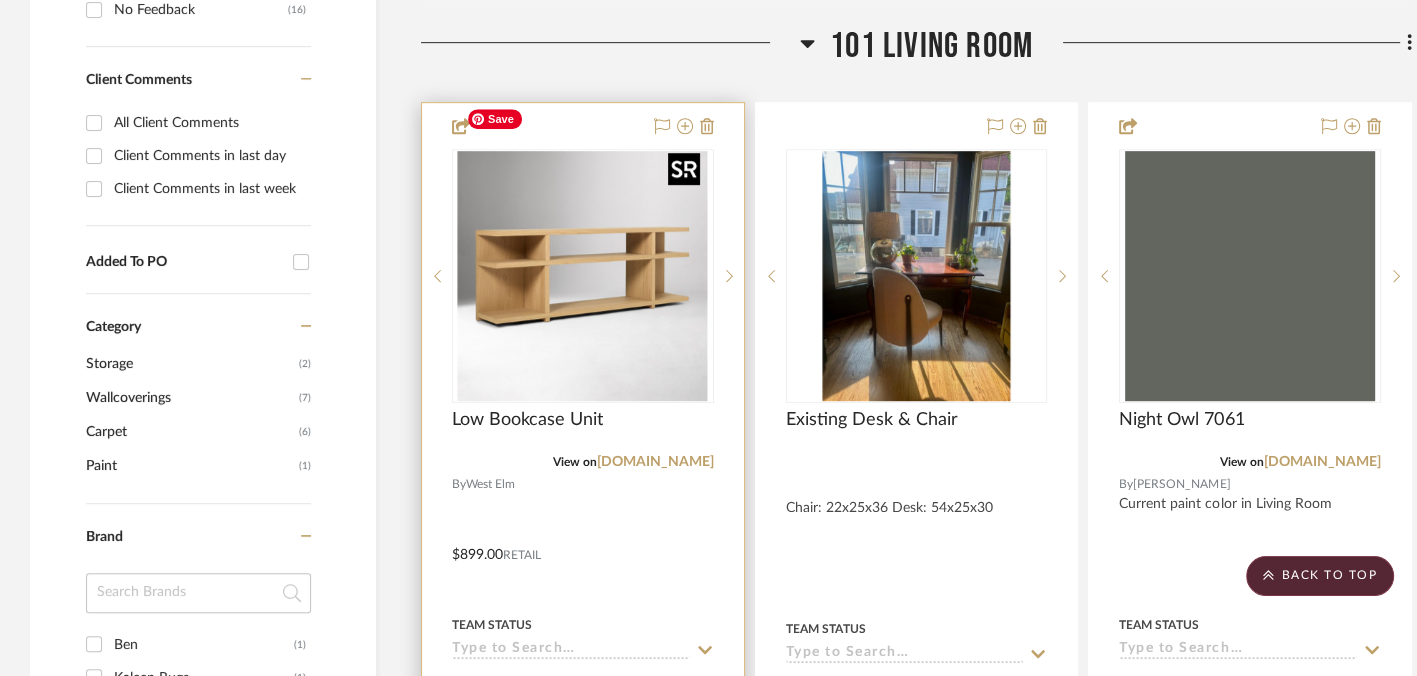 click at bounding box center [583, 276] 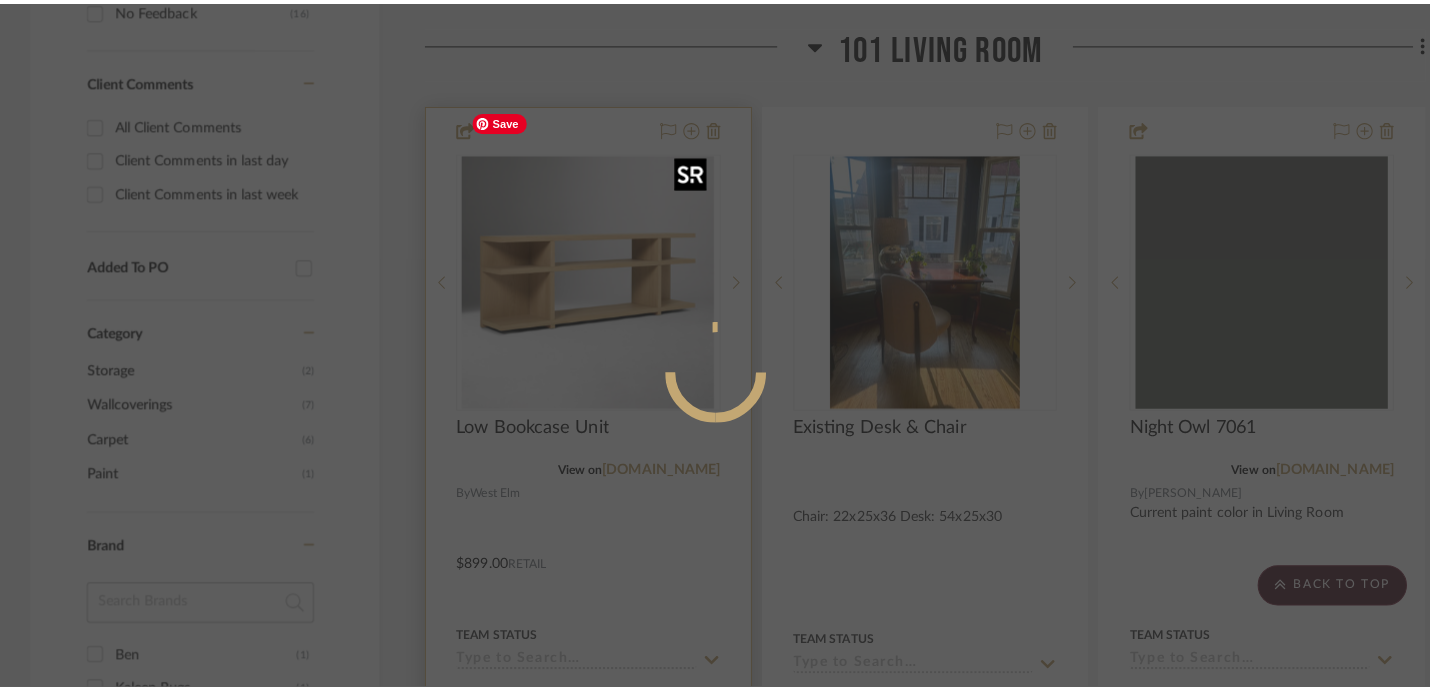 scroll, scrollTop: 0, scrollLeft: 0, axis: both 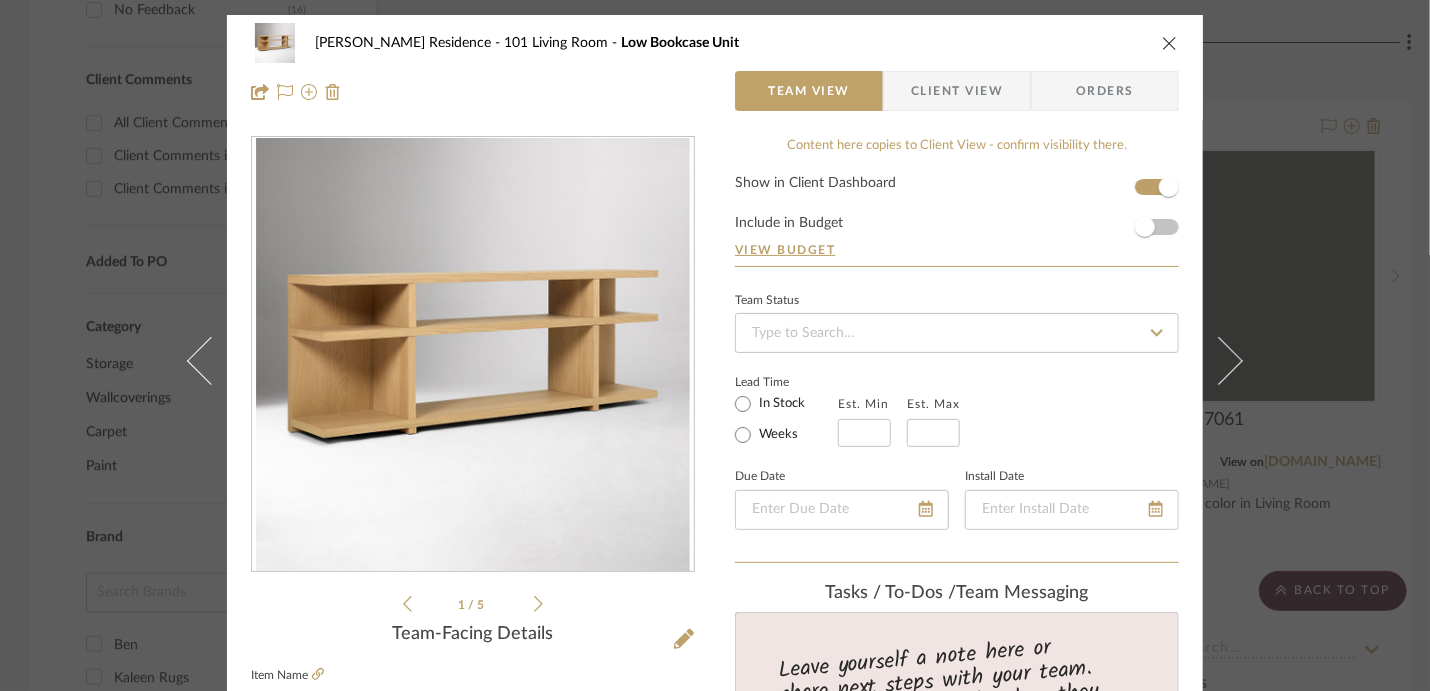click on "McCausland Residence 101 Living Room Low Bookcase Unit Team View Client View Orders 1 / 5  Team-Facing Details   Item Name  Low Bookcase Unit  Brand  West Elm  Internal Description   Dimensions  72"W x 13.6"D x 25.75"H  Product Specifications   Item Costs   View Budget   Markup %  30%  Unit Cost  $899.00  Cost Type  Retail  Client Unit Price   $1,168.70   Quantity  1  Unit Type  Each  Subtotal   $1,168.70   Tax %  0%  Total Tax   $0.00   Shipping Cost  $0.00  Ship. Markup %  0% Taxable  Total Shipping   $0.00  Total Client Price  $1,168.70  Your Cost  $899.00  Your Margin  $269.70  Content here copies to Client View - confirm visibility there.  Show in Client Dashboard   Include in Budget   View Budget  Team Status  Lead Time  In Stock Weeks  Est. Min   Est. Max   Due Date   Install Date  Tasks / To-Dos /  team Messaging  Leave yourself a note here or share next steps with your team. You will receive emails when they
respond!  Invite Collaborator Internal Notes  Documents  Choose a file (1)" at bounding box center (715, 889) 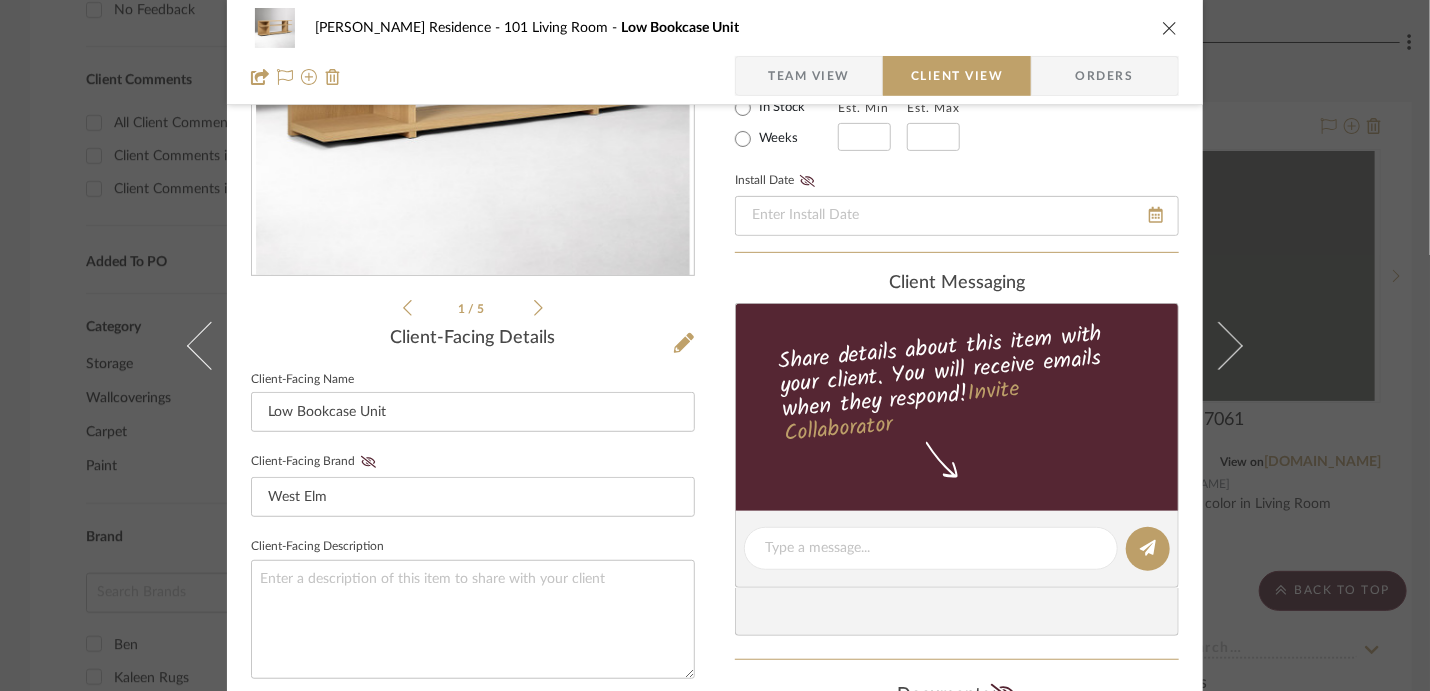 scroll, scrollTop: 300, scrollLeft: 0, axis: vertical 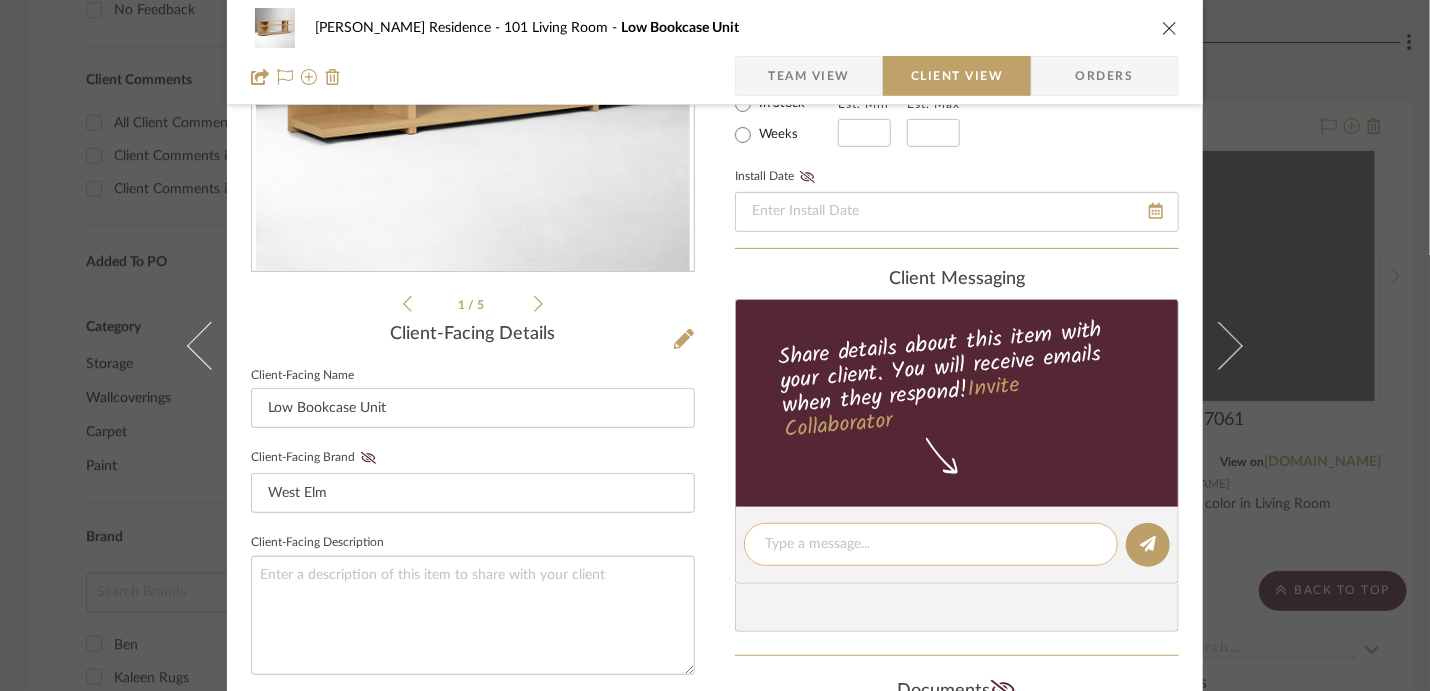 click 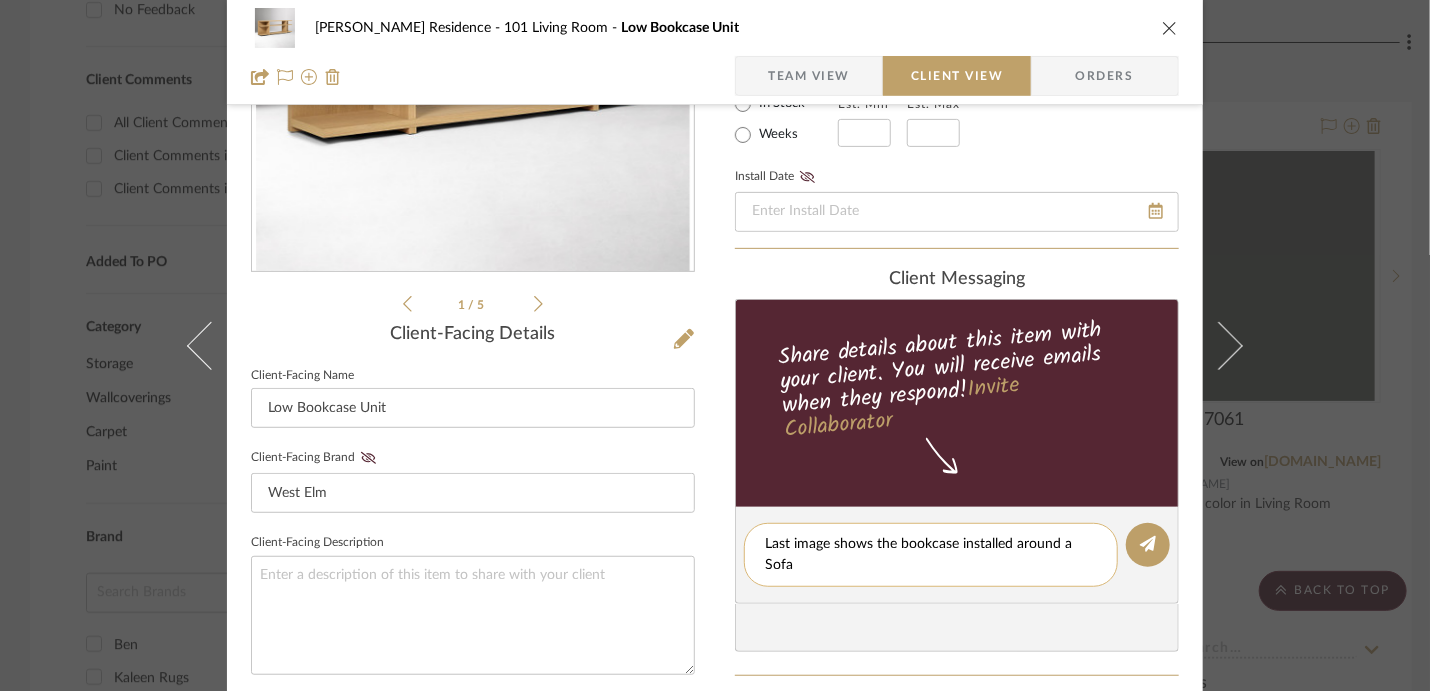 scroll, scrollTop: 0, scrollLeft: 0, axis: both 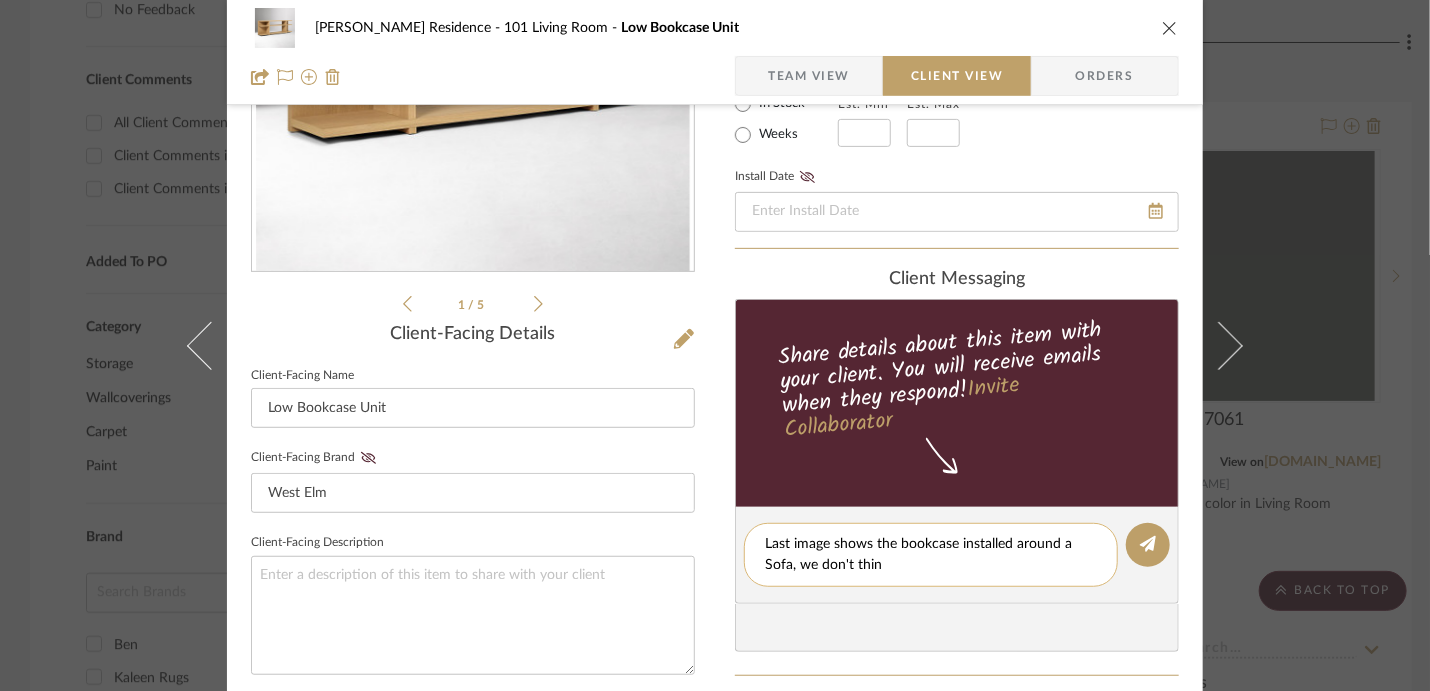 type on "Last image shows the bookcase installed around a Sofa, we don't thi" 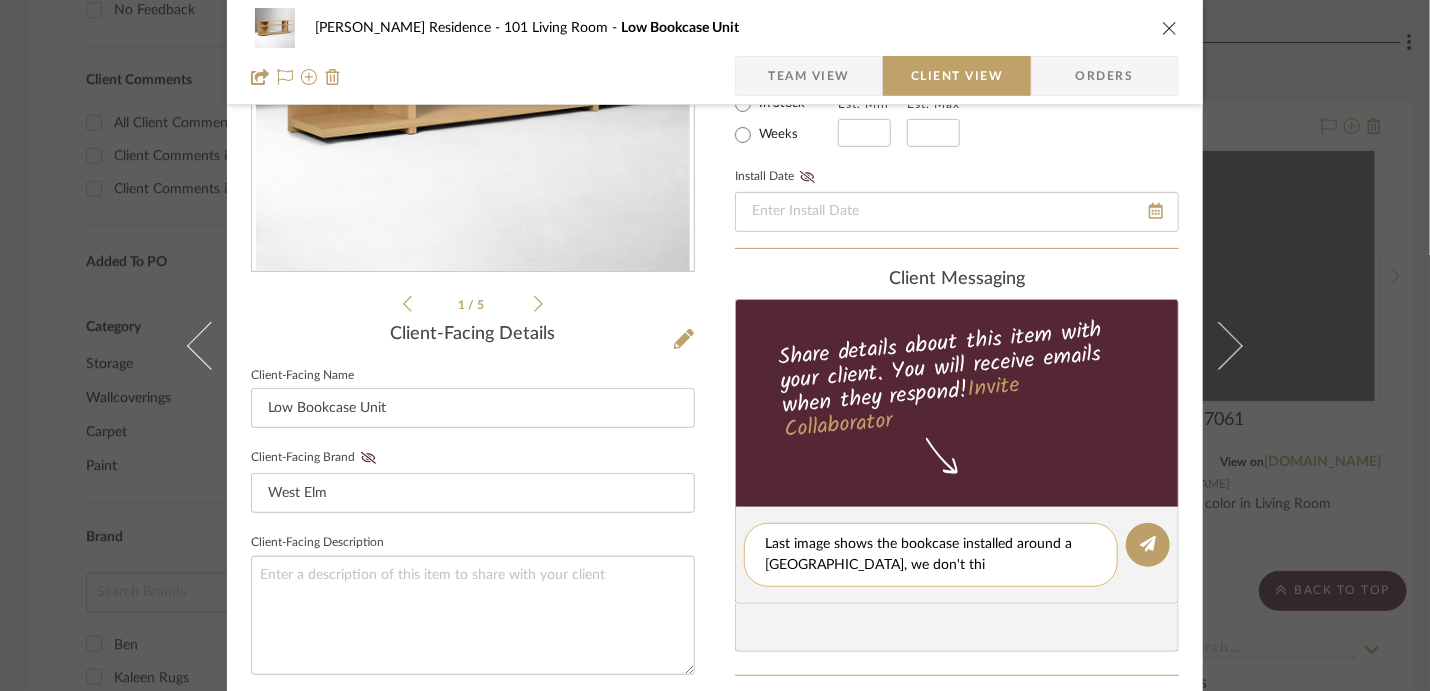 click on "Last image shows the bookcase installed around a Sofa, we don't thi" 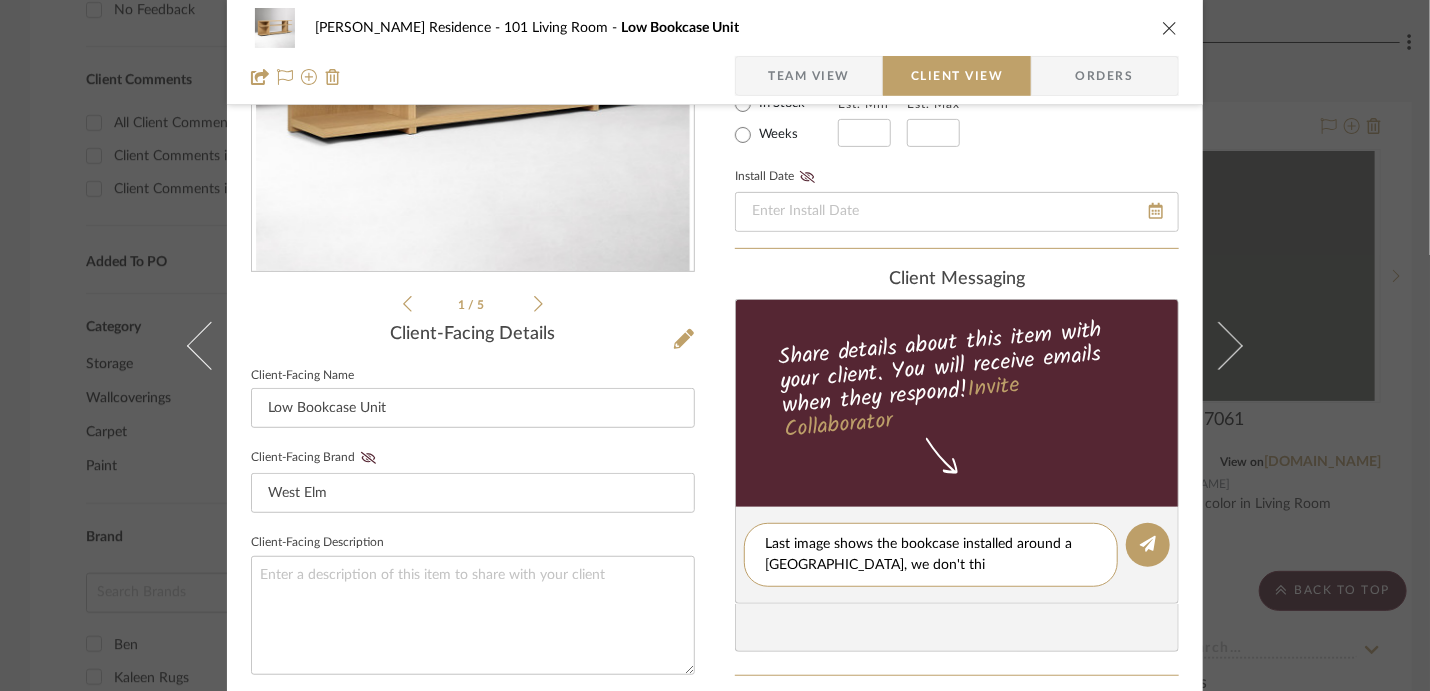 type 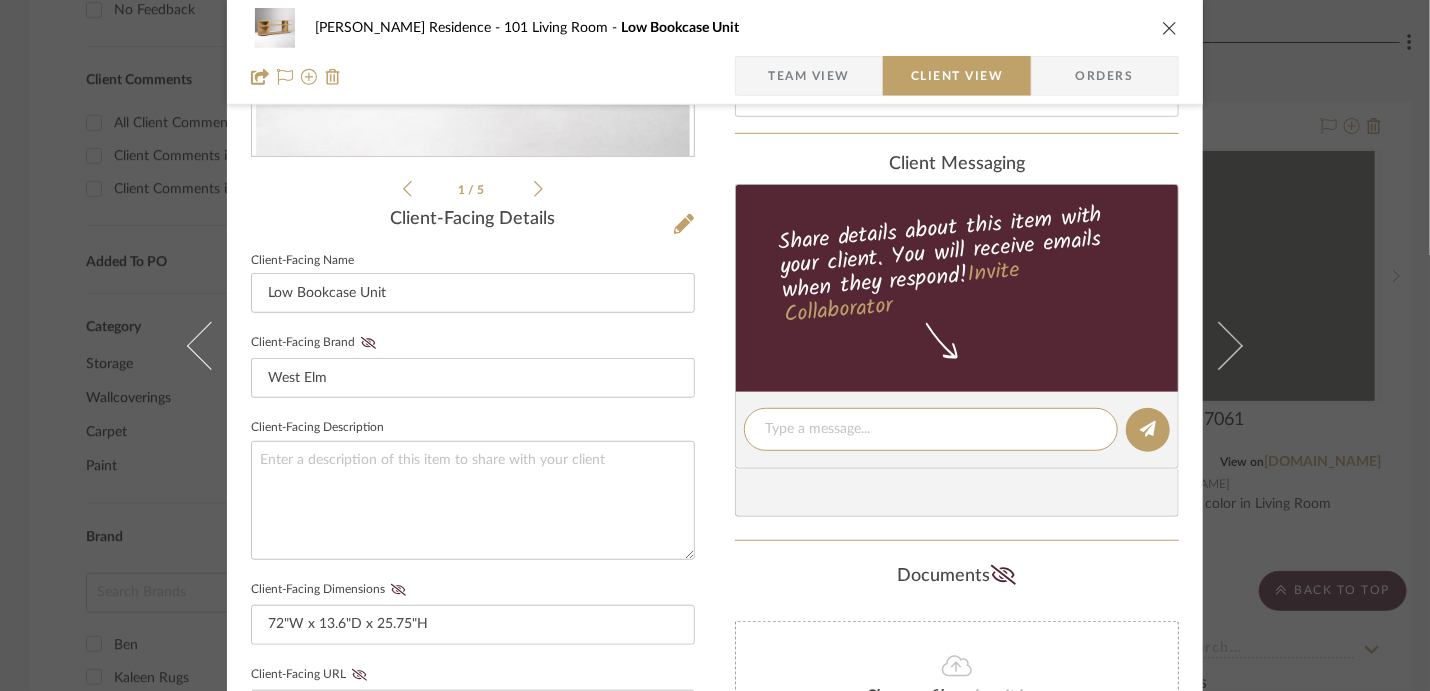 scroll, scrollTop: 300, scrollLeft: 0, axis: vertical 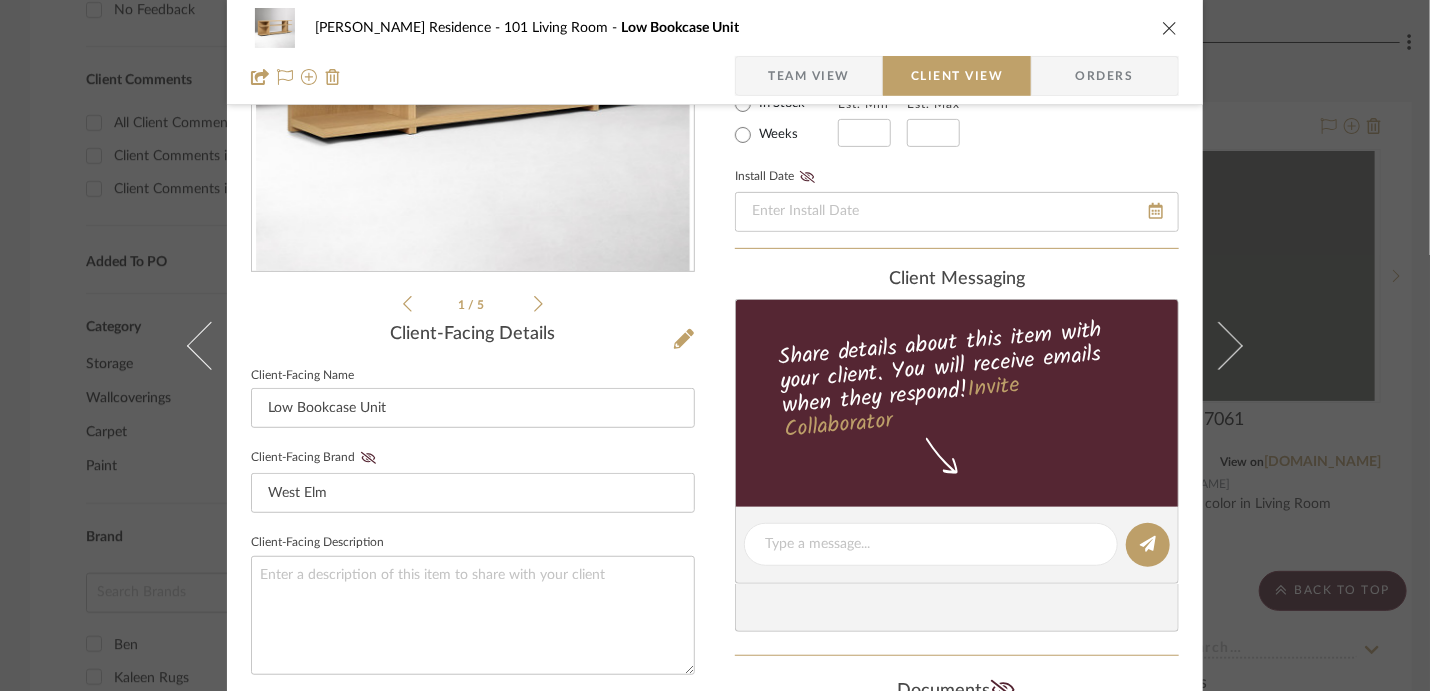click at bounding box center [1170, 28] 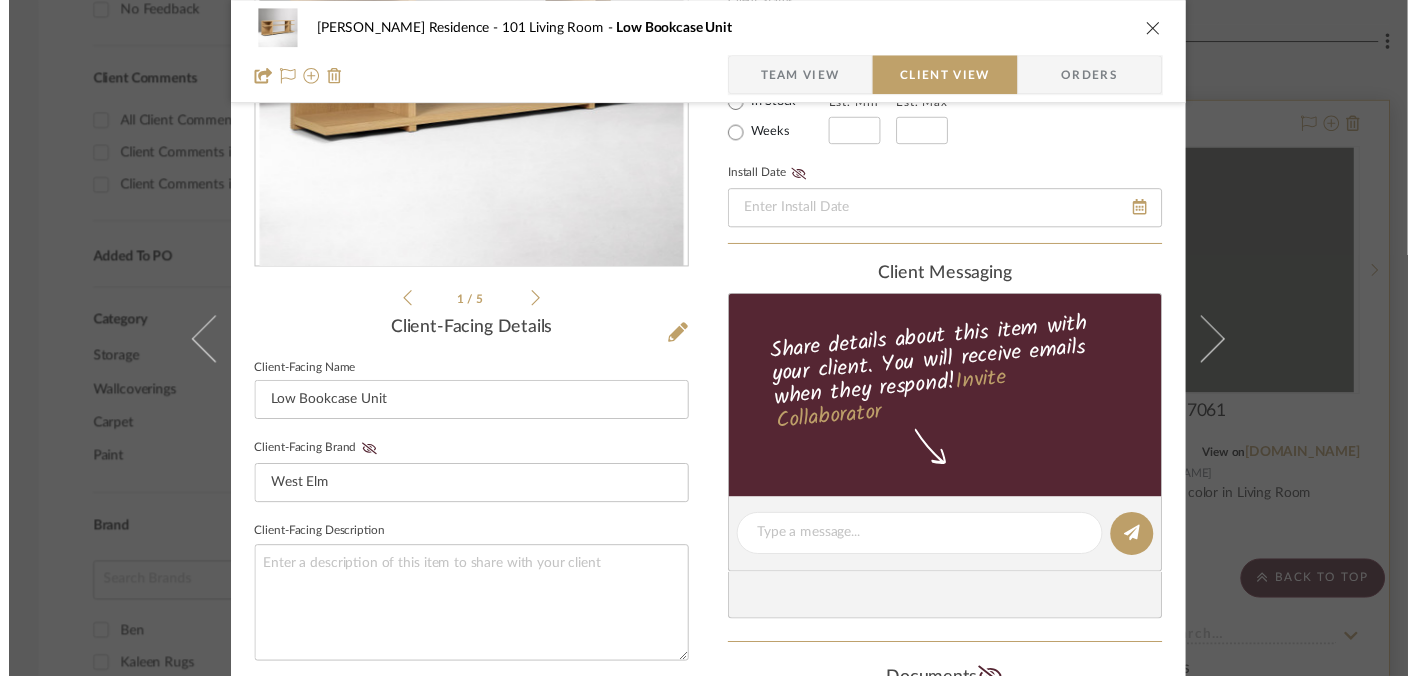 scroll, scrollTop: 1000, scrollLeft: 0, axis: vertical 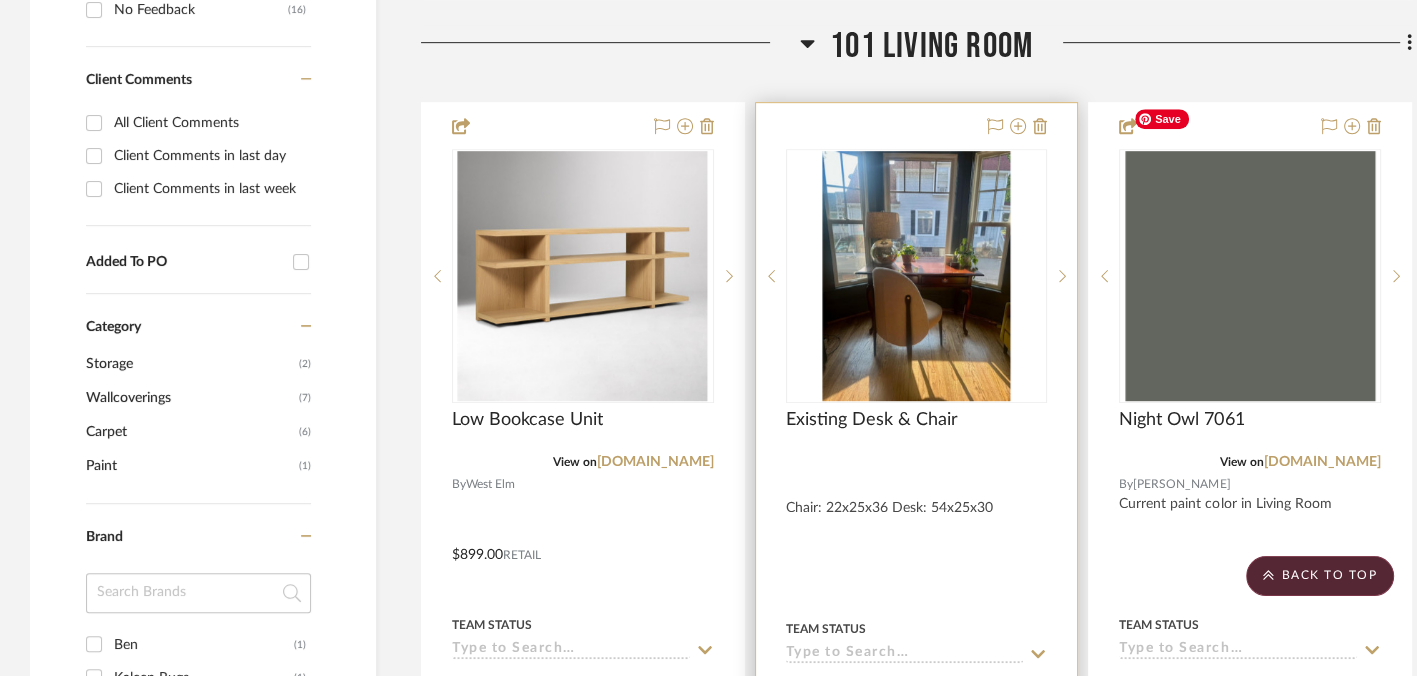 click at bounding box center [917, 276] 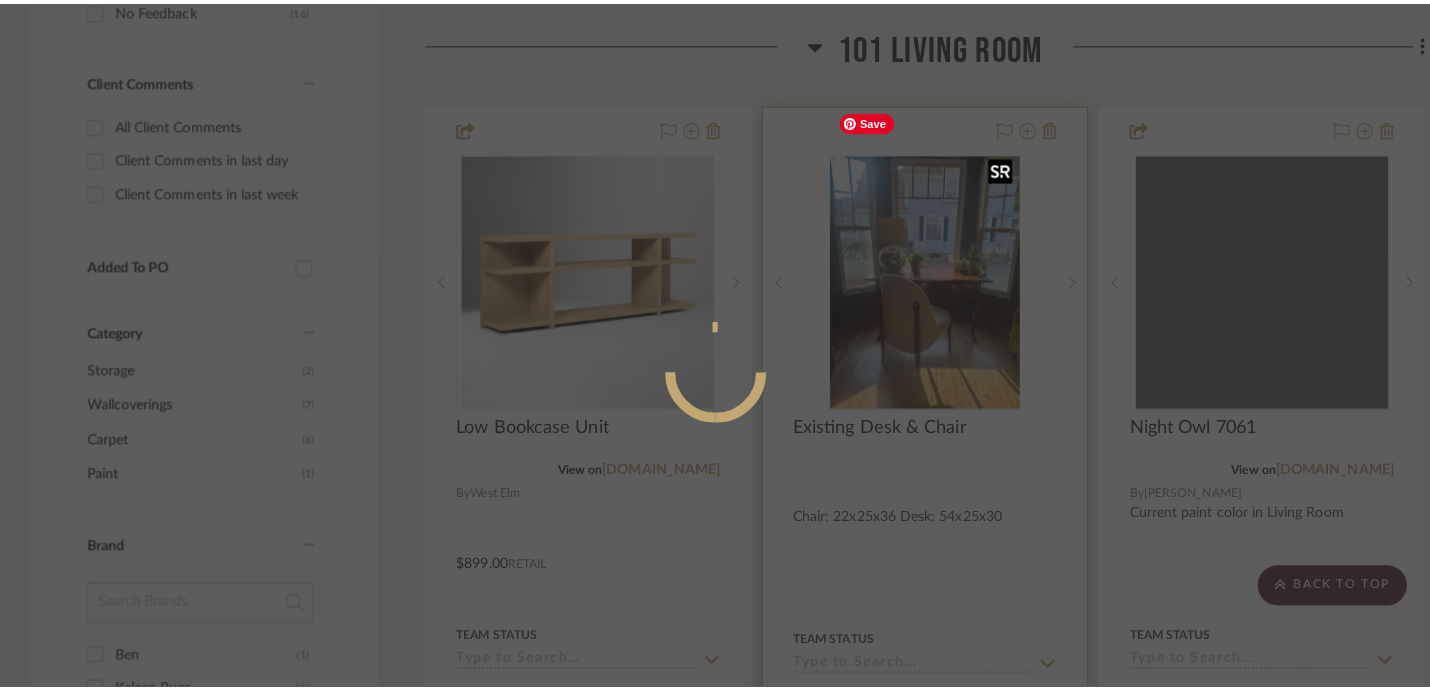 scroll, scrollTop: 0, scrollLeft: 0, axis: both 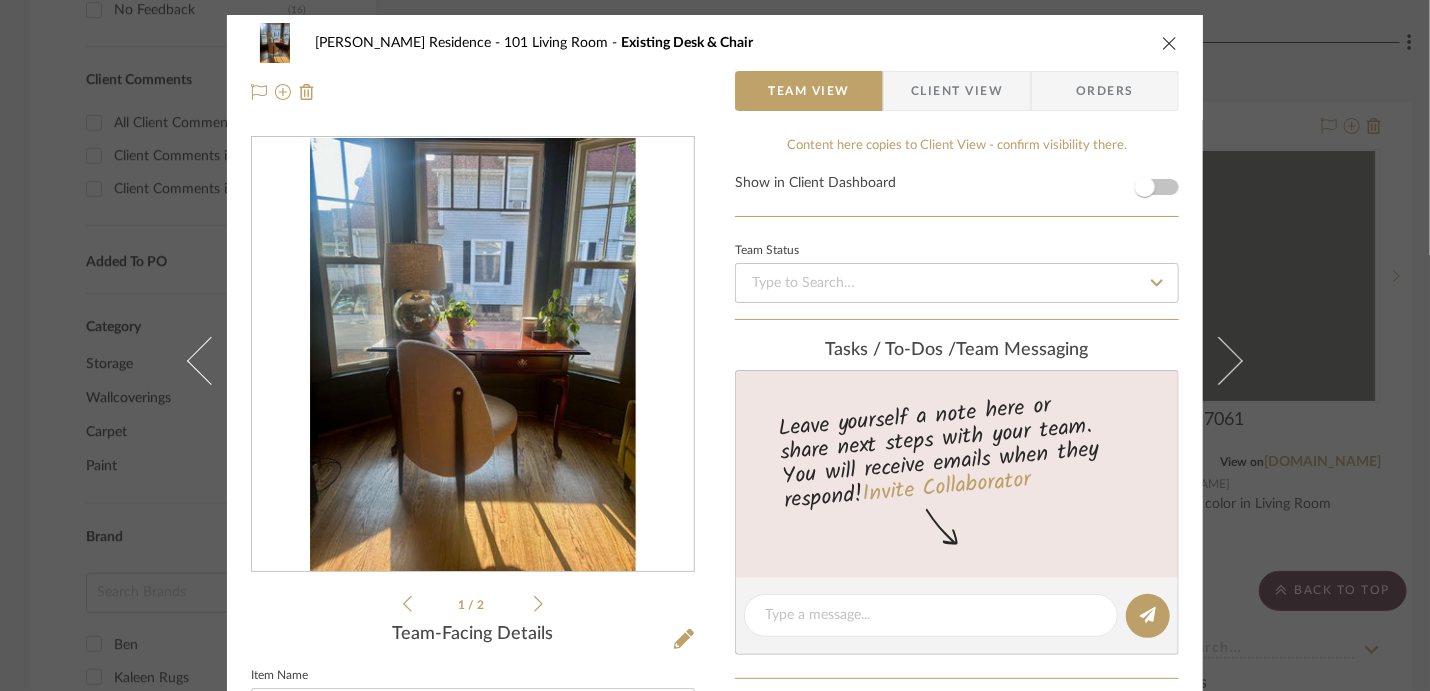 click on "McCausland Residence 101 Living Room Existing Desk & Chair Team View Client View Orders" at bounding box center (715, 67) 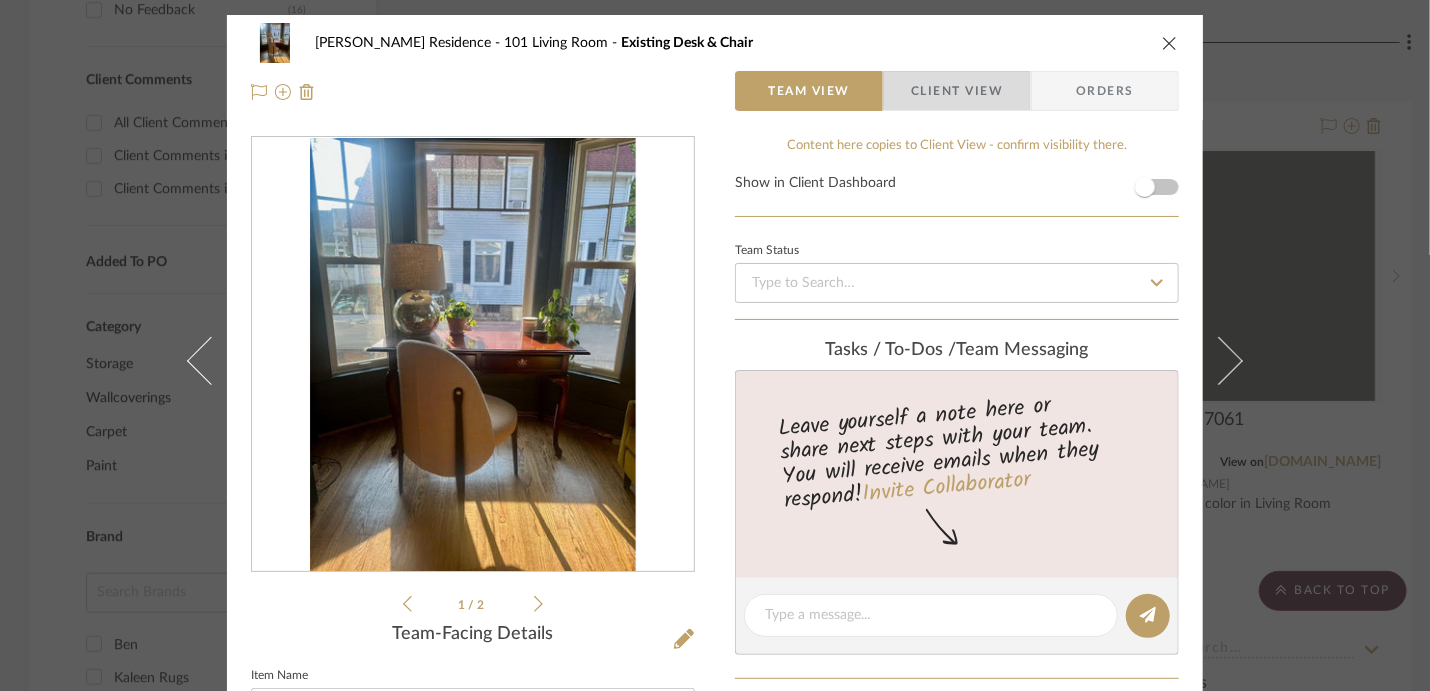 click on "Client View" at bounding box center [957, 91] 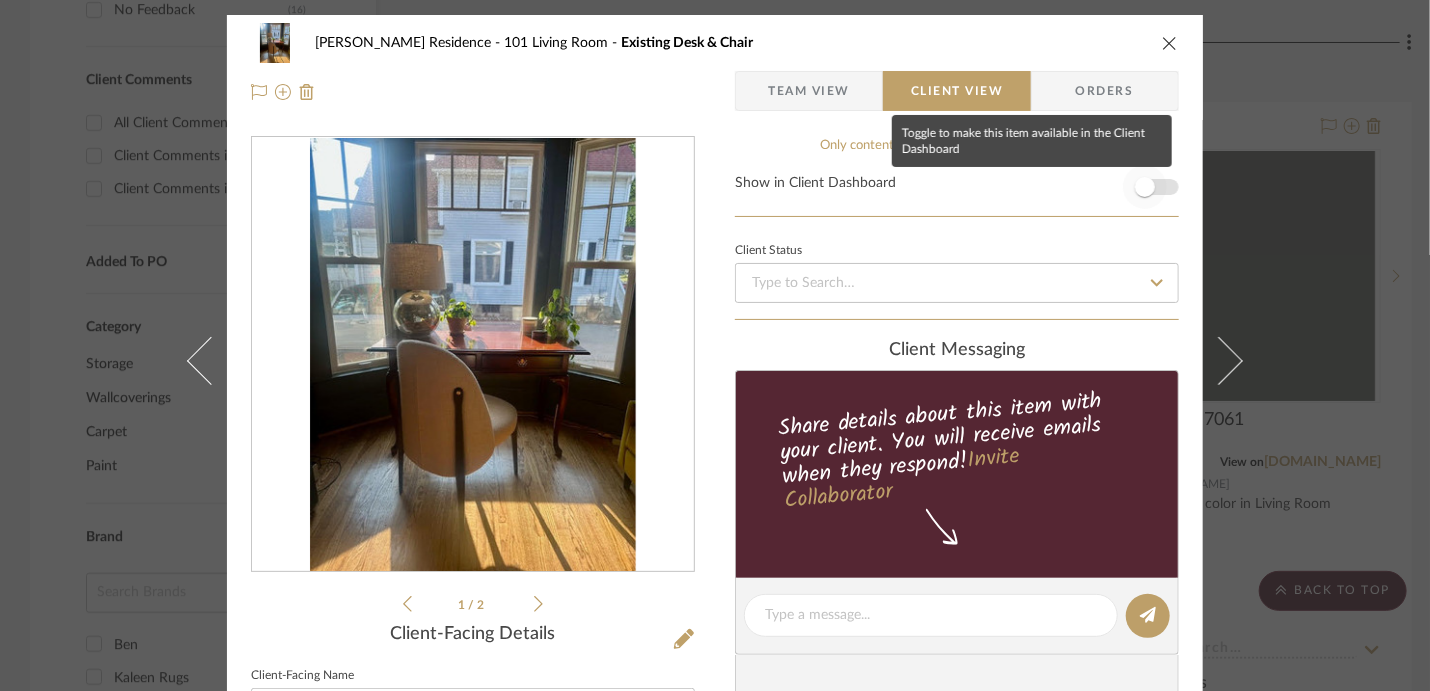 click at bounding box center [1145, 187] 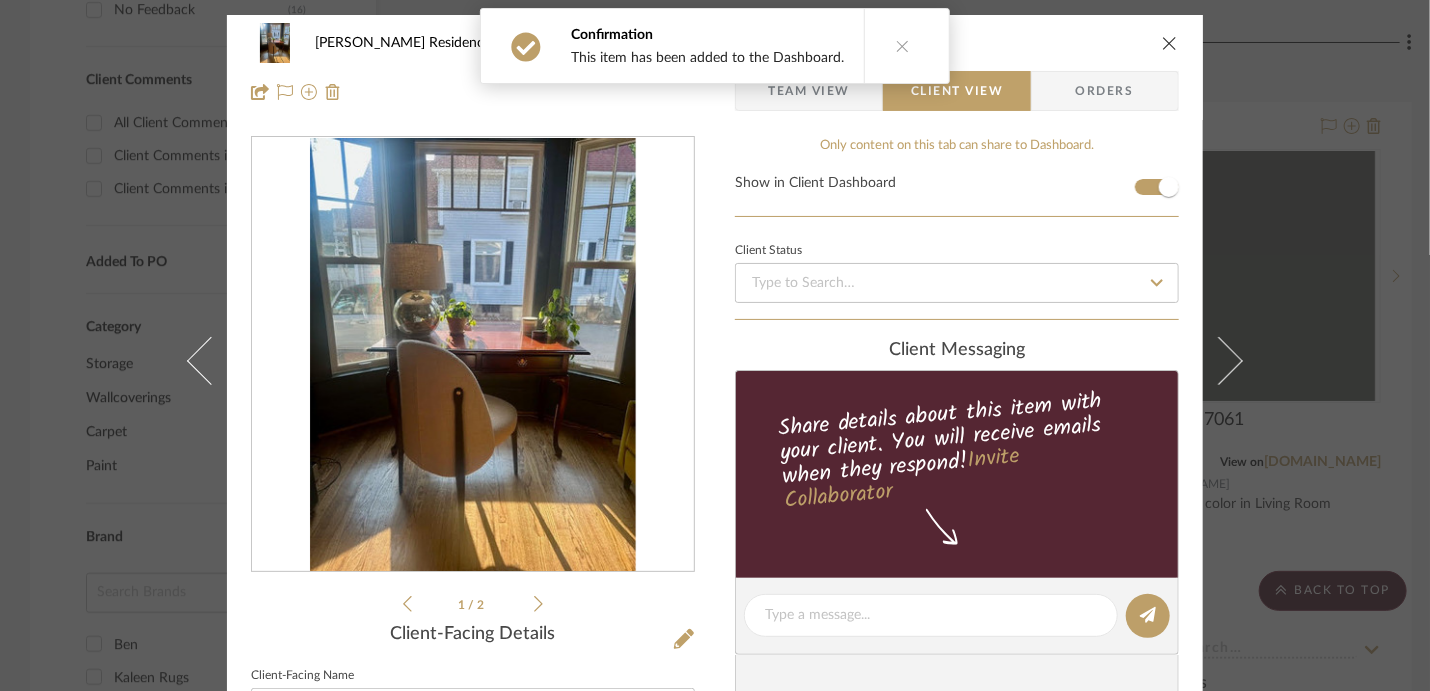 click at bounding box center (1170, 43) 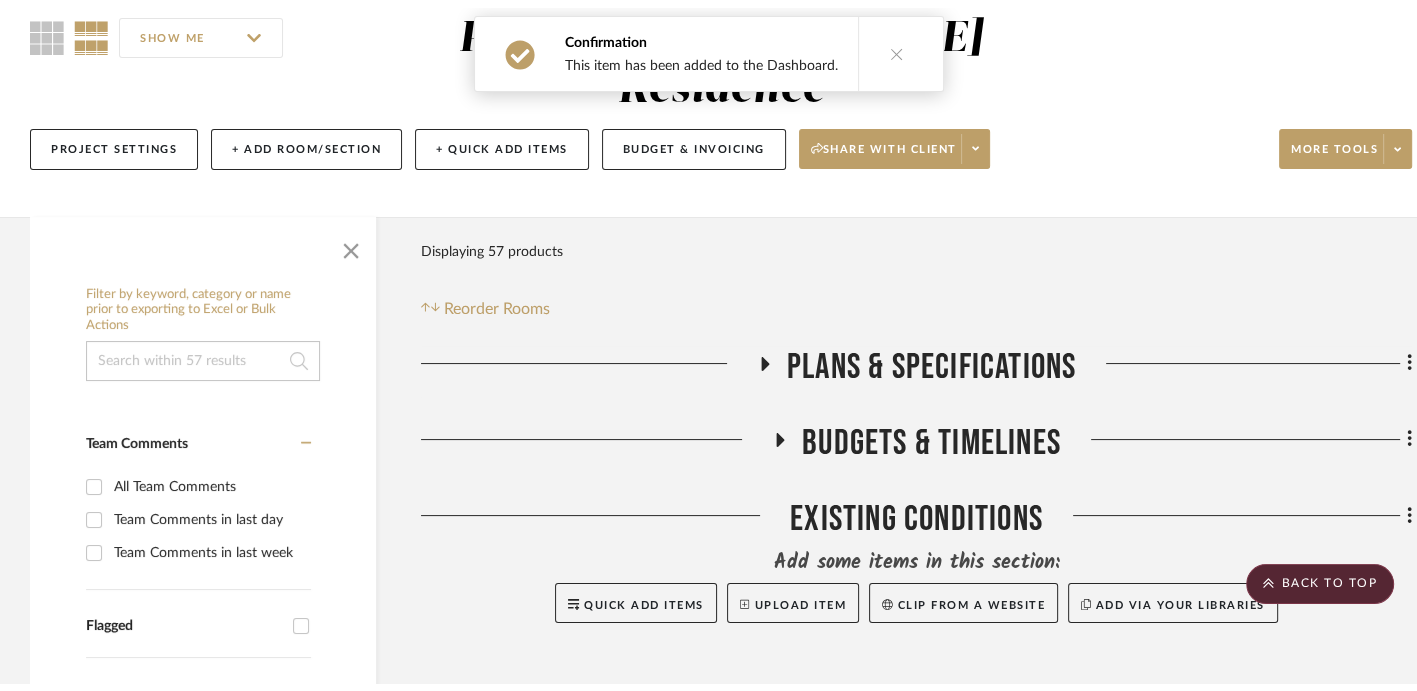 scroll, scrollTop: 0, scrollLeft: 0, axis: both 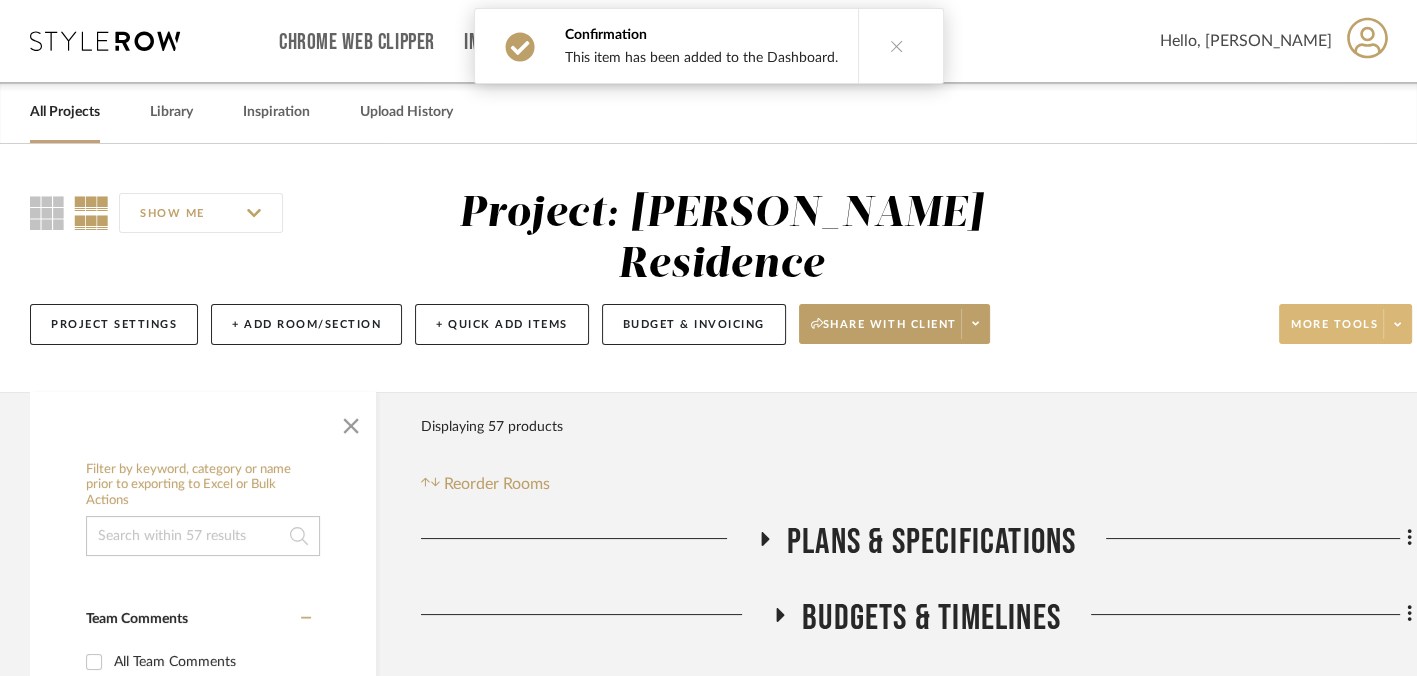 click 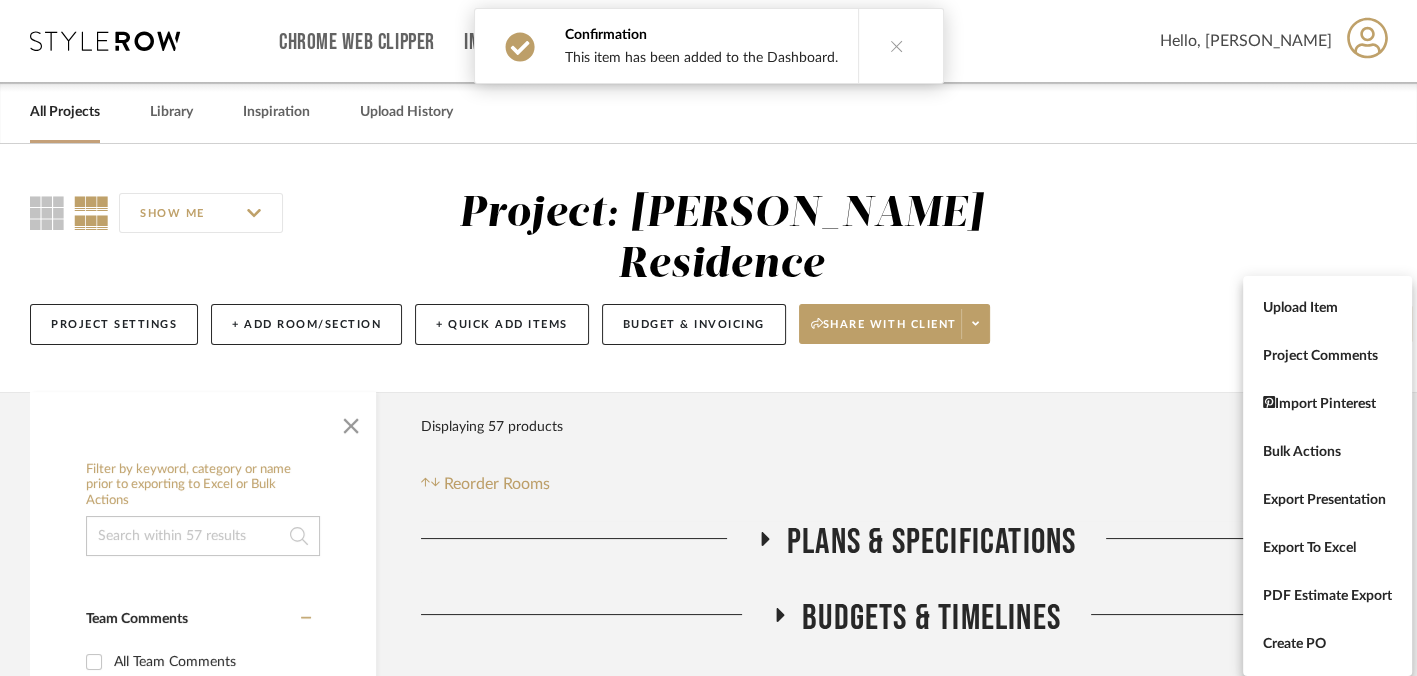 click at bounding box center (708, 338) 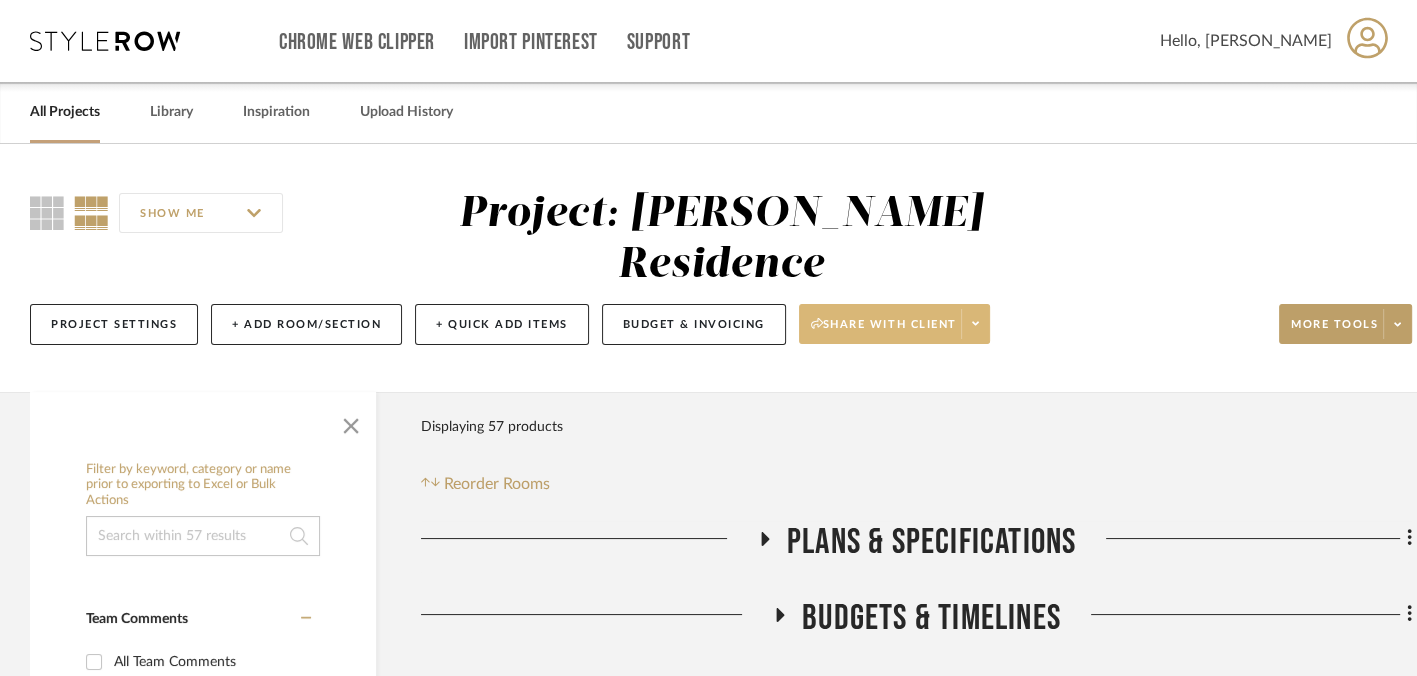 click 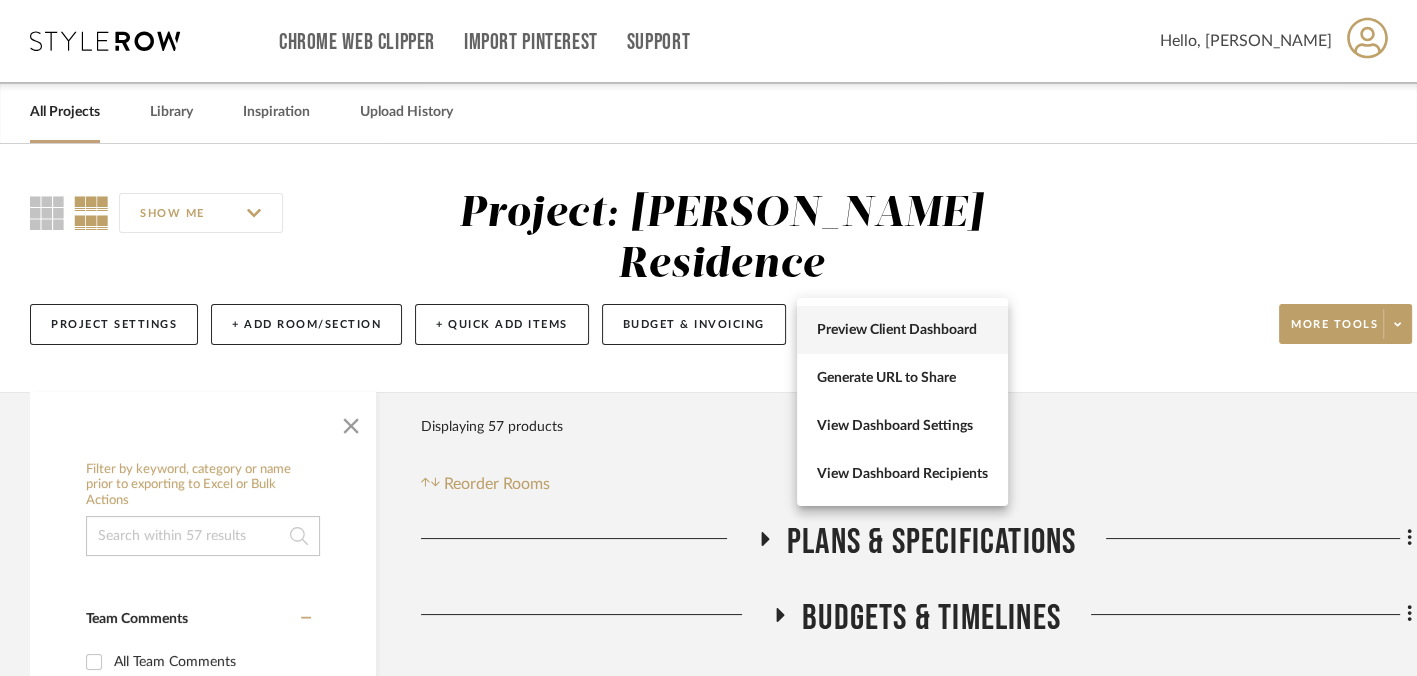 click on "Preview Client Dashboard" at bounding box center (902, 330) 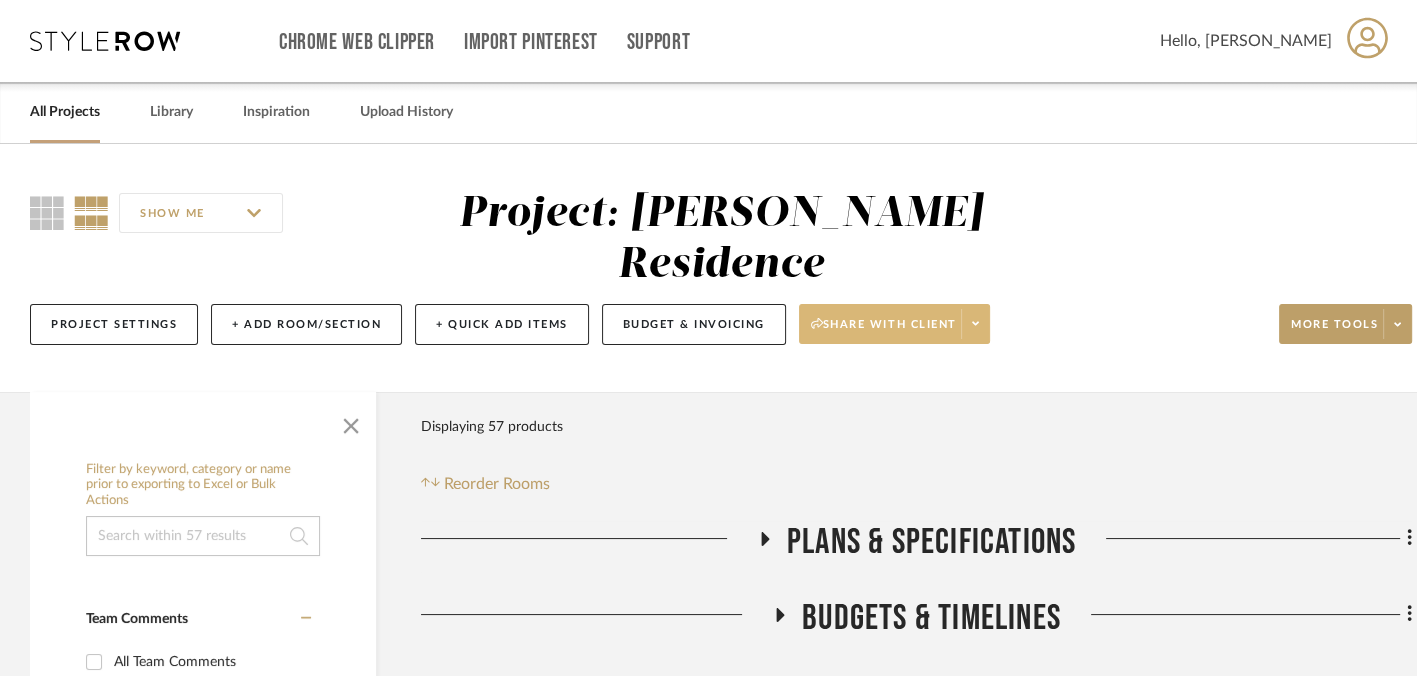 click 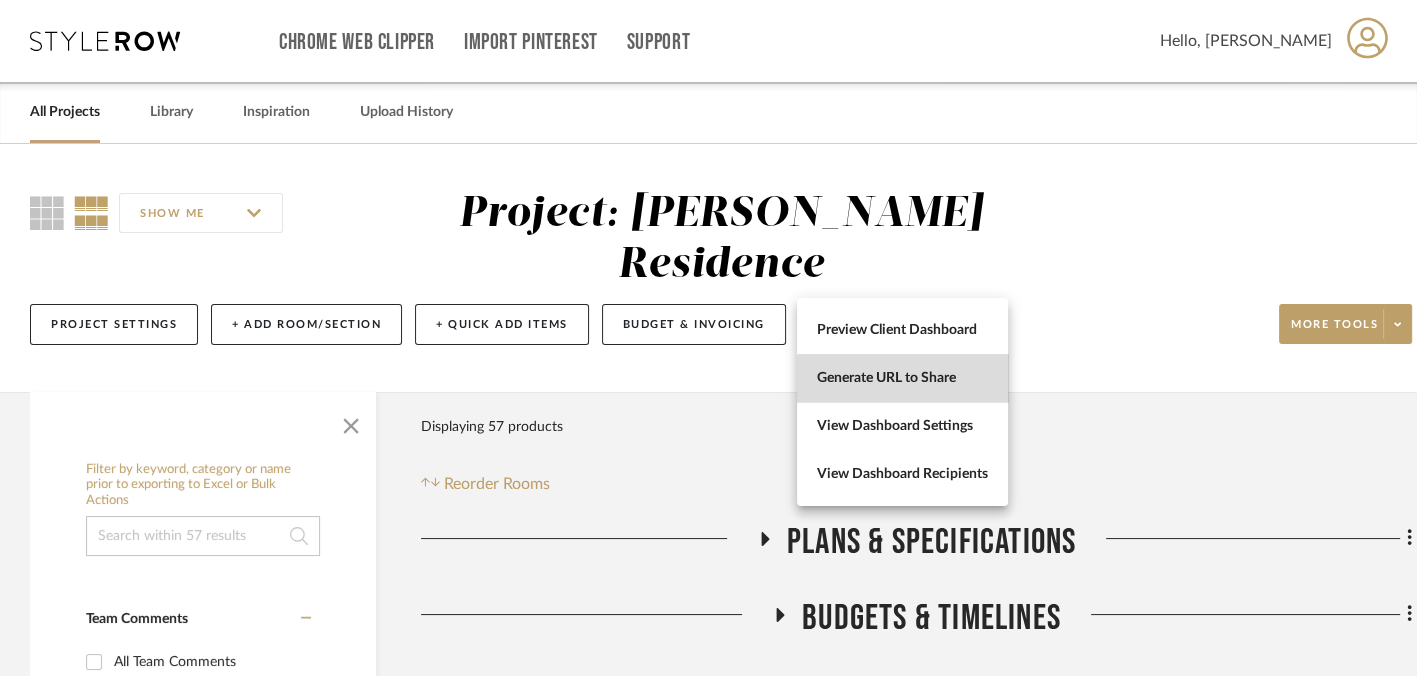 click on "Generate URL to Share" at bounding box center (902, 378) 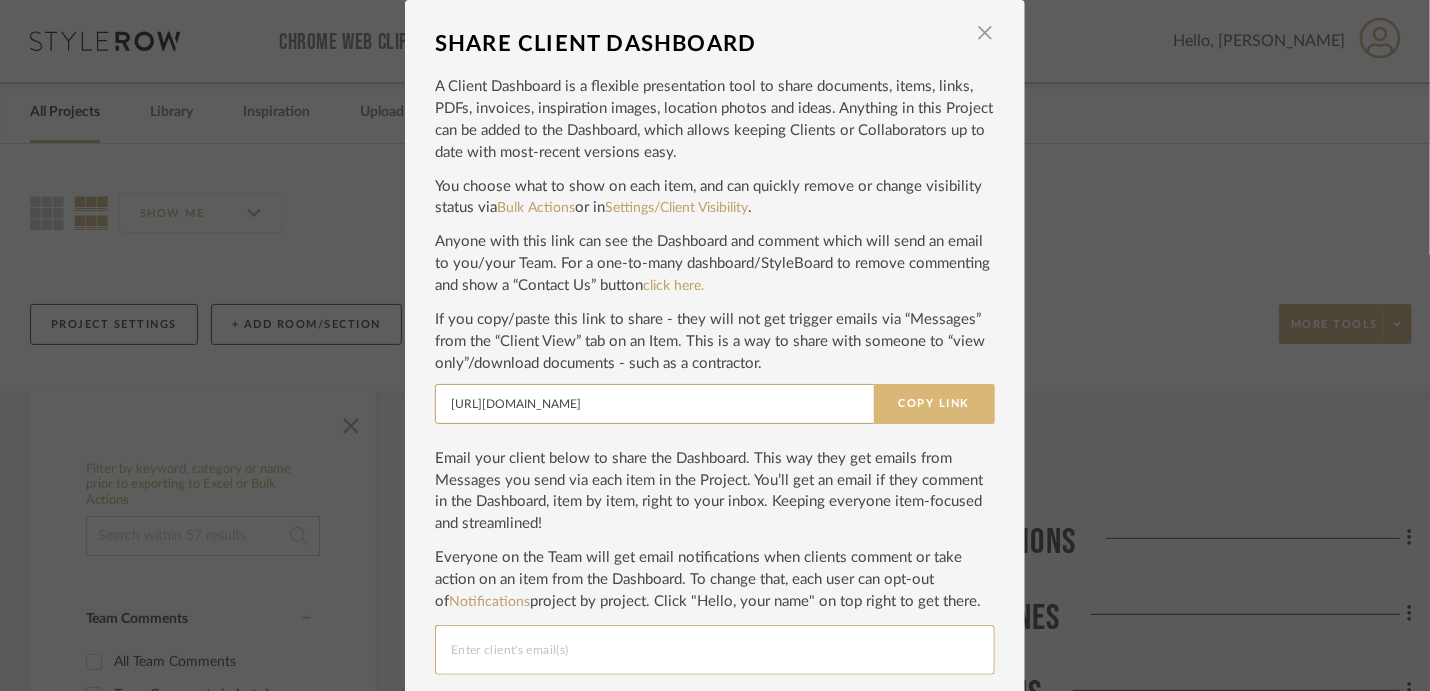 click on "Copy Link" at bounding box center (934, 404) 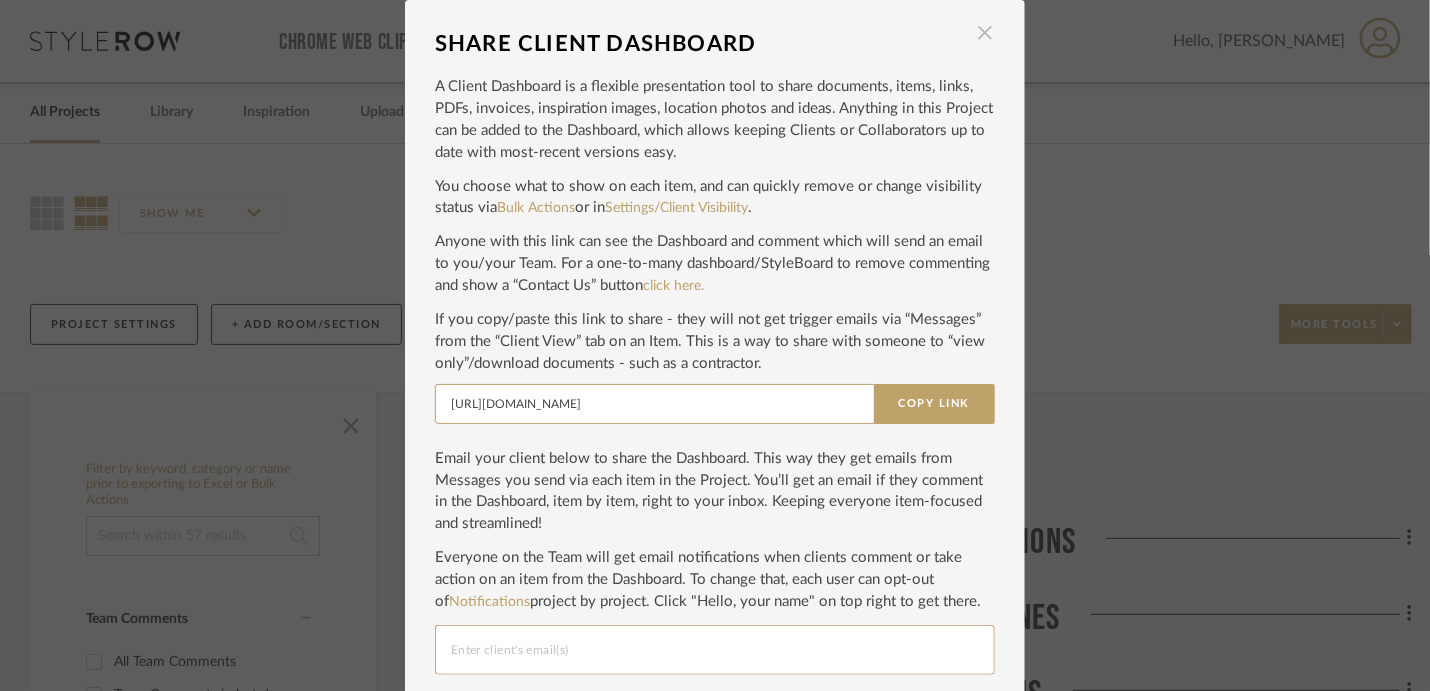 click at bounding box center [985, 33] 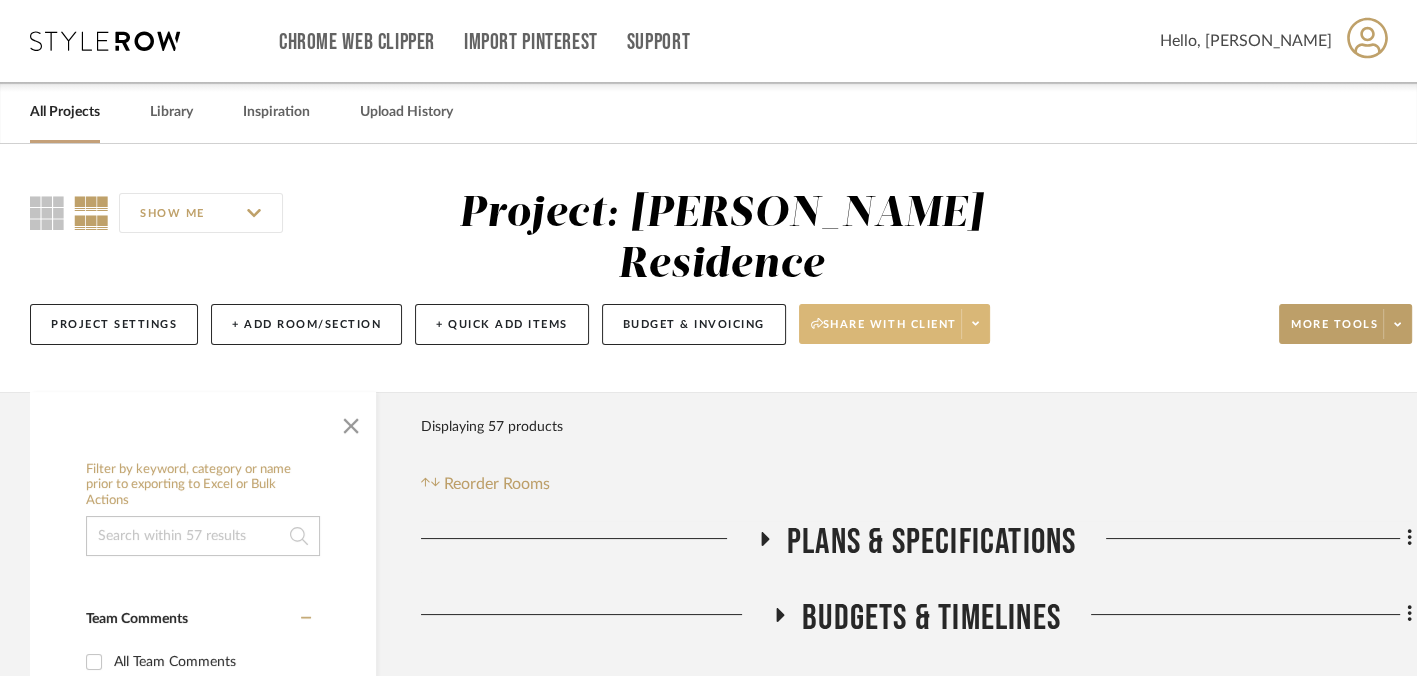 click on "All Projects" at bounding box center [65, 112] 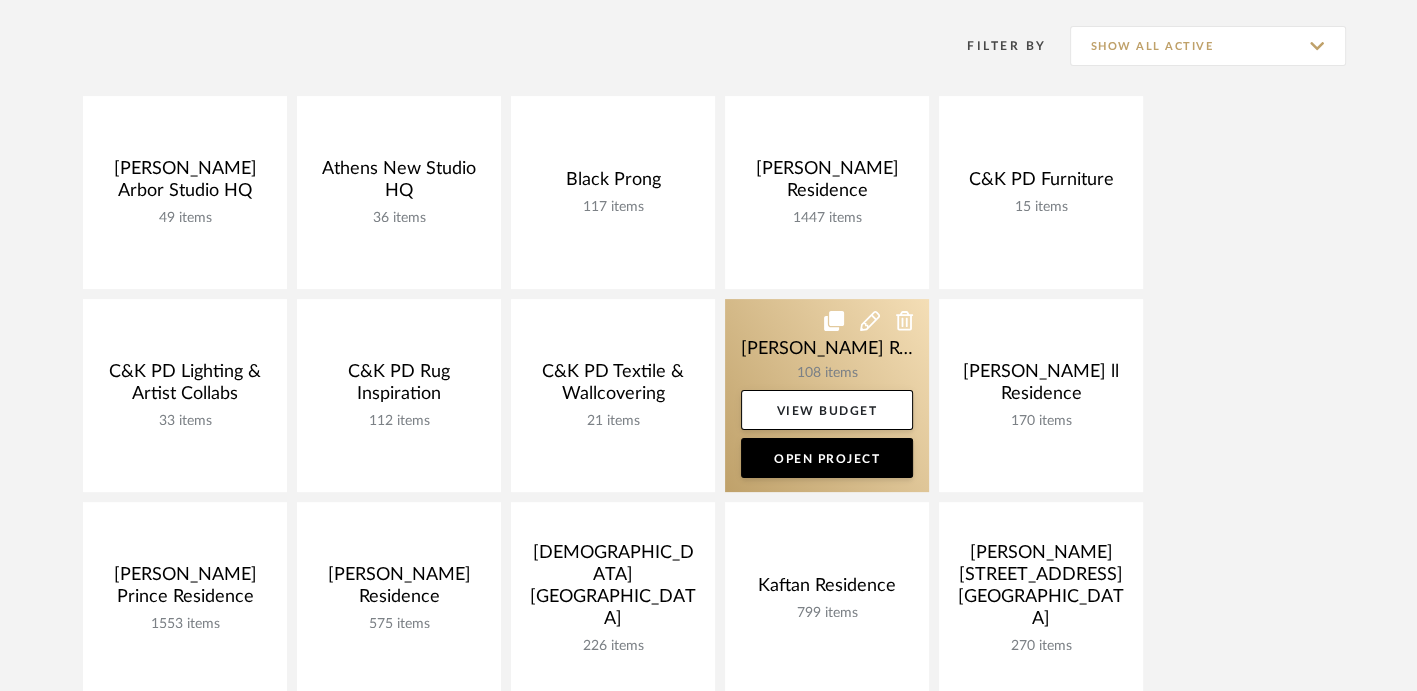 scroll, scrollTop: 600, scrollLeft: 0, axis: vertical 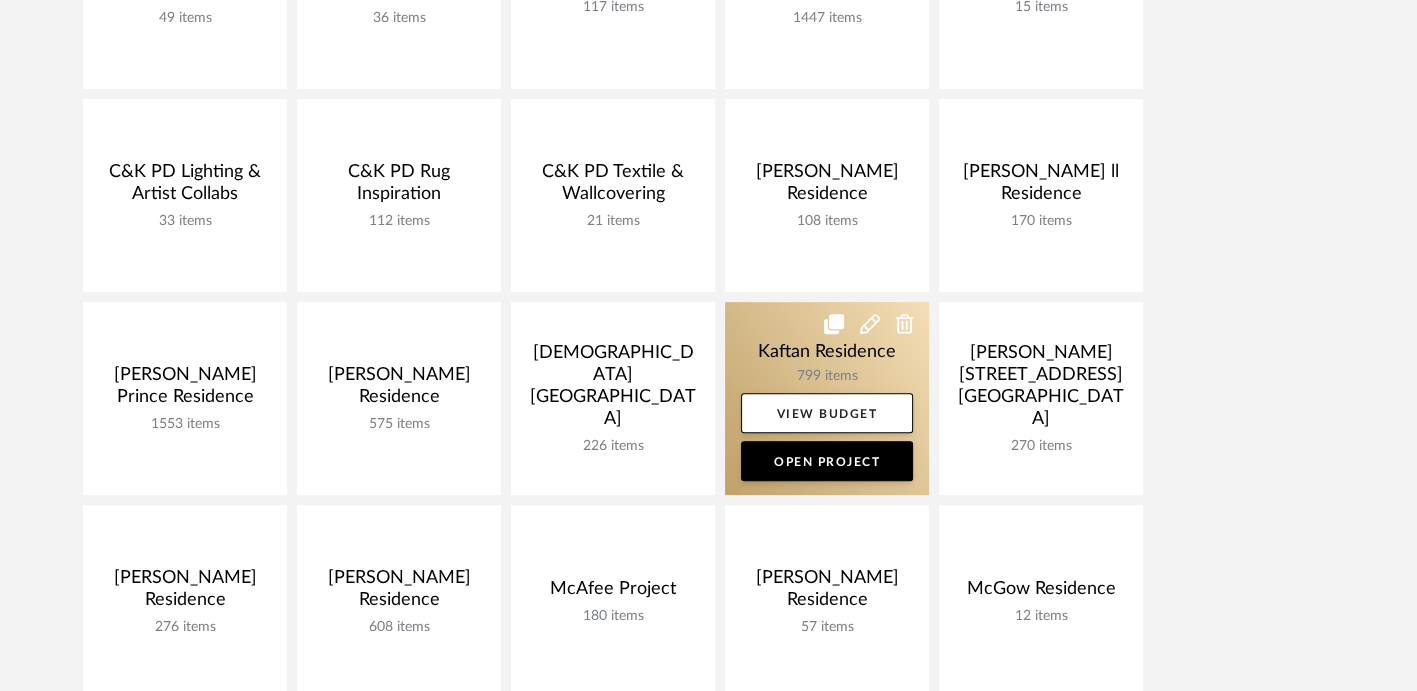 click 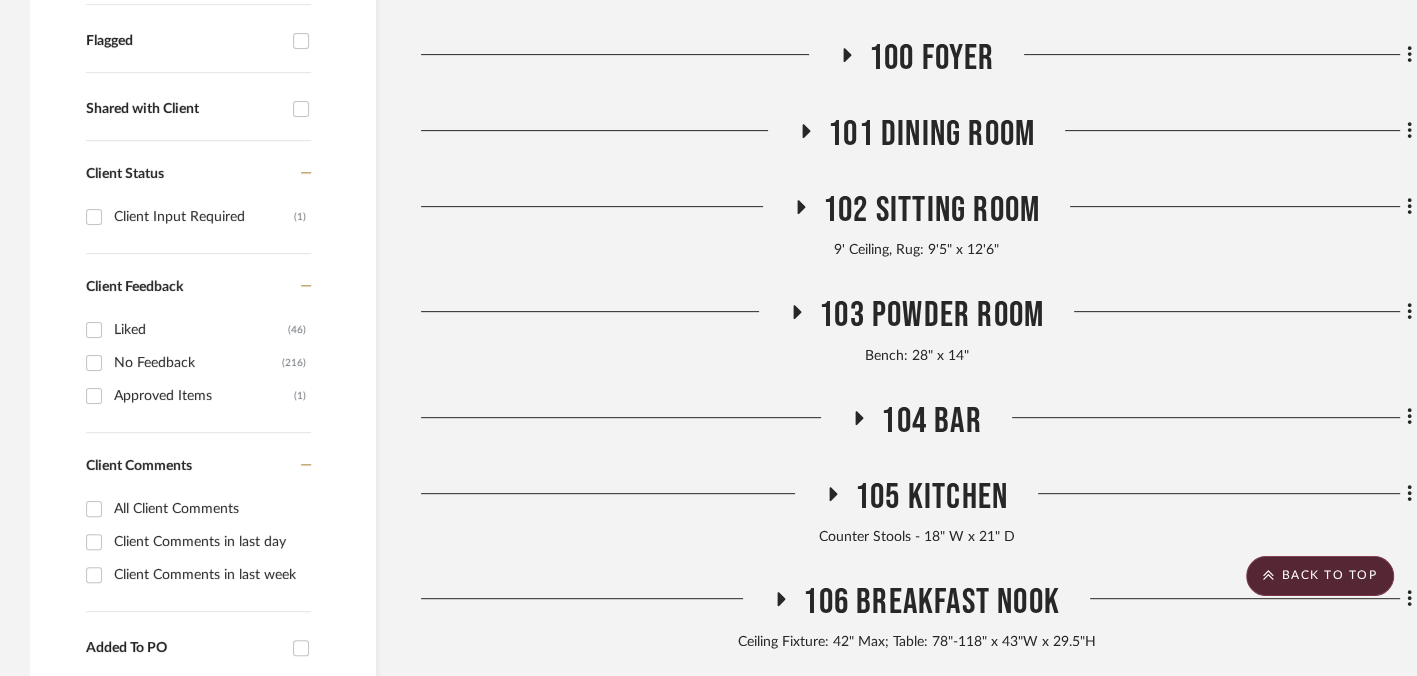 scroll, scrollTop: 700, scrollLeft: 0, axis: vertical 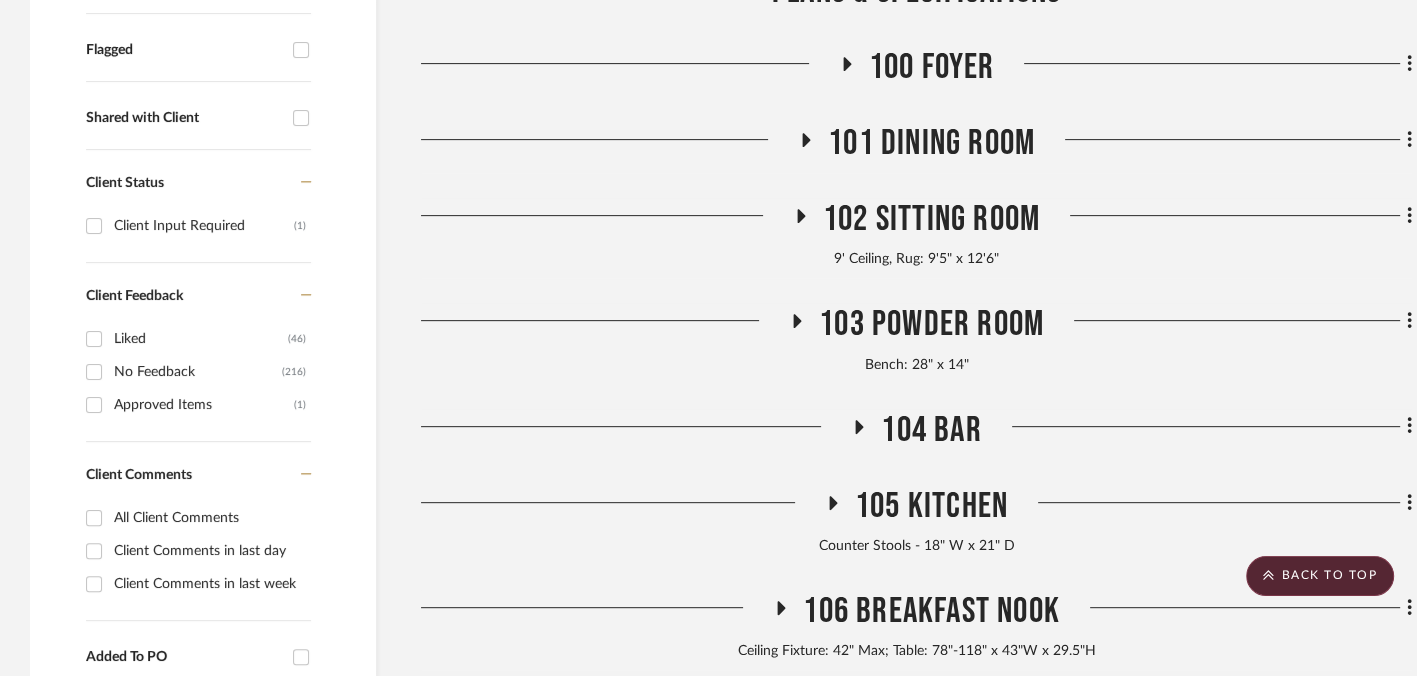 click on "102 Sitting Room" 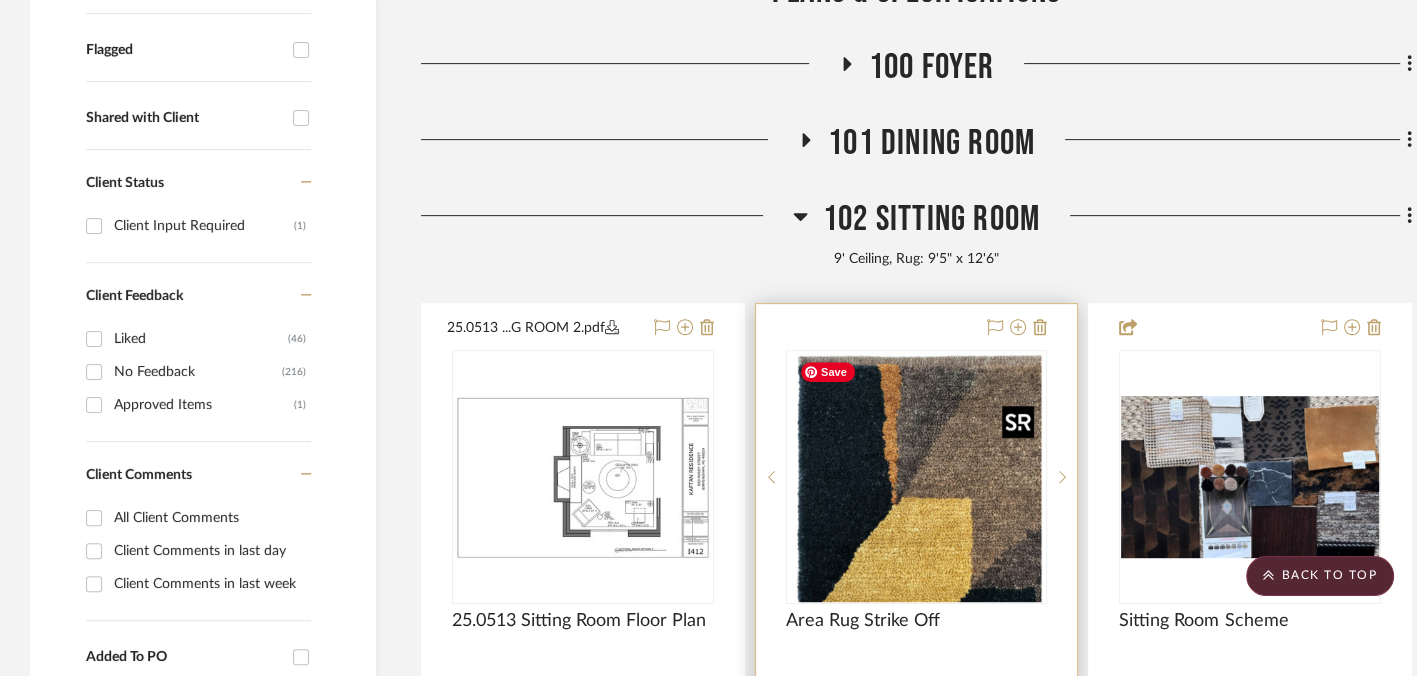 scroll, scrollTop: 900, scrollLeft: 0, axis: vertical 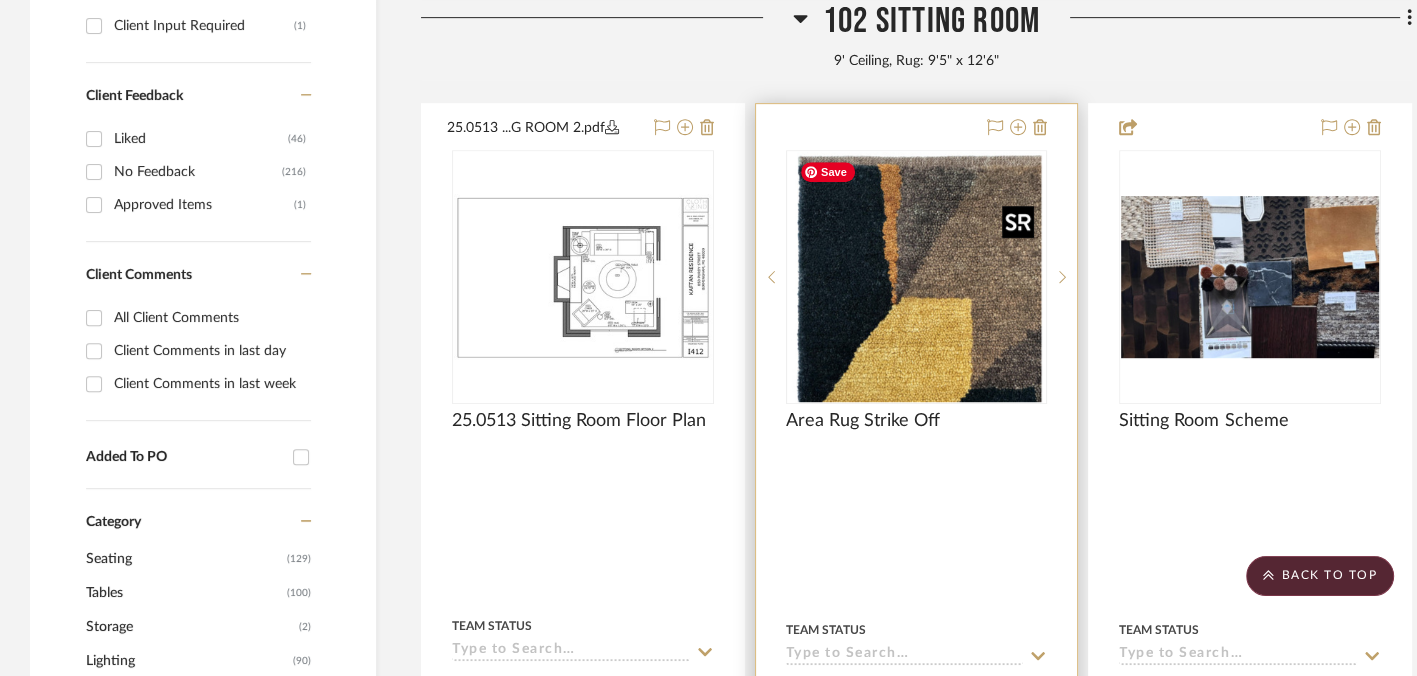 click at bounding box center [916, 277] 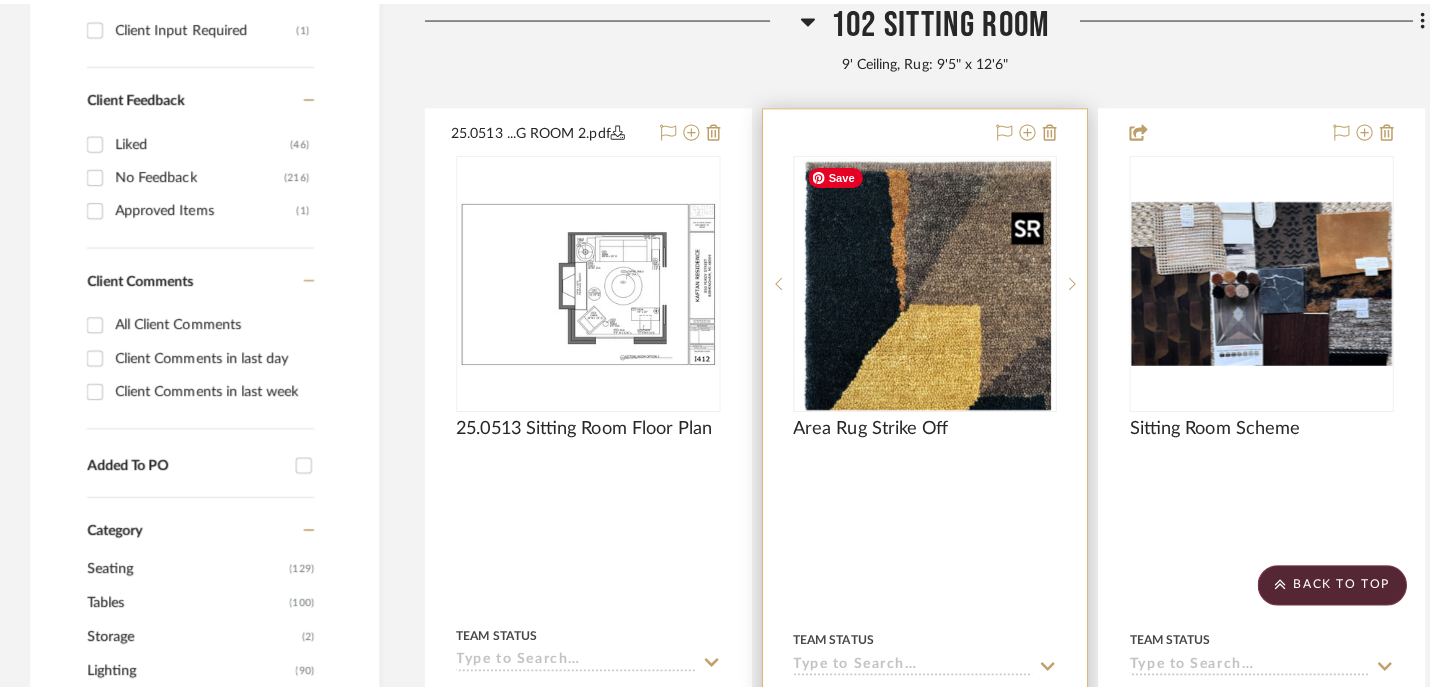 scroll, scrollTop: 0, scrollLeft: 0, axis: both 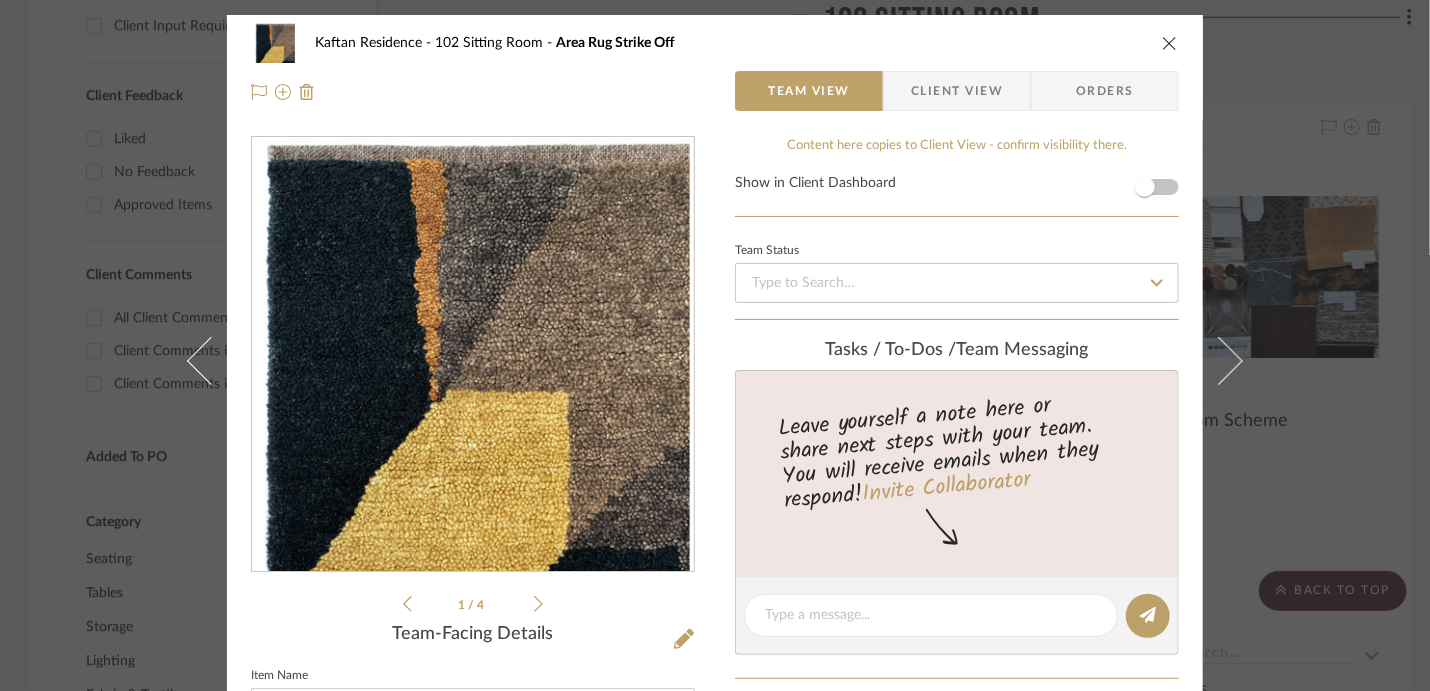 click 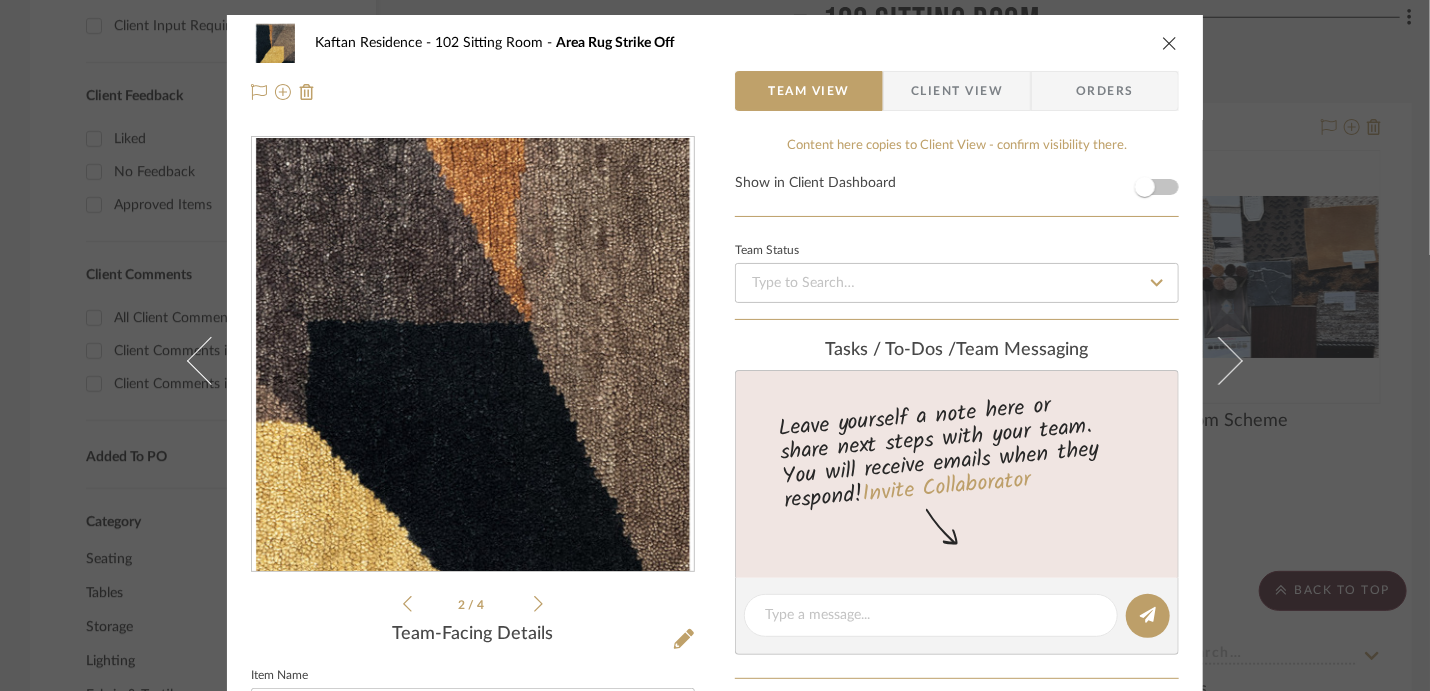 click 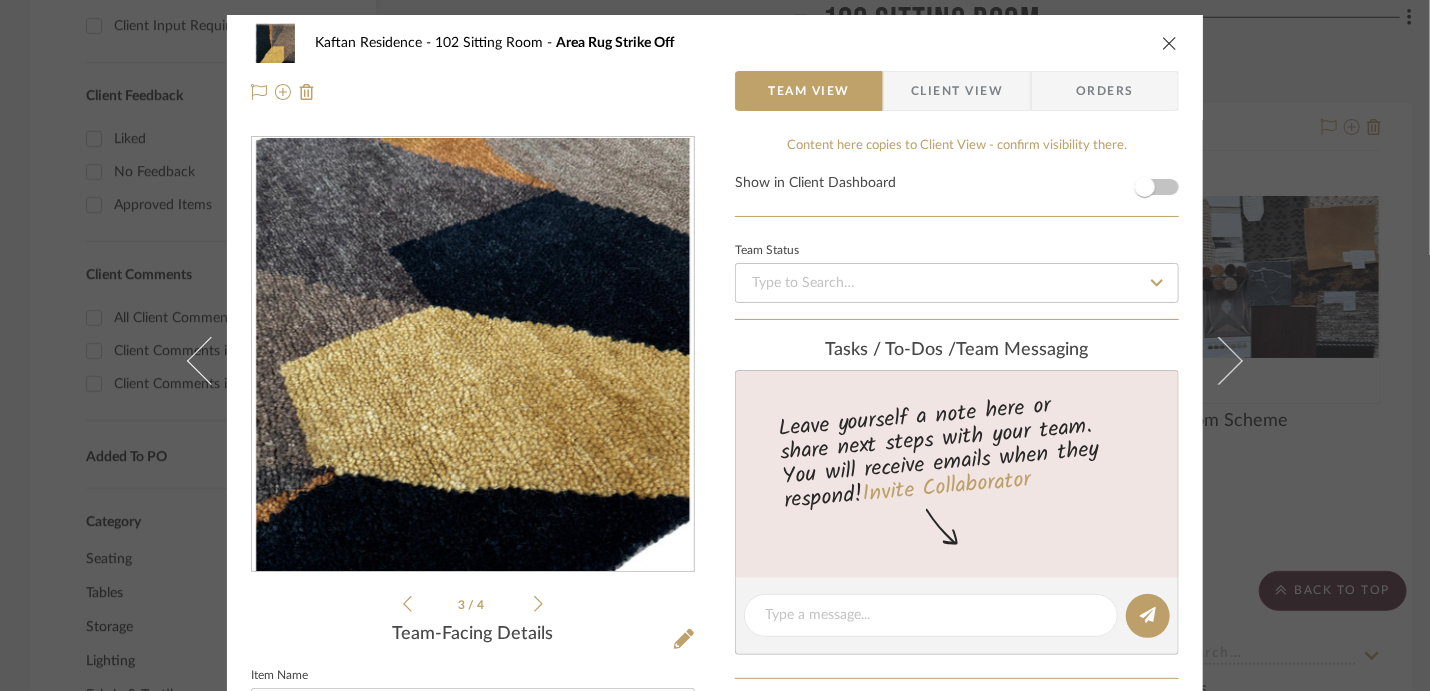 click 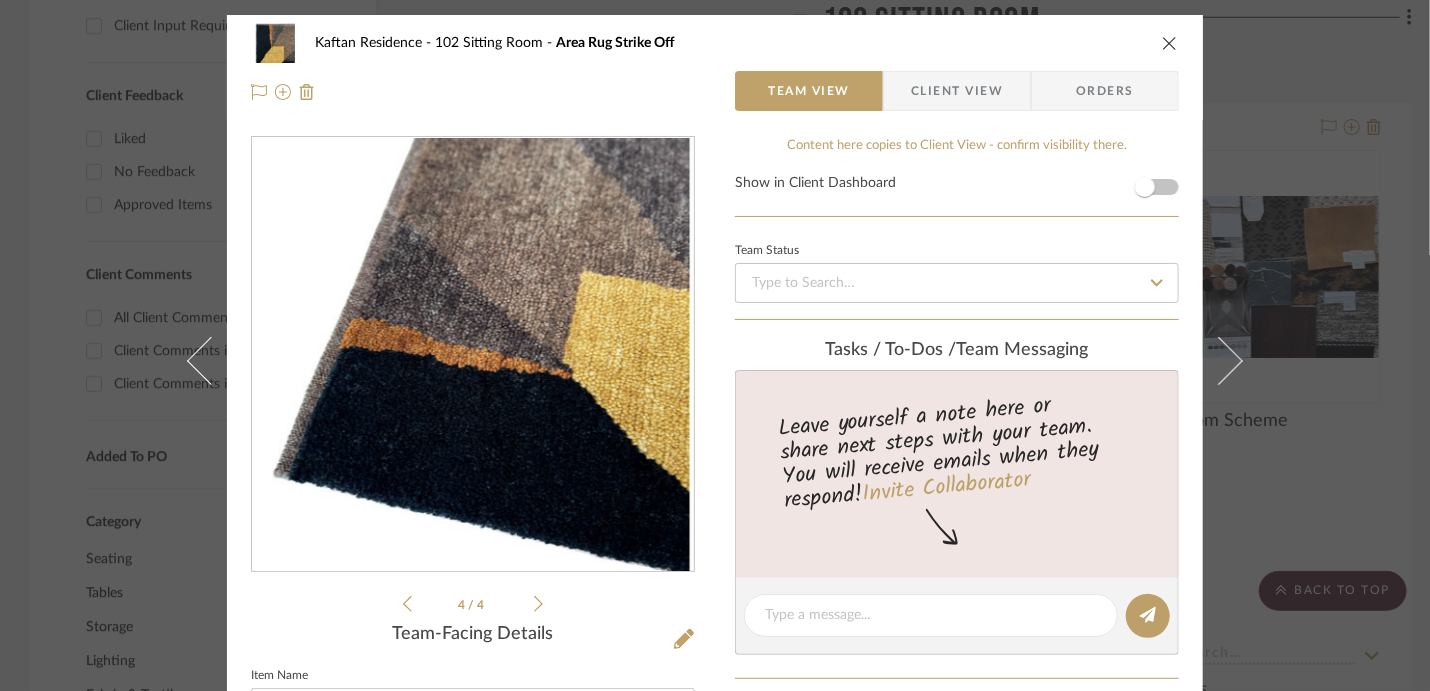 click 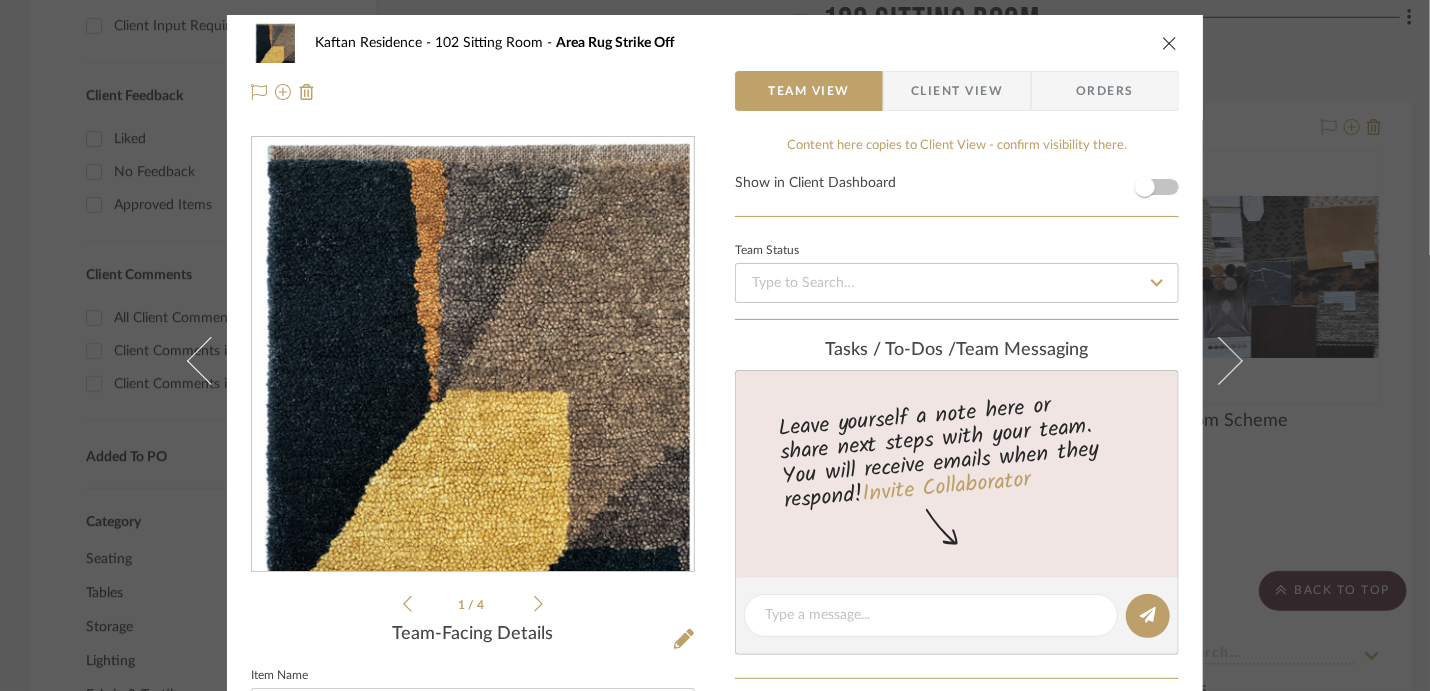 click 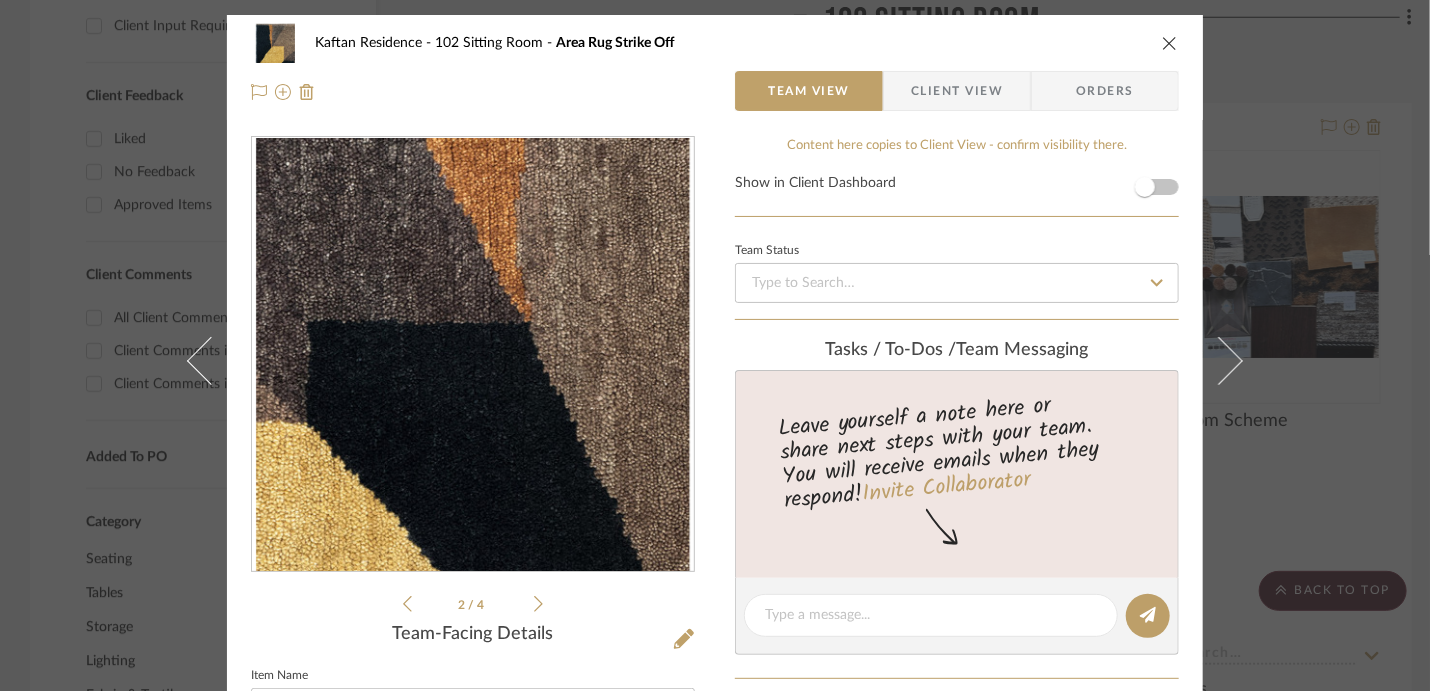 click 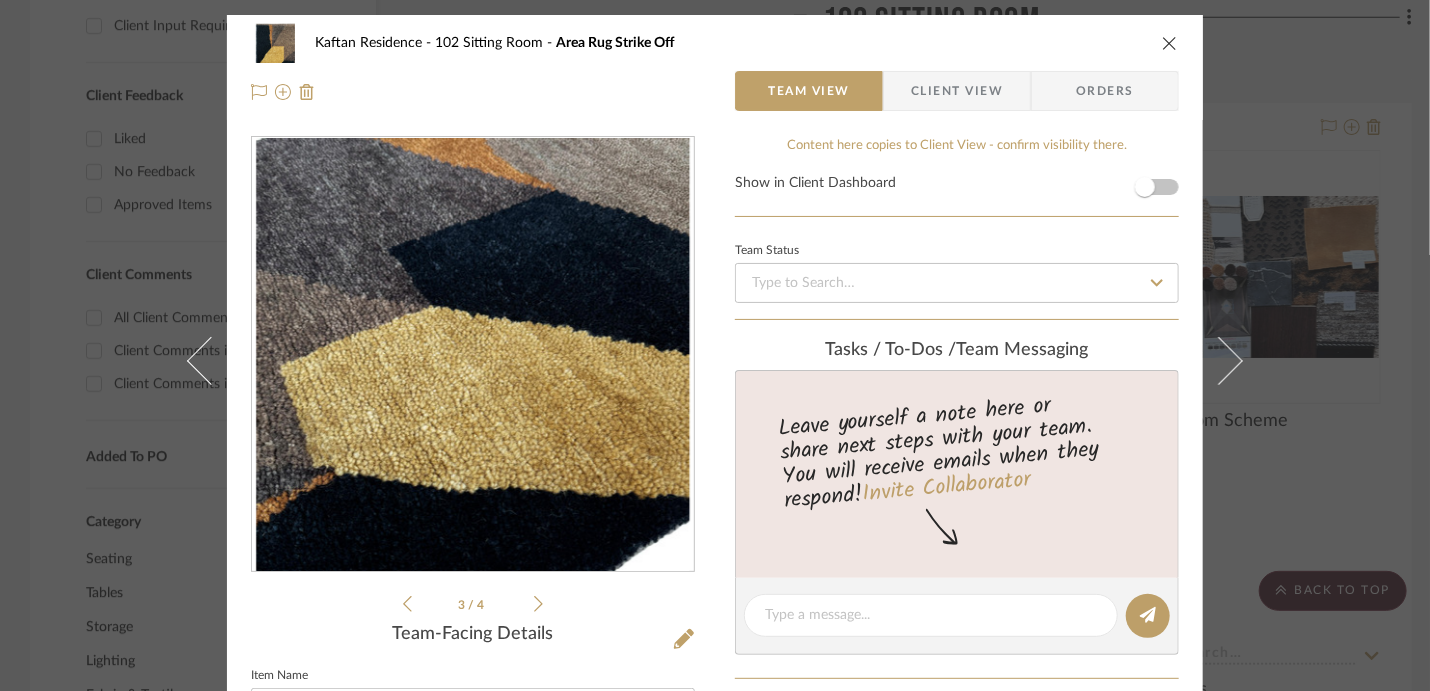 click 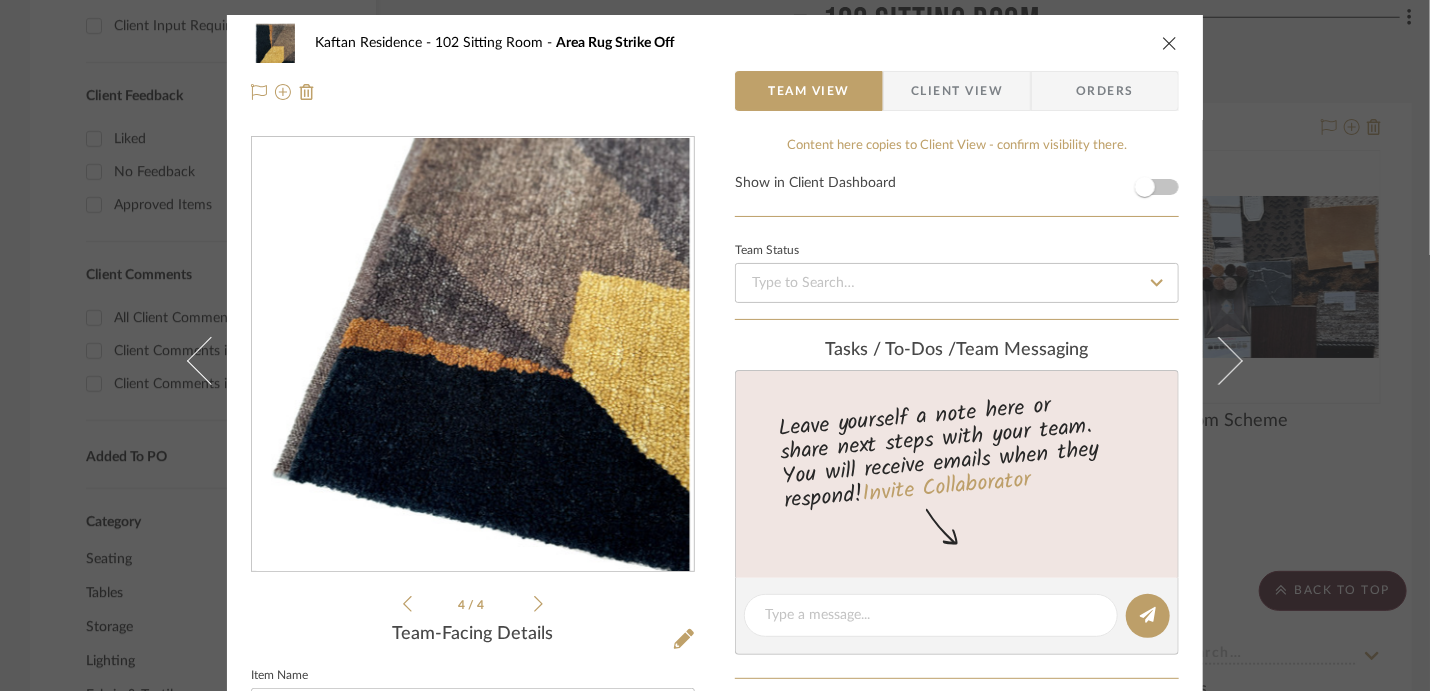 click 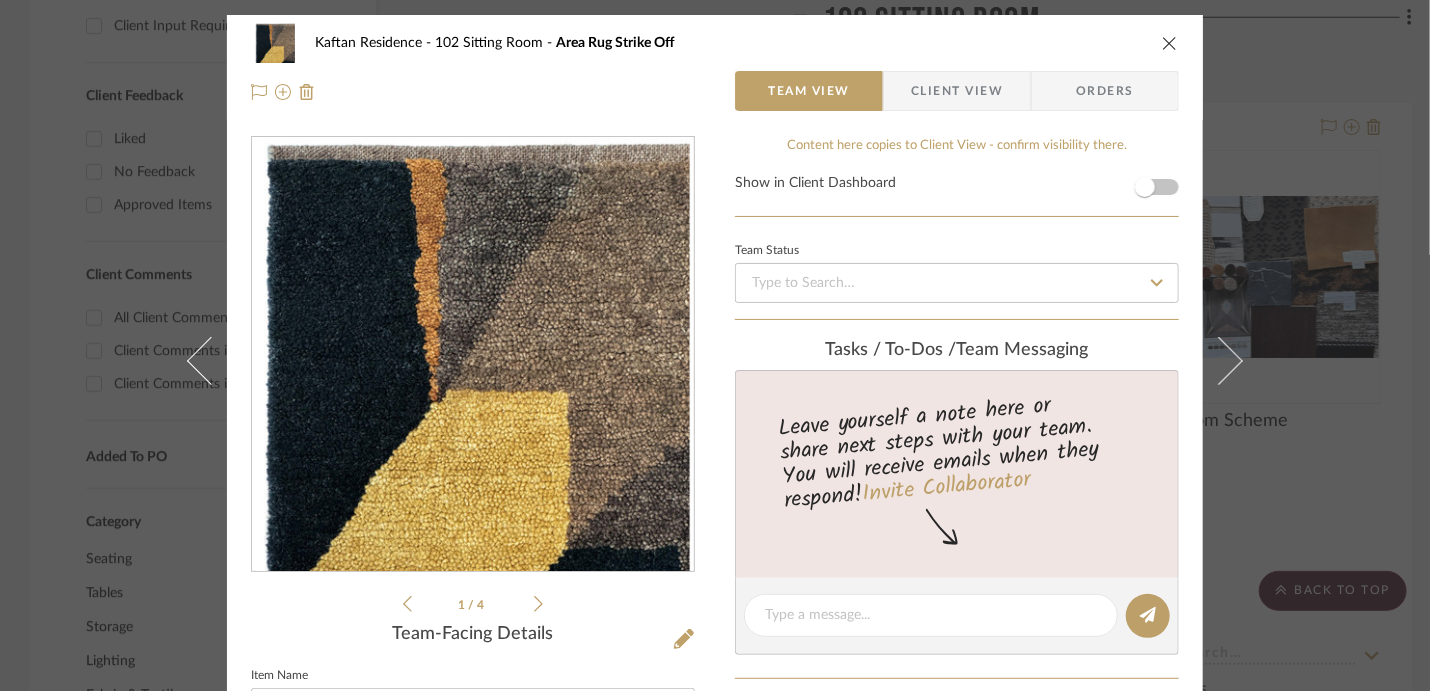 click on "Kaftan Residence 102 Sitting Room Area Rug Strike Off" at bounding box center [715, 43] 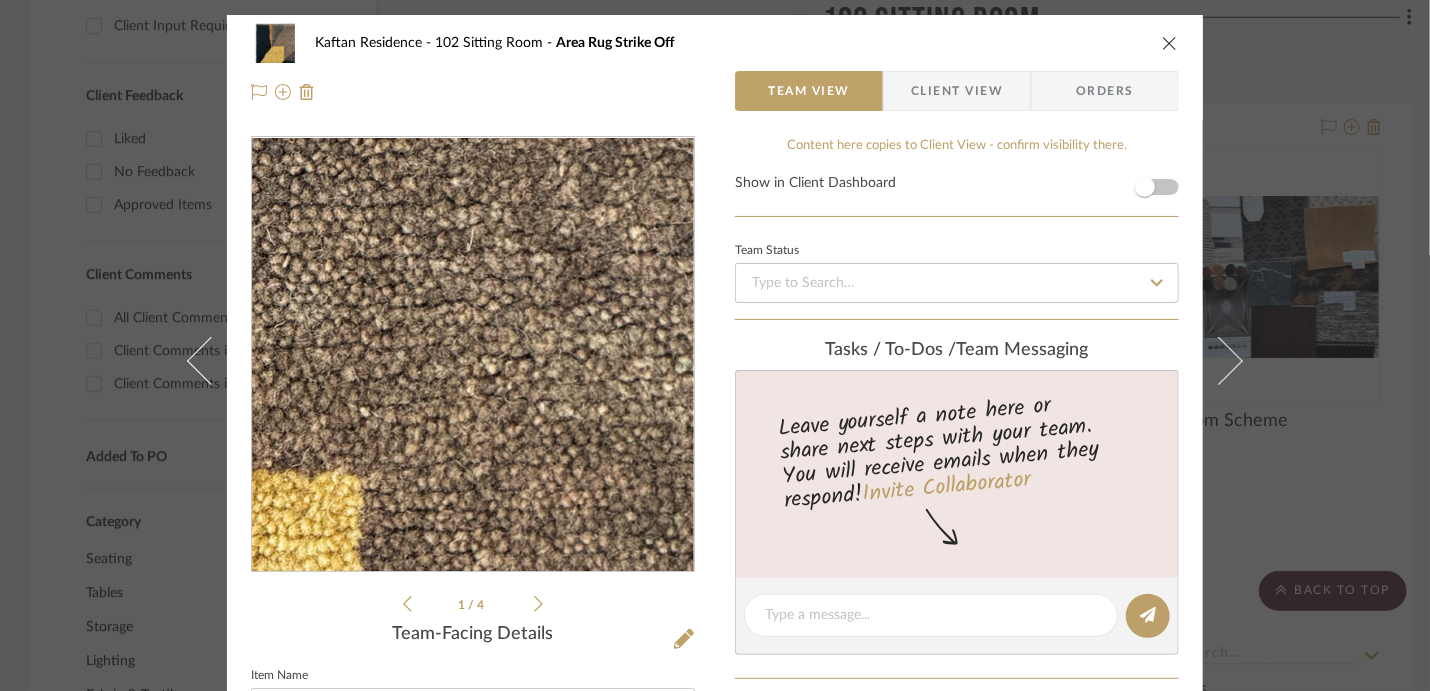 click at bounding box center (473, 355) 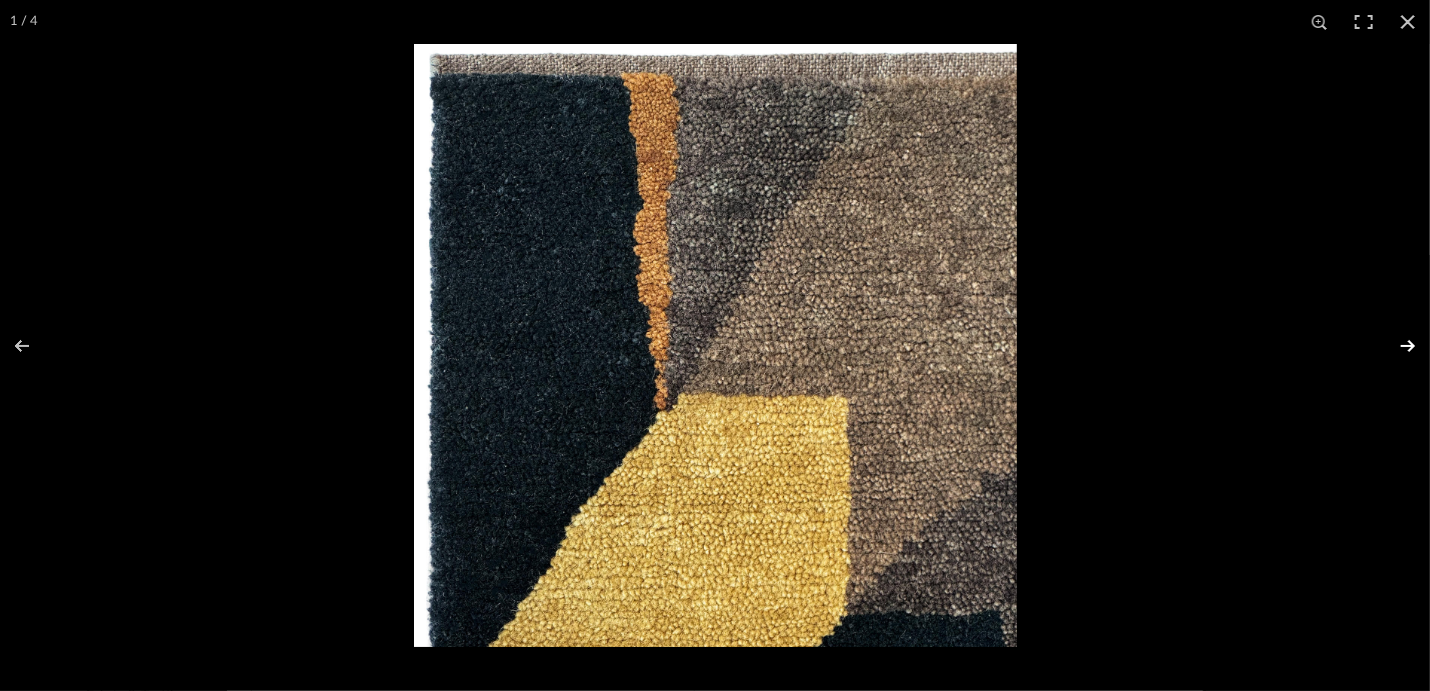 click at bounding box center (1395, 346) 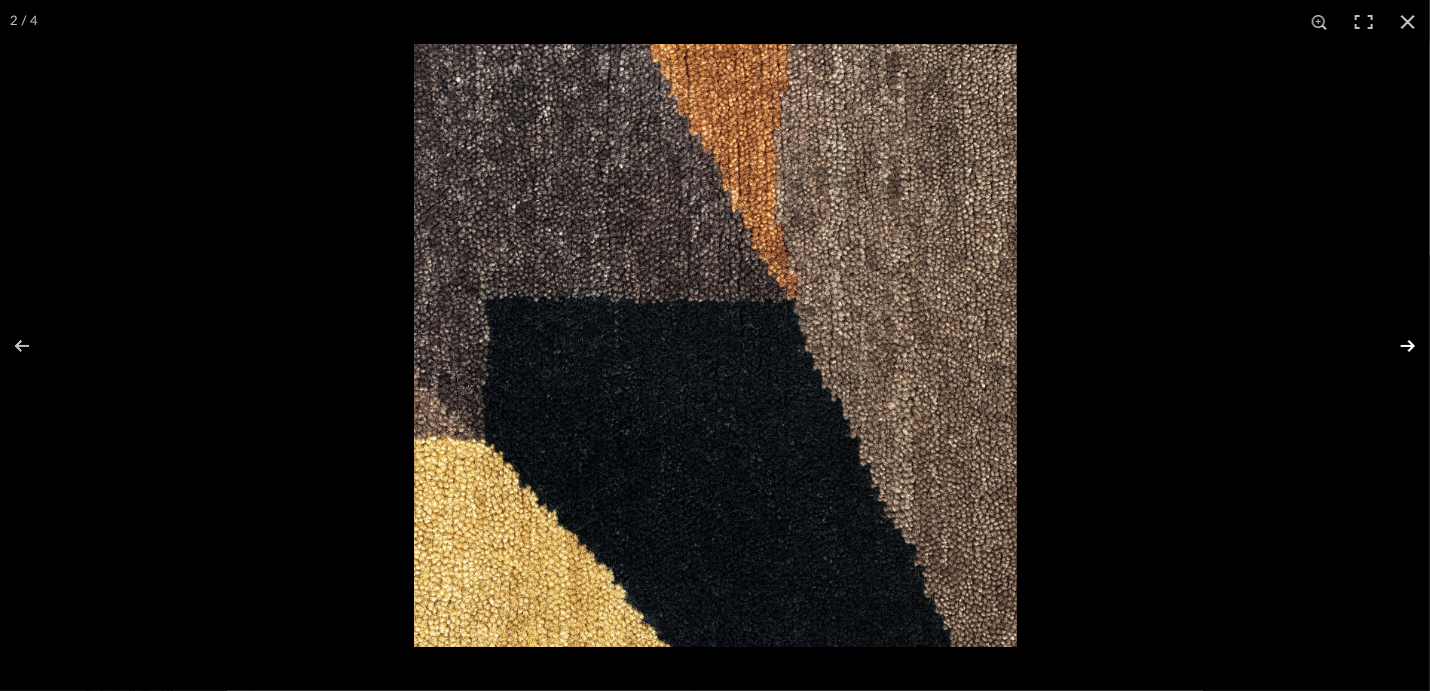 click at bounding box center [1395, 346] 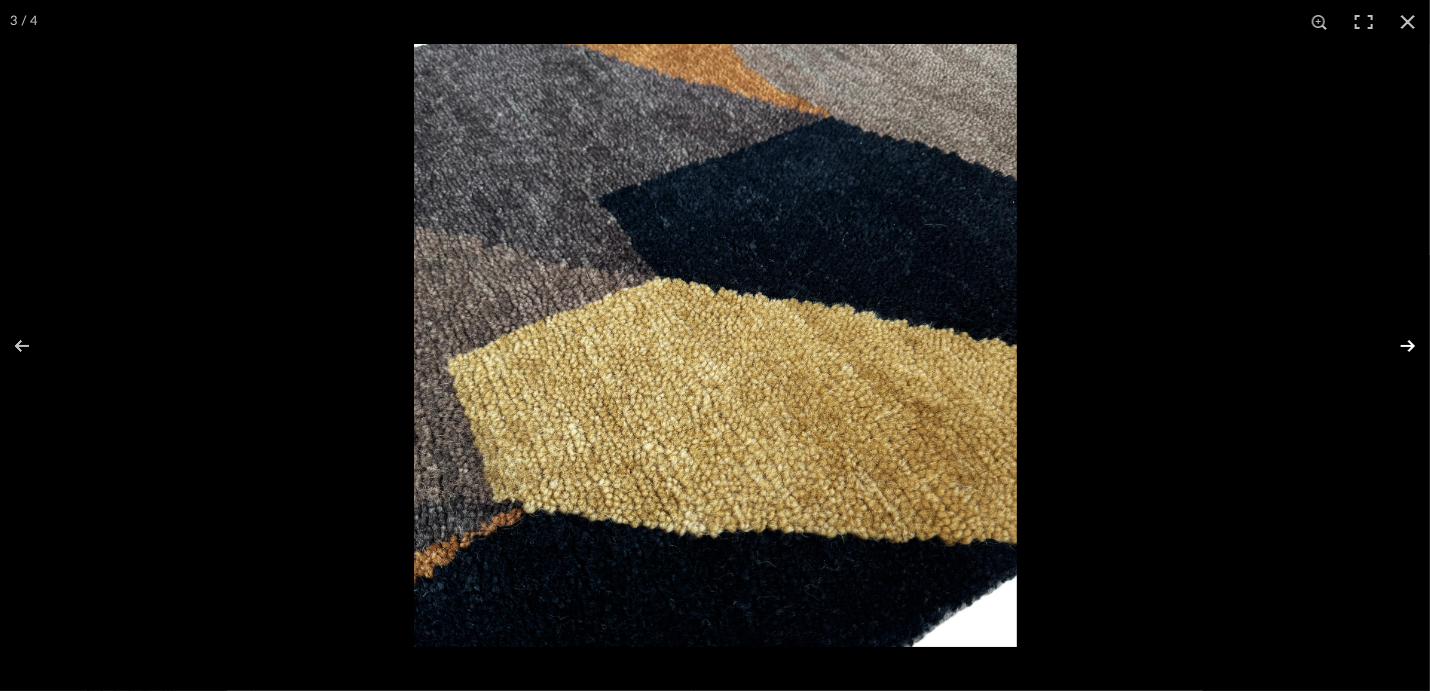 click at bounding box center [1395, 346] 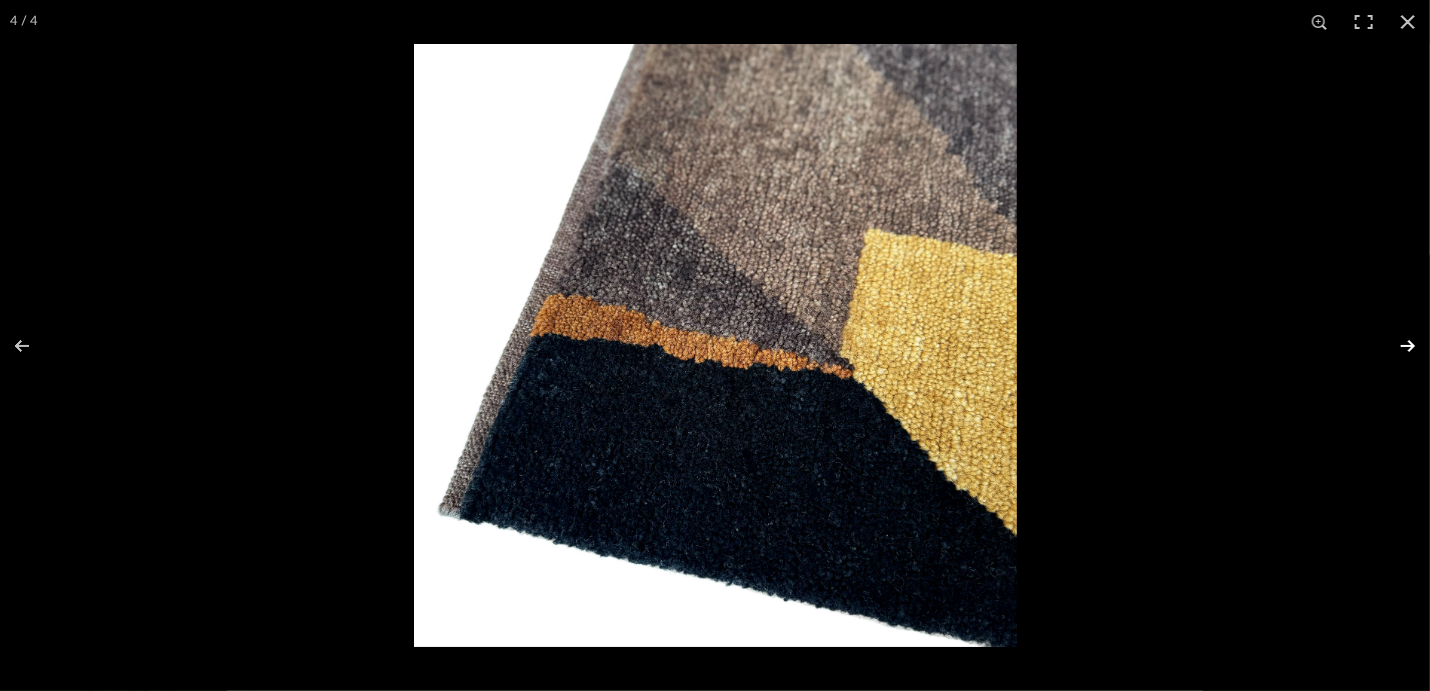 click at bounding box center [1395, 346] 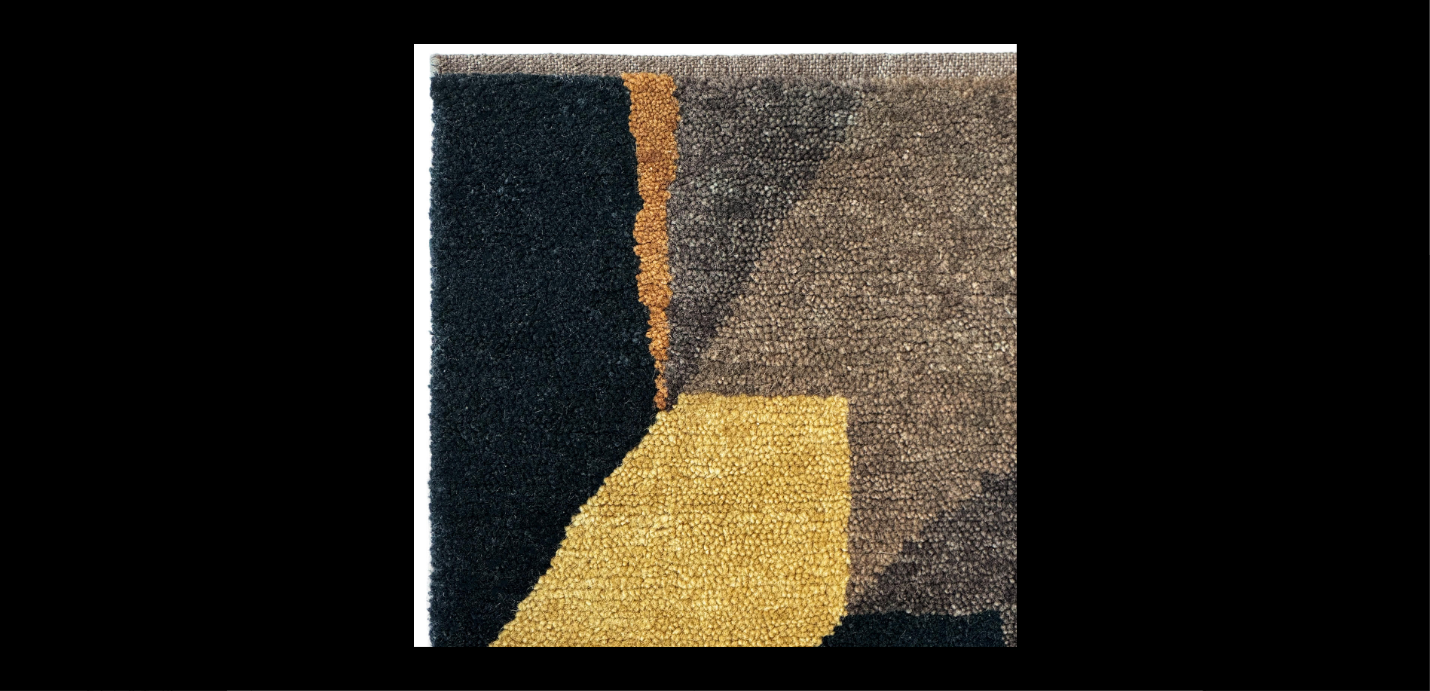 click at bounding box center [1395, 346] 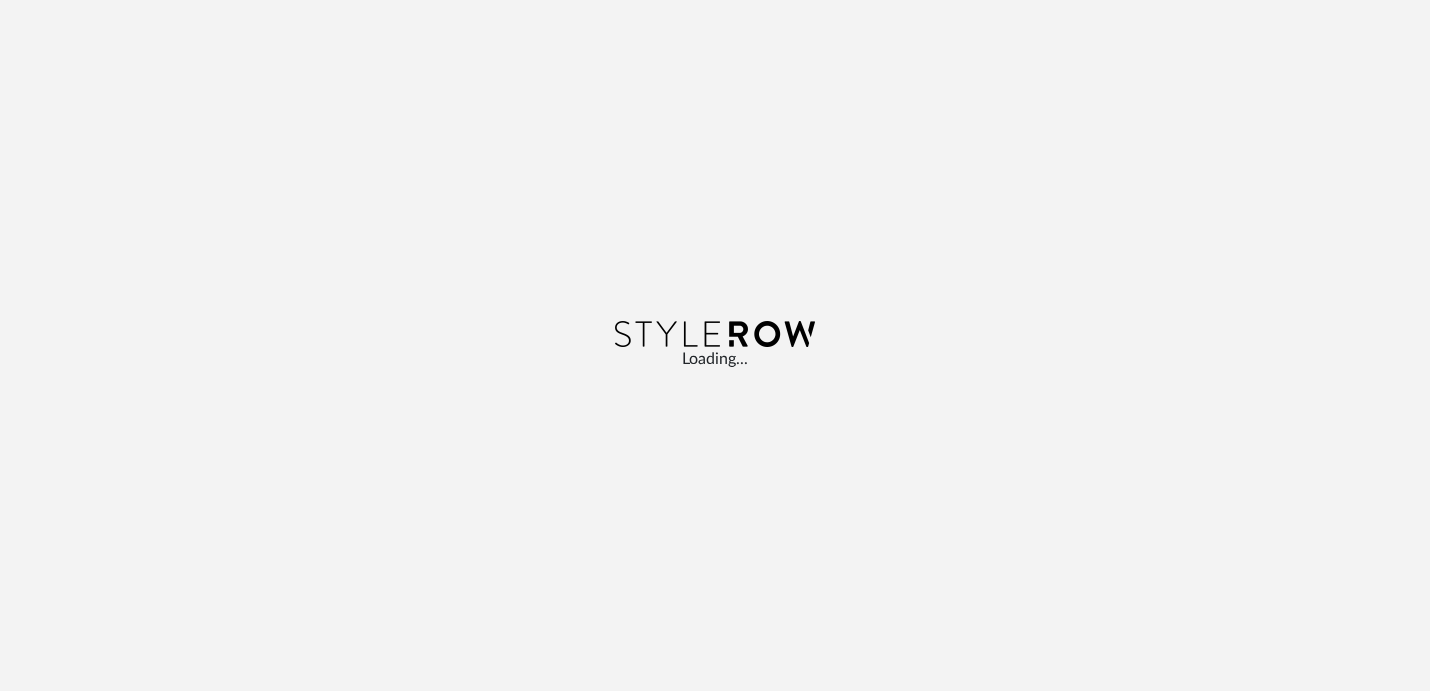 scroll, scrollTop: 0, scrollLeft: 0, axis: both 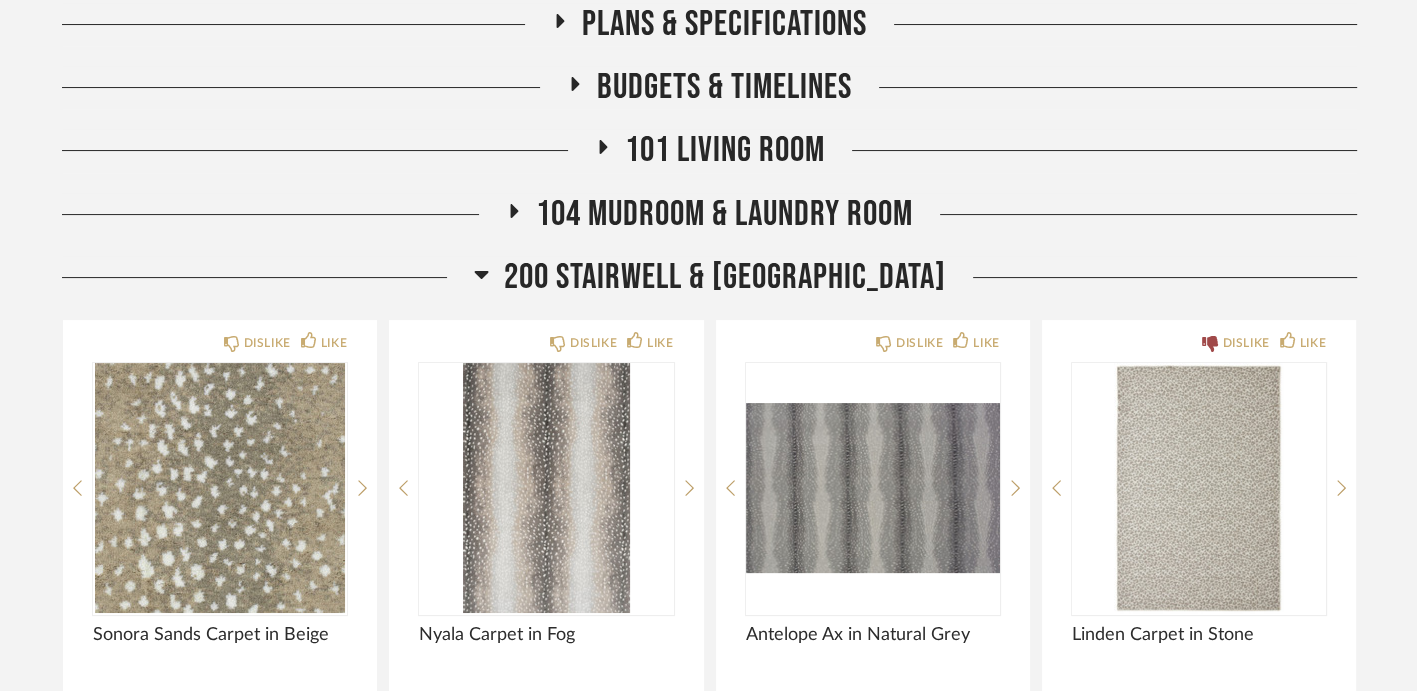 click on "200 Stairwell & [GEOGRAPHIC_DATA]" 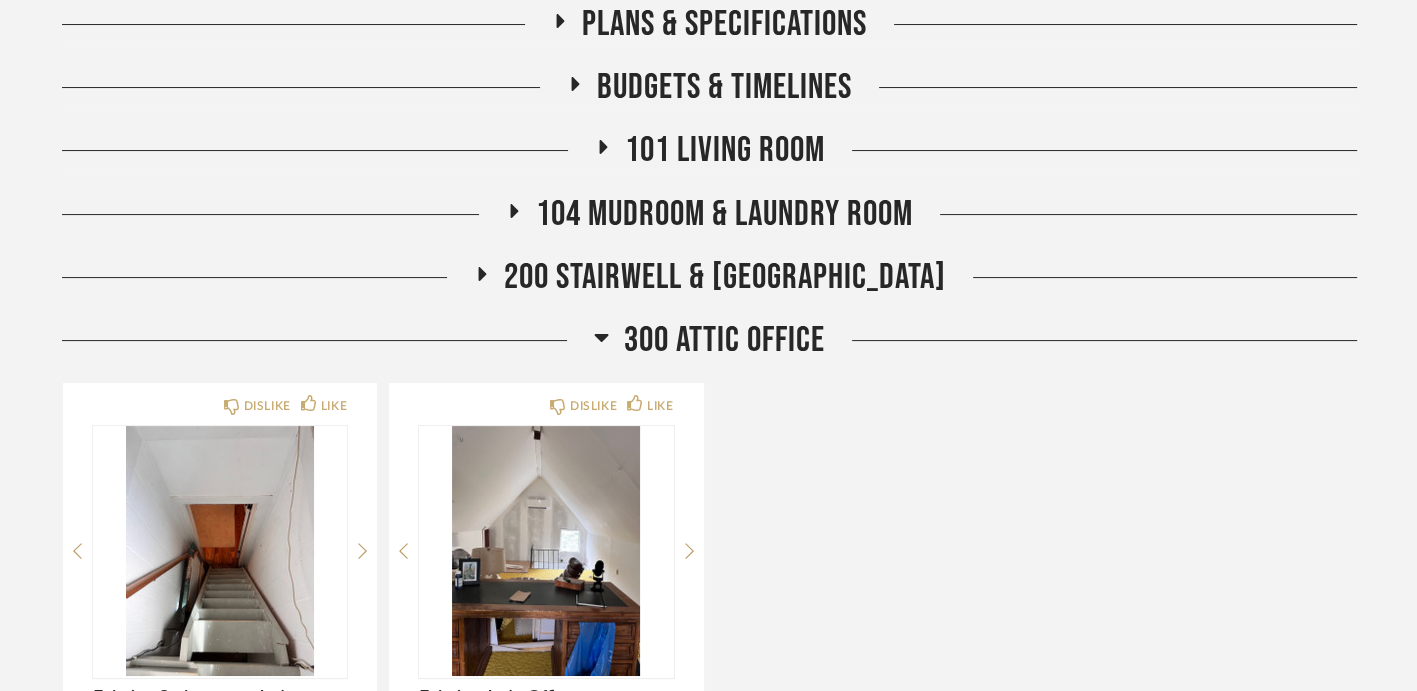 drag, startPoint x: 677, startPoint y: 332, endPoint x: 684, endPoint y: 323, distance: 11.401754 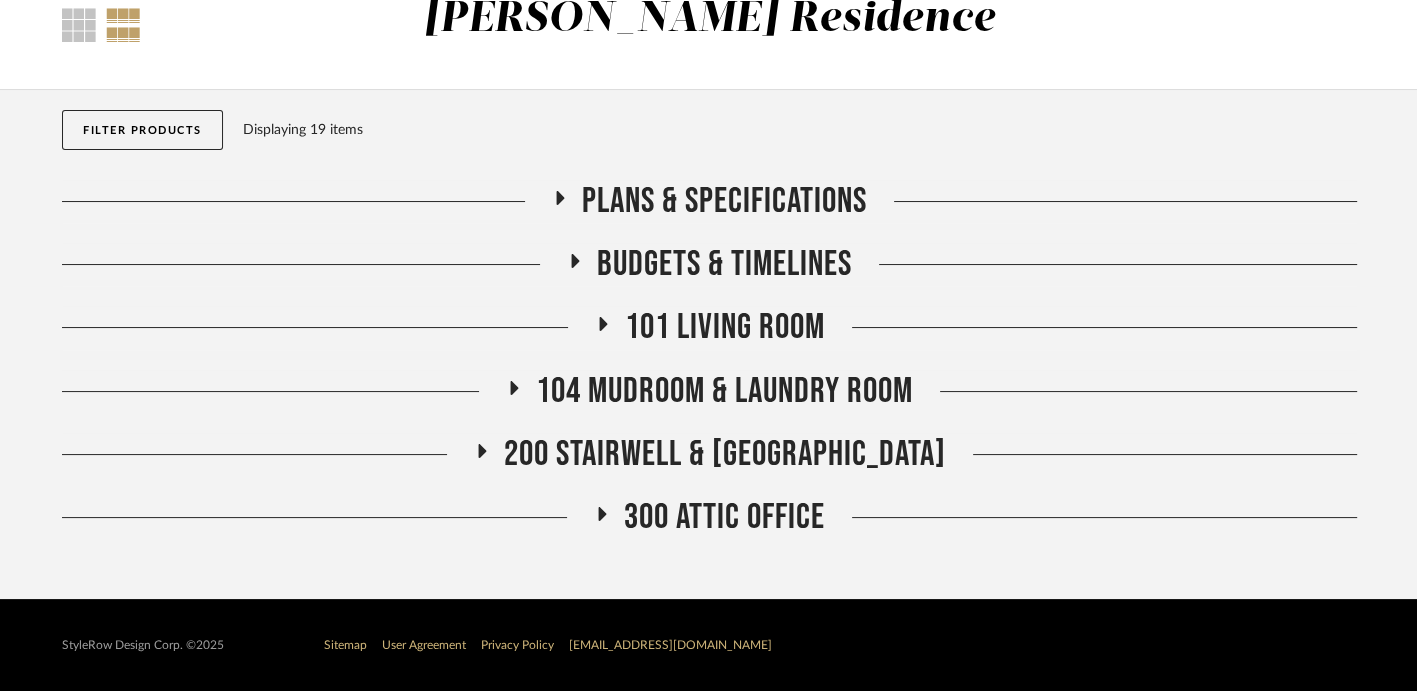 click on "101 Living Room" 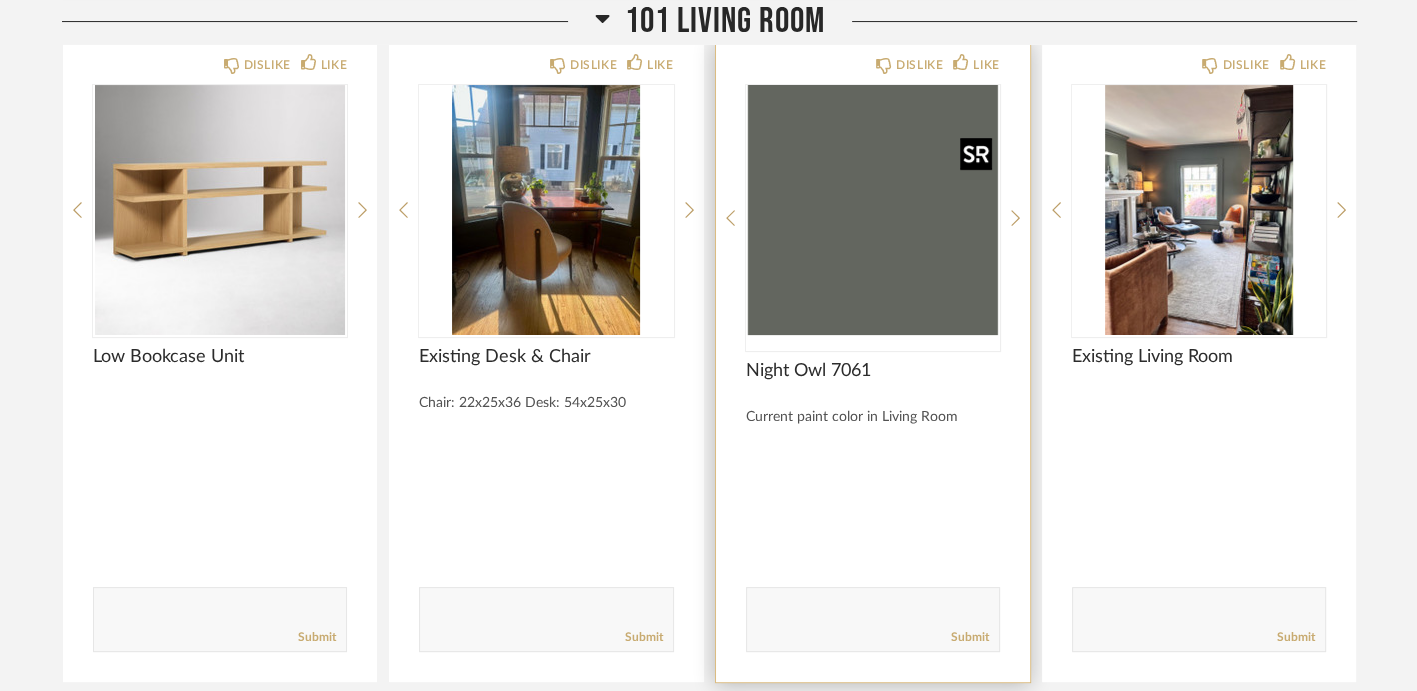 scroll, scrollTop: 300, scrollLeft: 0, axis: vertical 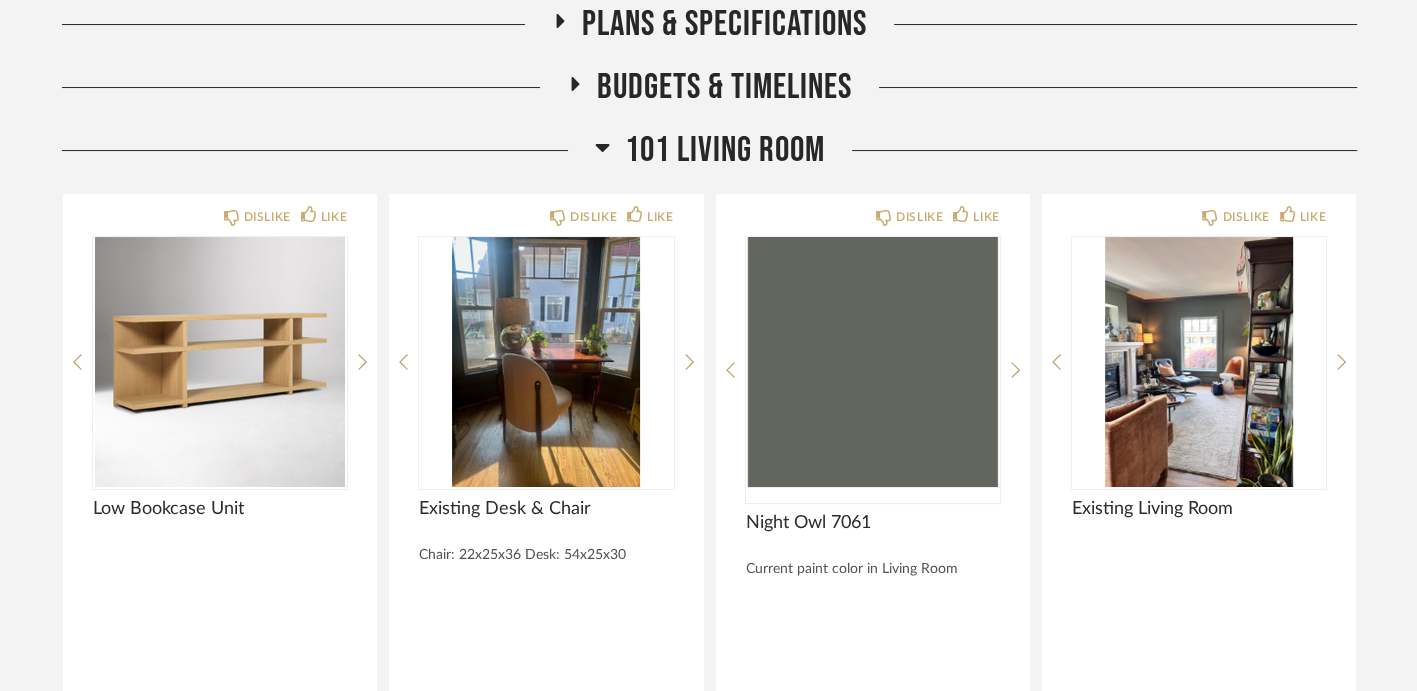 click on "Plans & Specifications" 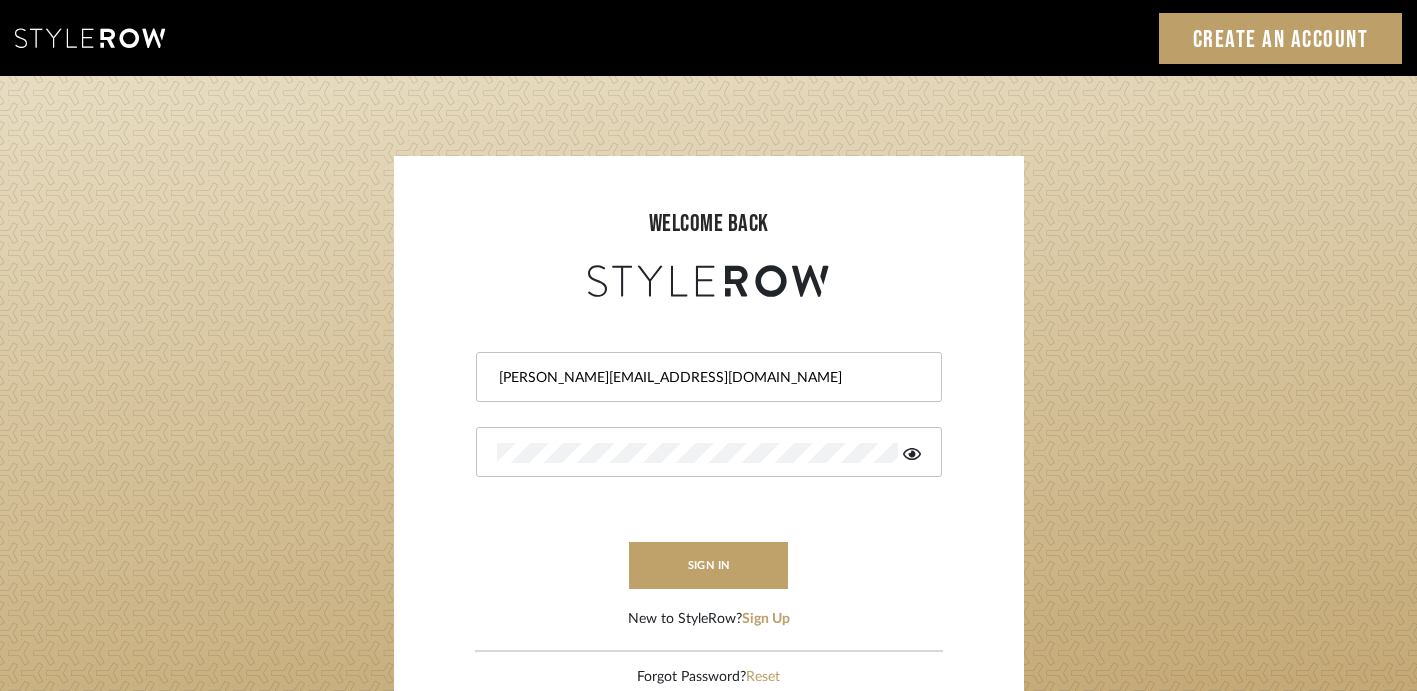 scroll, scrollTop: 0, scrollLeft: 0, axis: both 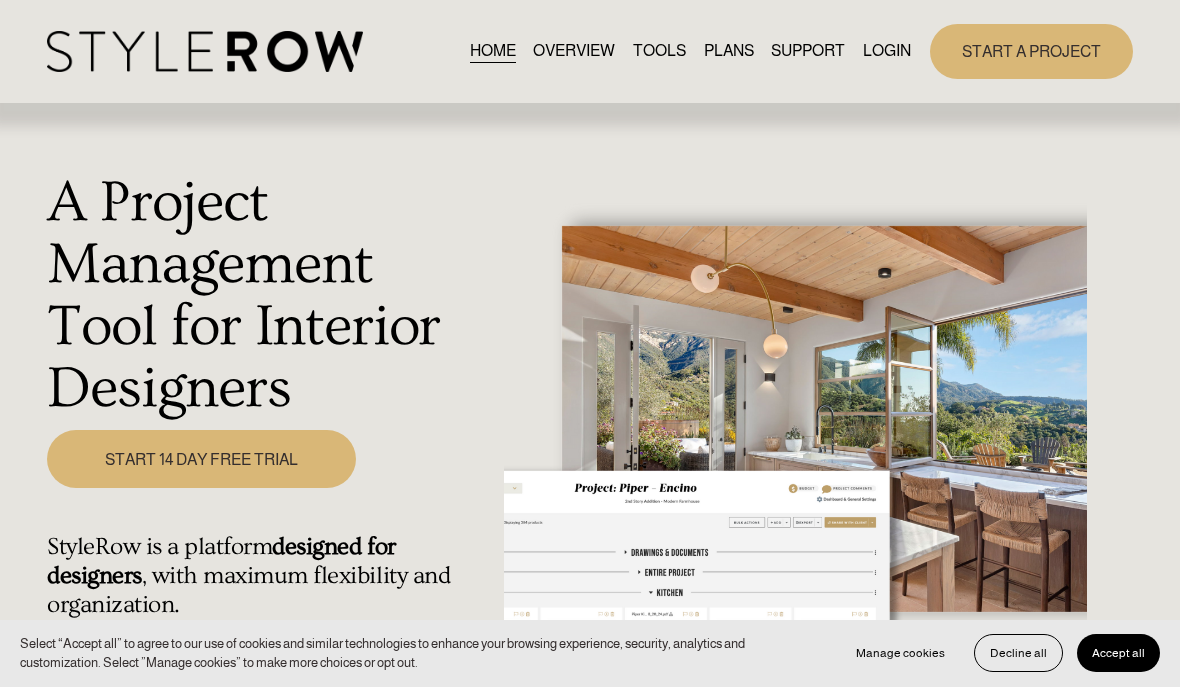 click on "HOME
OVERVIEW
TOOLS
PLANS
SUPPORT
QUESTIONS
FEATURED STYLEBOARD
RESOURCE CENTER
HOW - TO HUB
LOGIN" at bounding box center (690, 51) 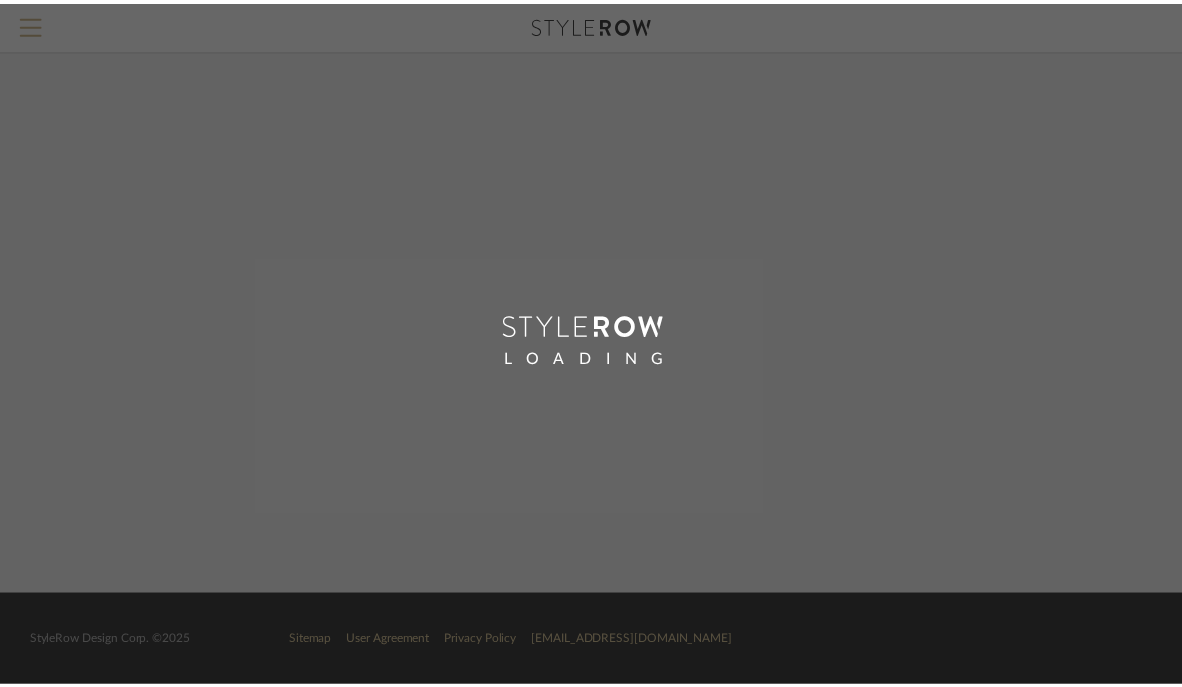 scroll, scrollTop: 0, scrollLeft: 0, axis: both 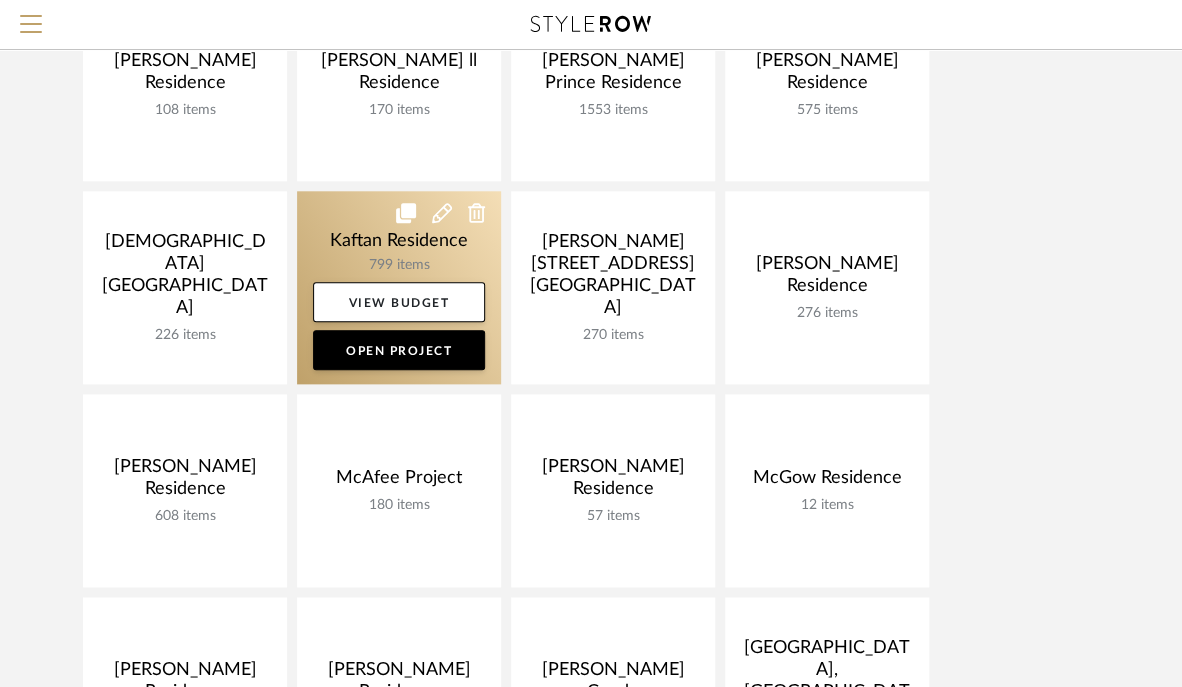 click 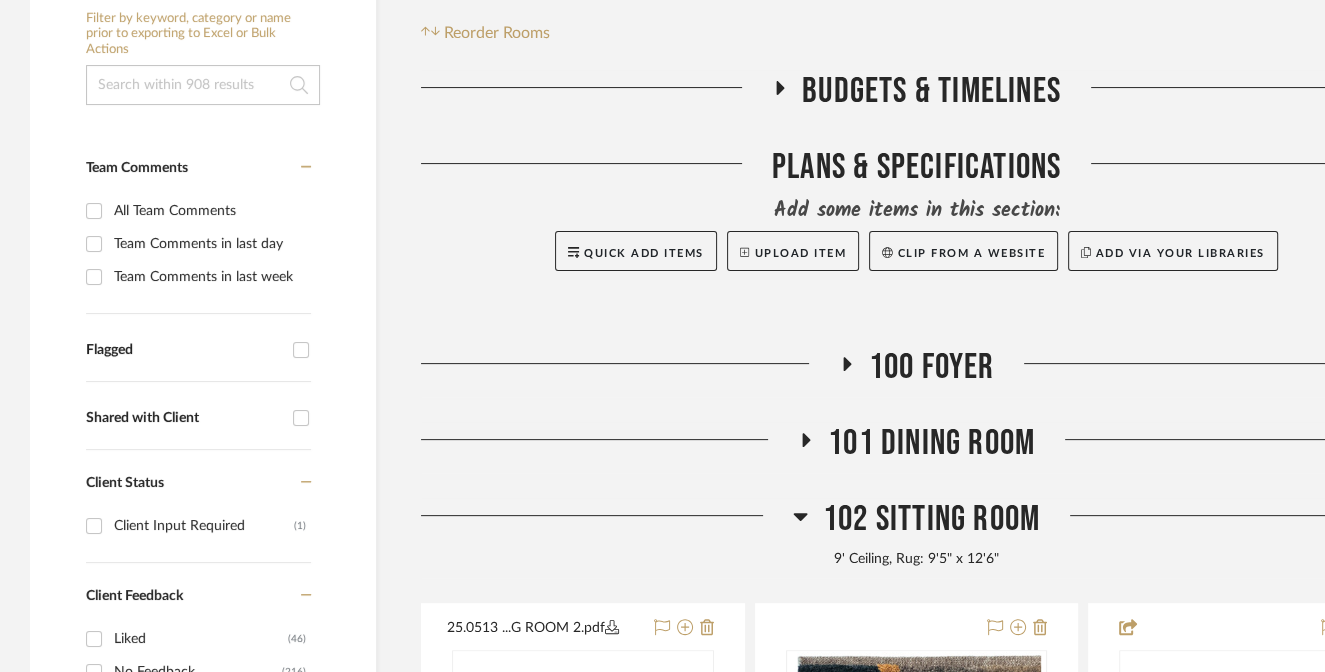scroll, scrollTop: 700, scrollLeft: 0, axis: vertical 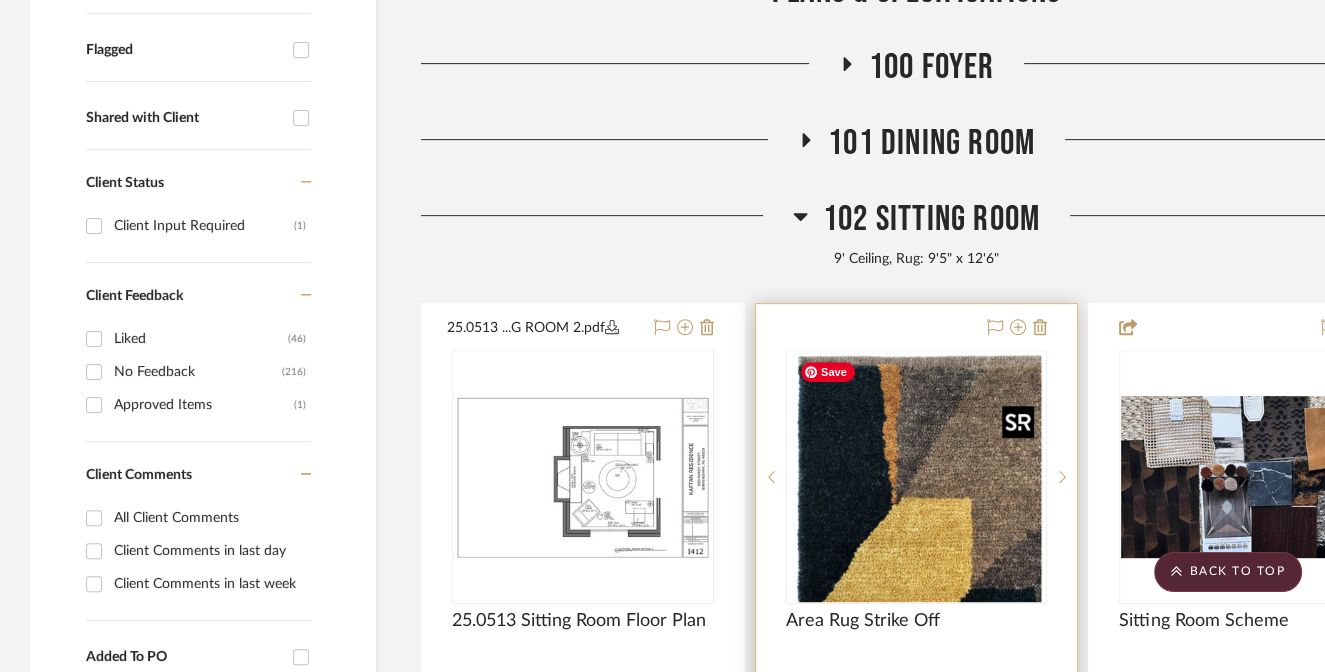 click at bounding box center [0, 0] 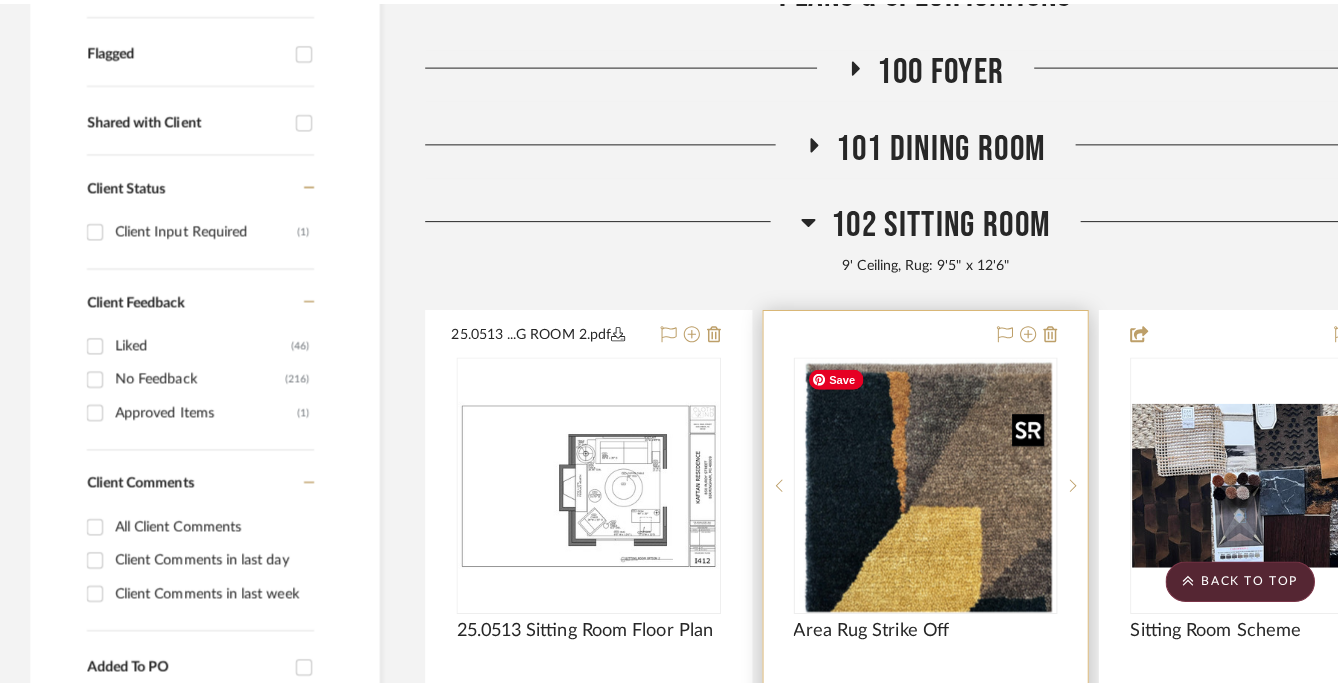 scroll, scrollTop: 0, scrollLeft: 0, axis: both 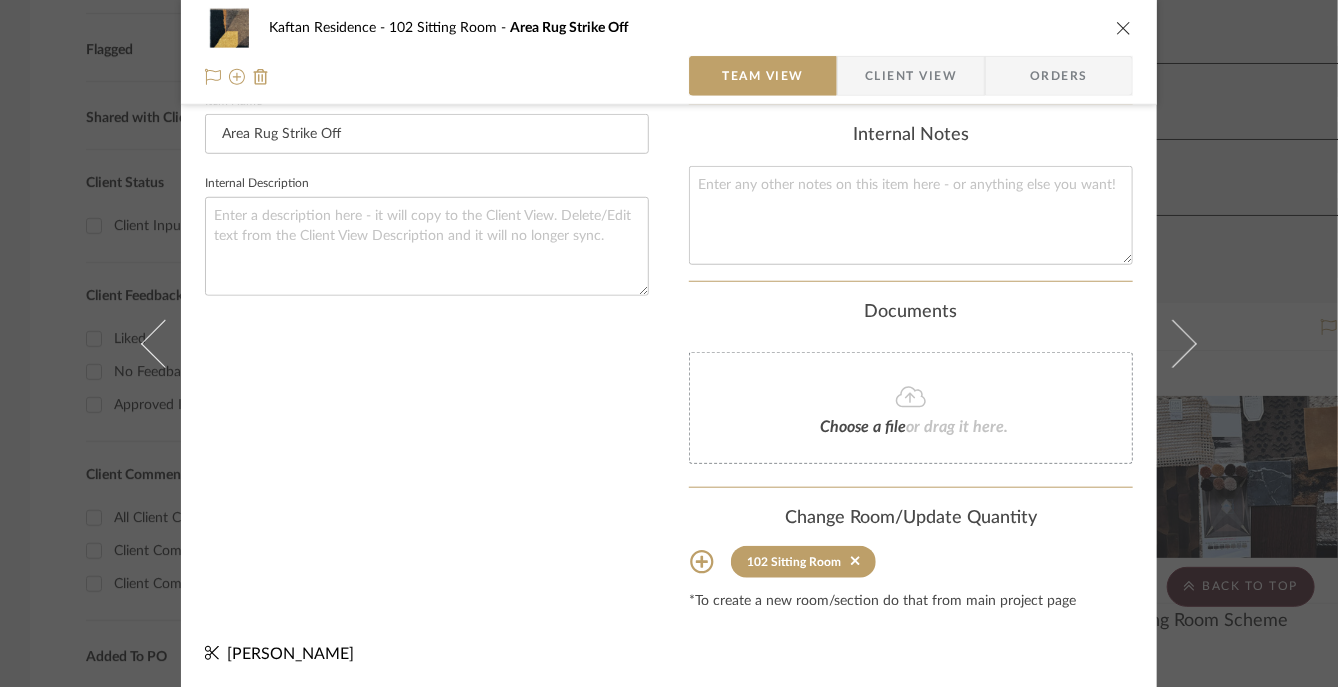 click 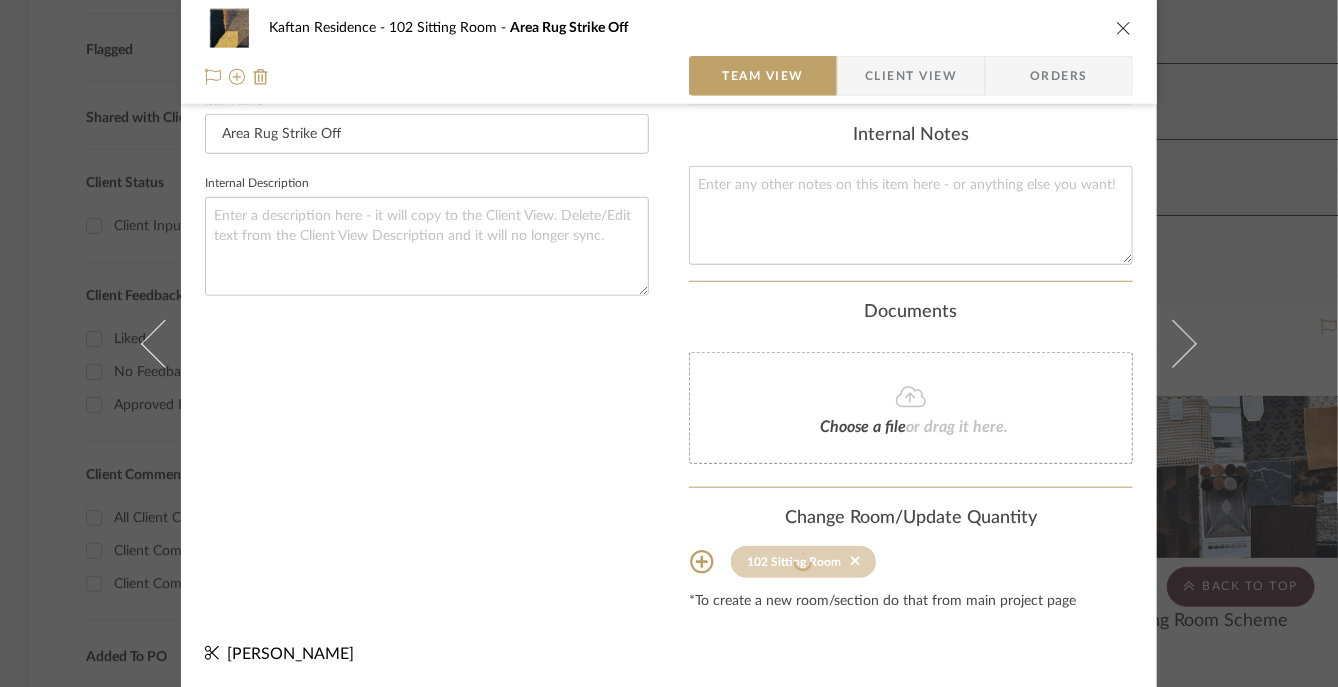 click at bounding box center [1124, 28] 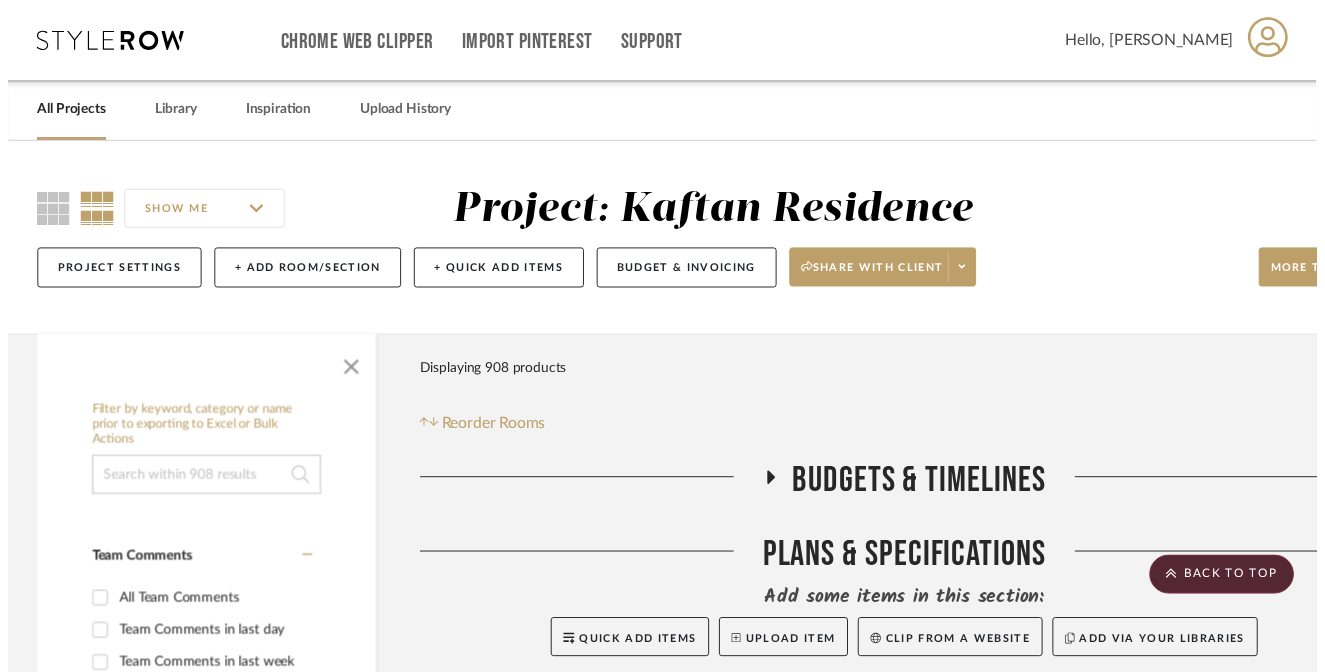 scroll, scrollTop: 700, scrollLeft: 0, axis: vertical 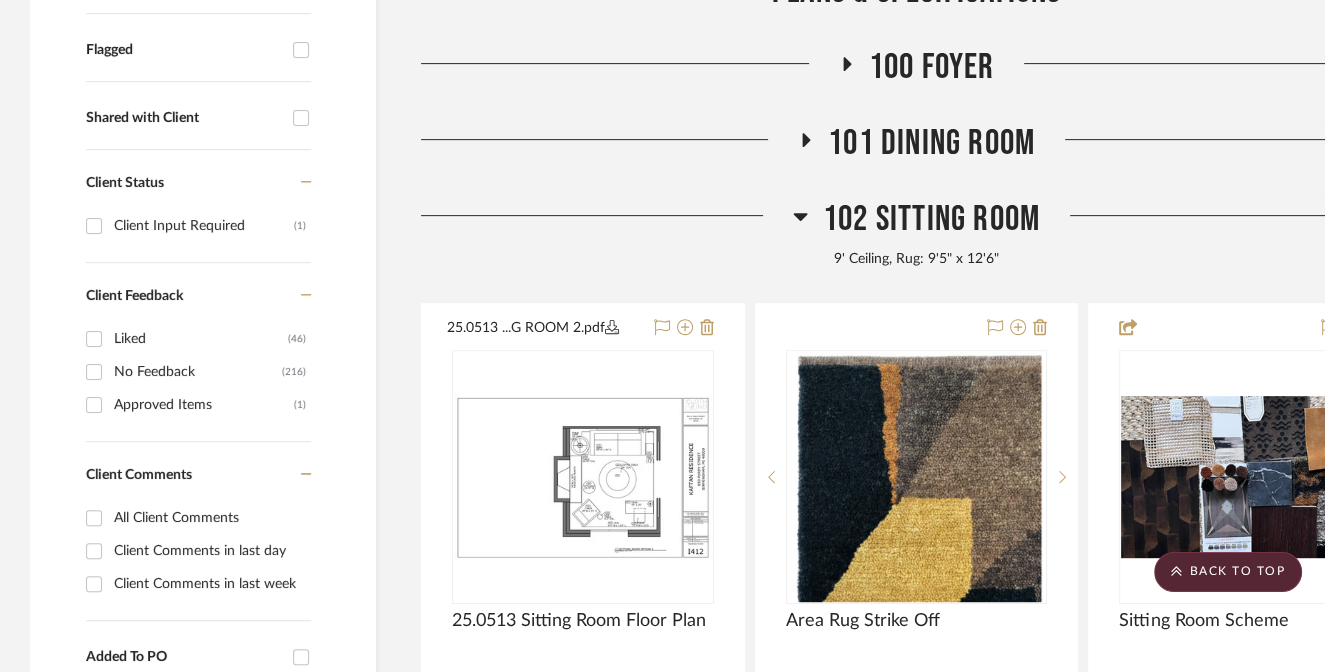 click on "102 Sitting Room" 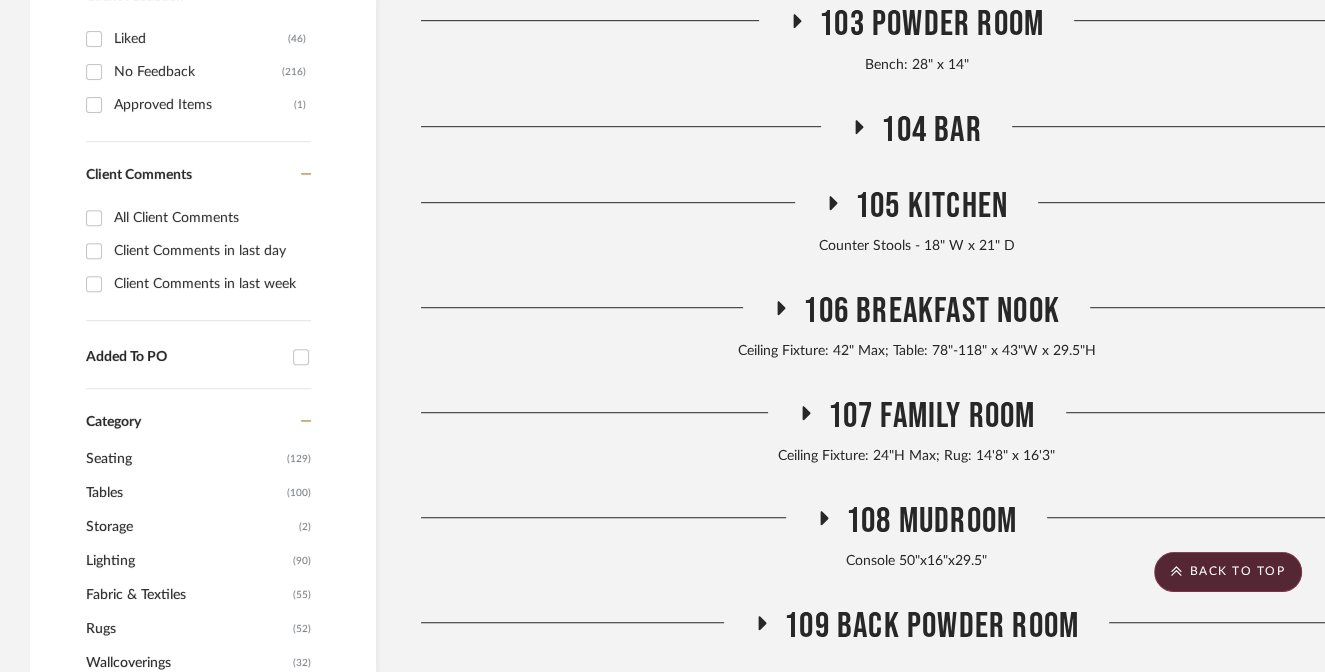 click on "107 Family Room" 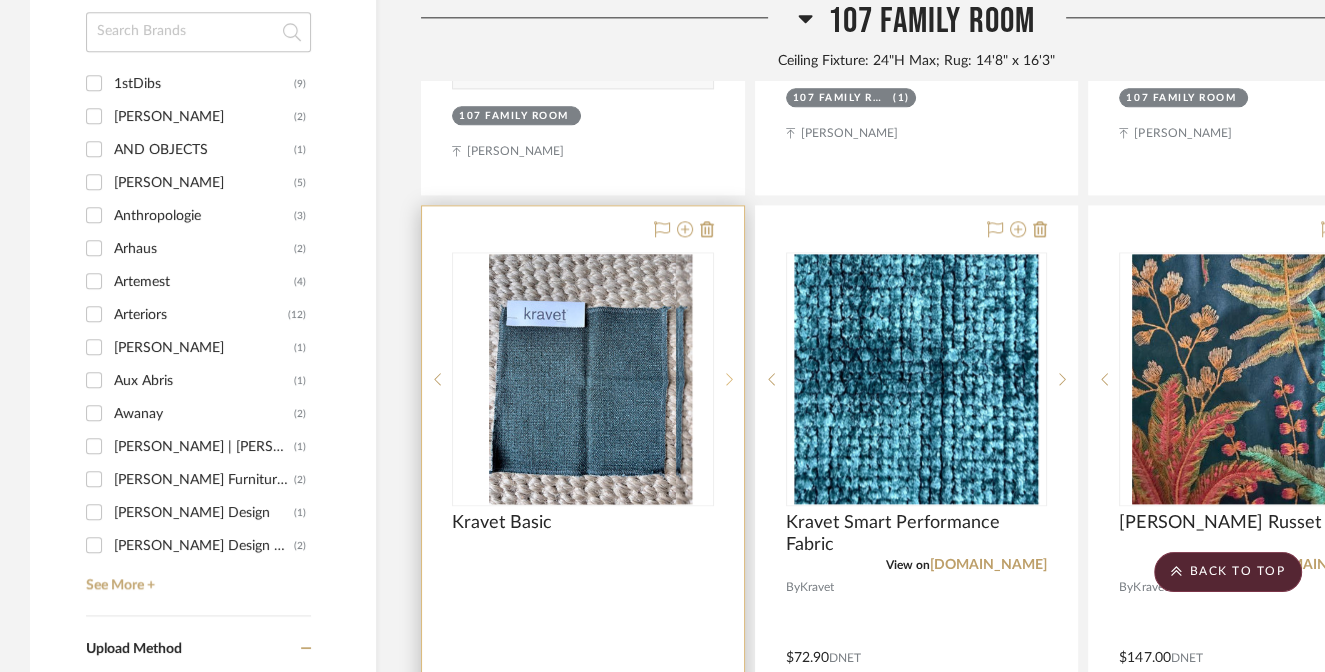 scroll, scrollTop: 2100, scrollLeft: 0, axis: vertical 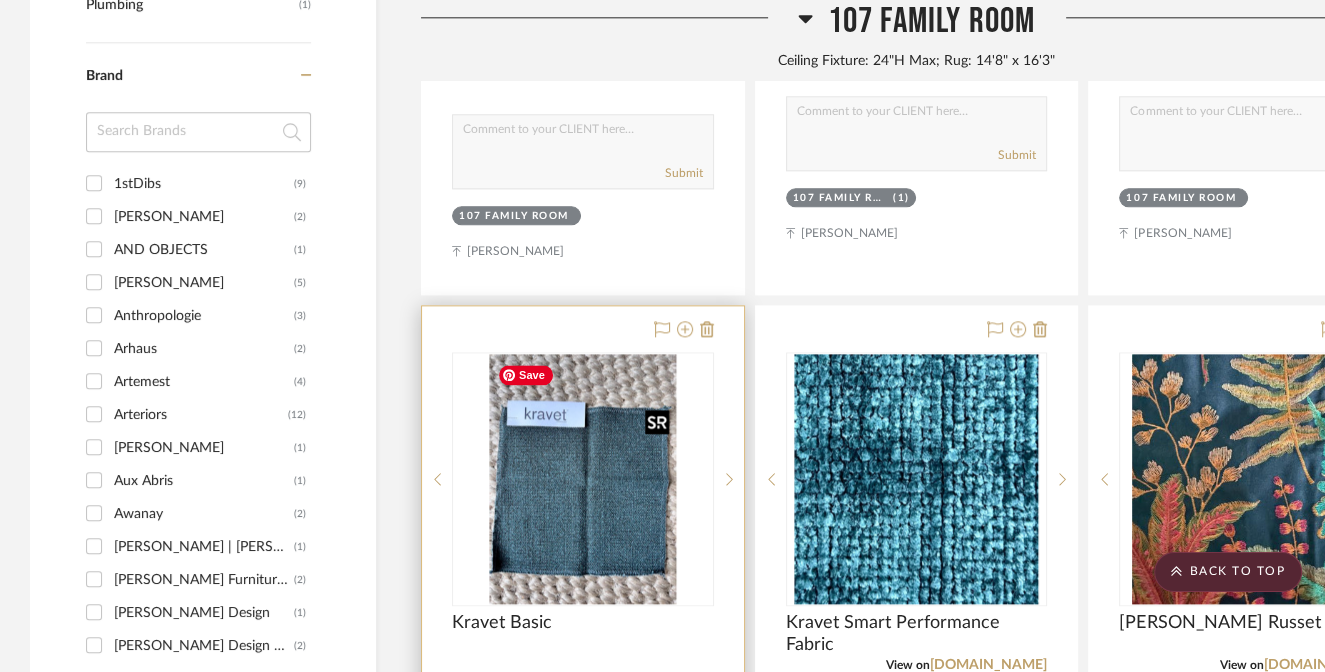 click at bounding box center (582, 479) 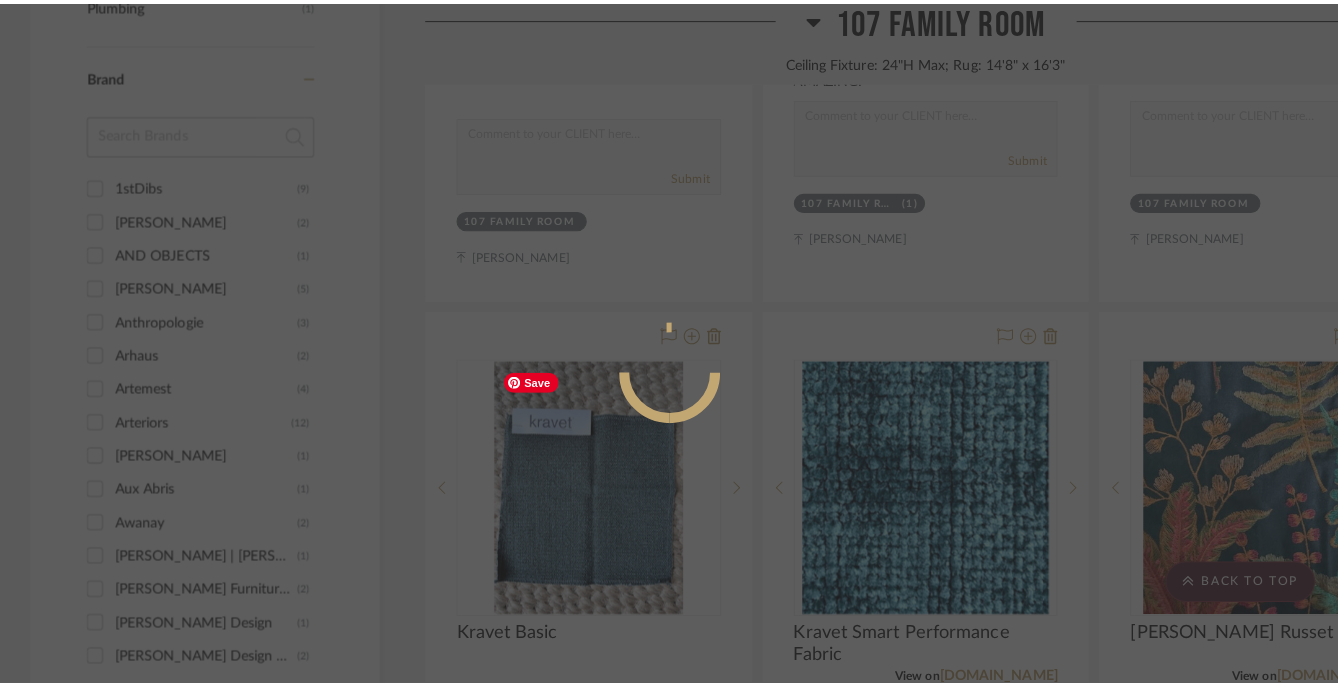 scroll, scrollTop: 0, scrollLeft: 0, axis: both 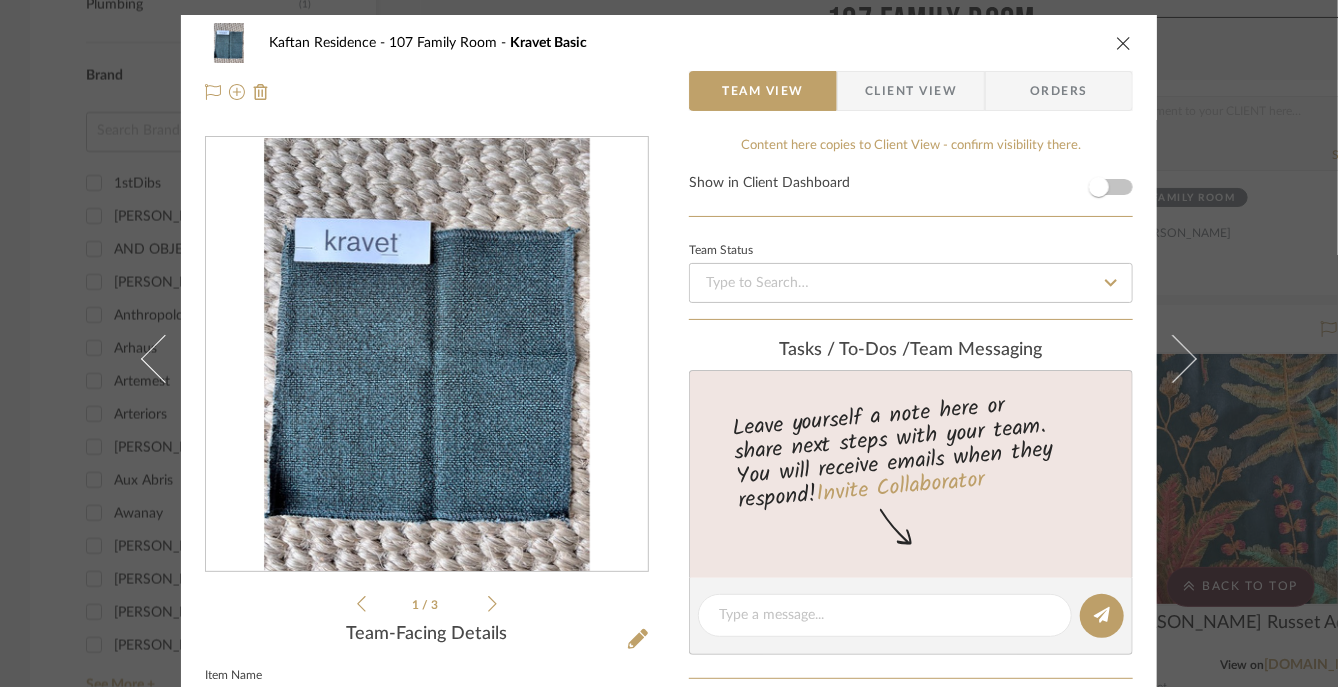 click on "Client View" at bounding box center [911, 91] 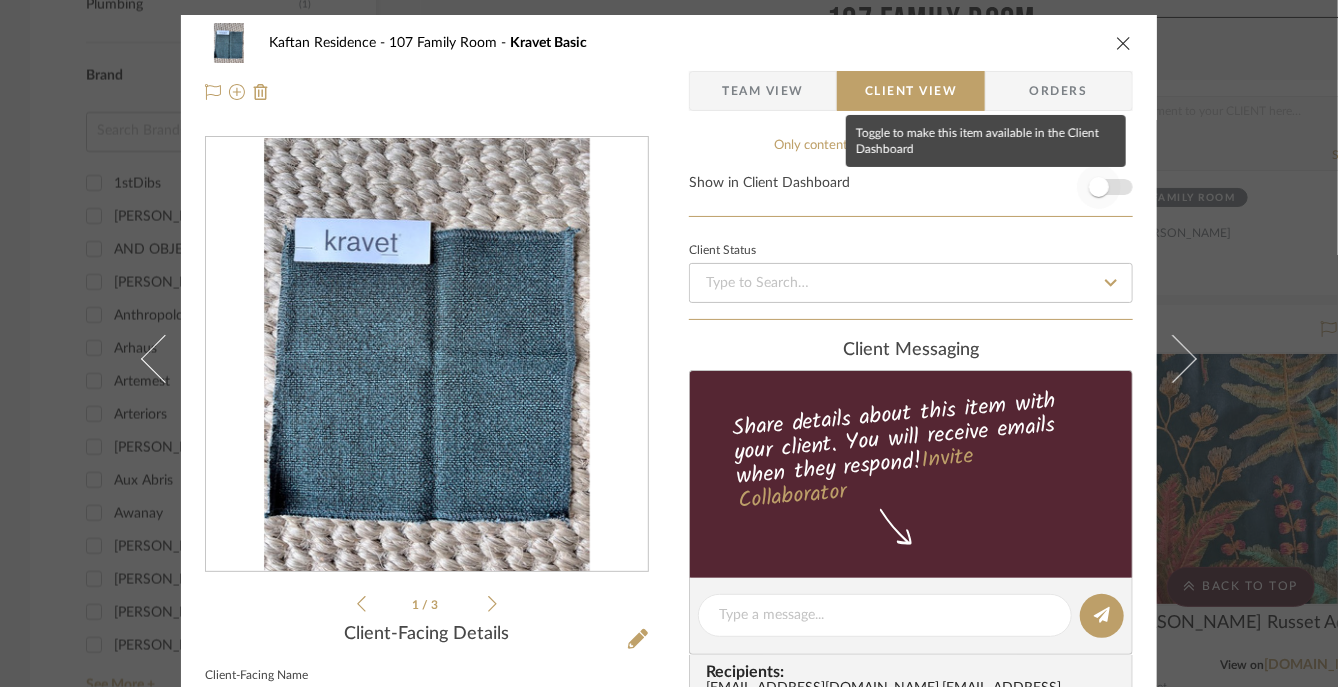 click at bounding box center (1099, 187) 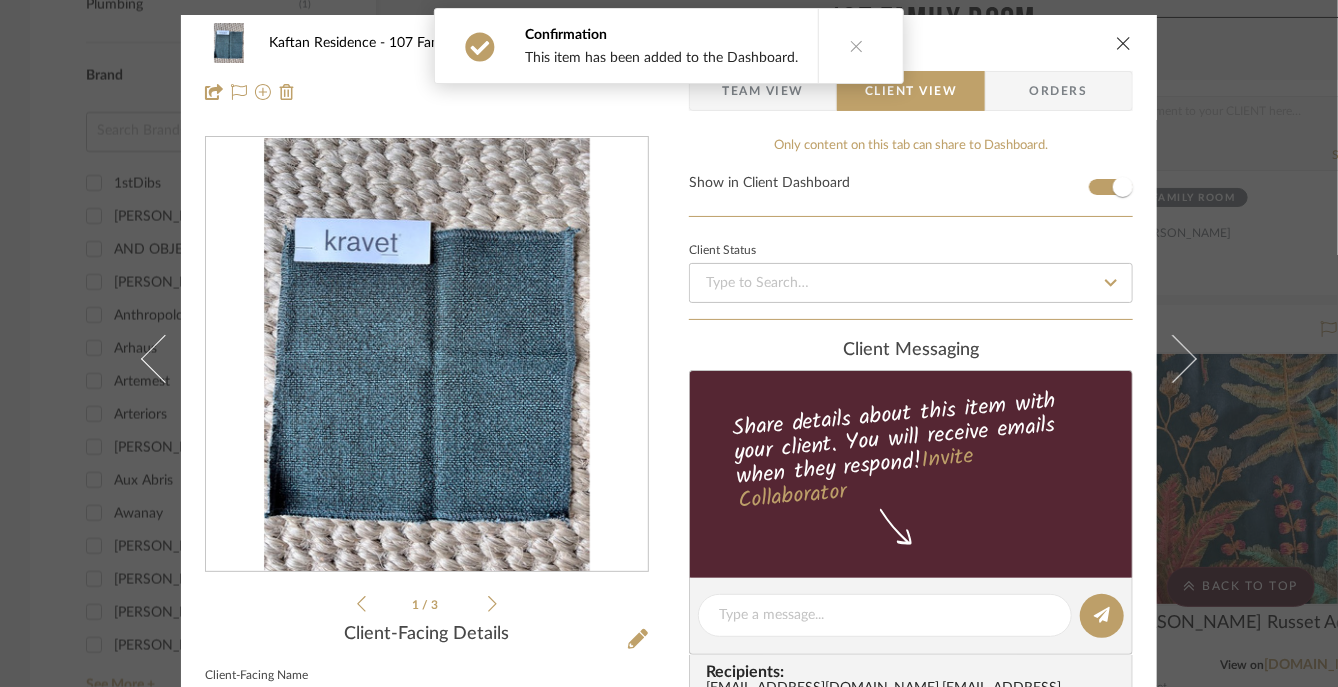 click on "Kaftan Residence 107 Family Room Kravet Basic" at bounding box center (669, 43) 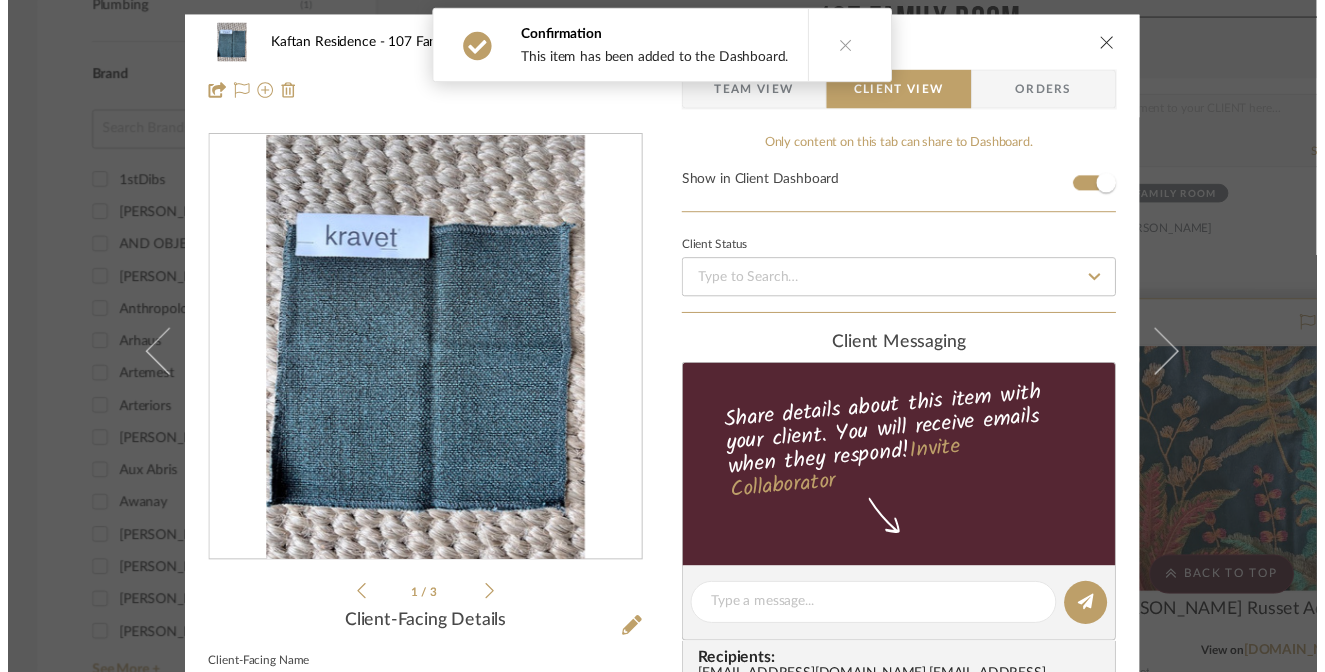 scroll, scrollTop: 2100, scrollLeft: 0, axis: vertical 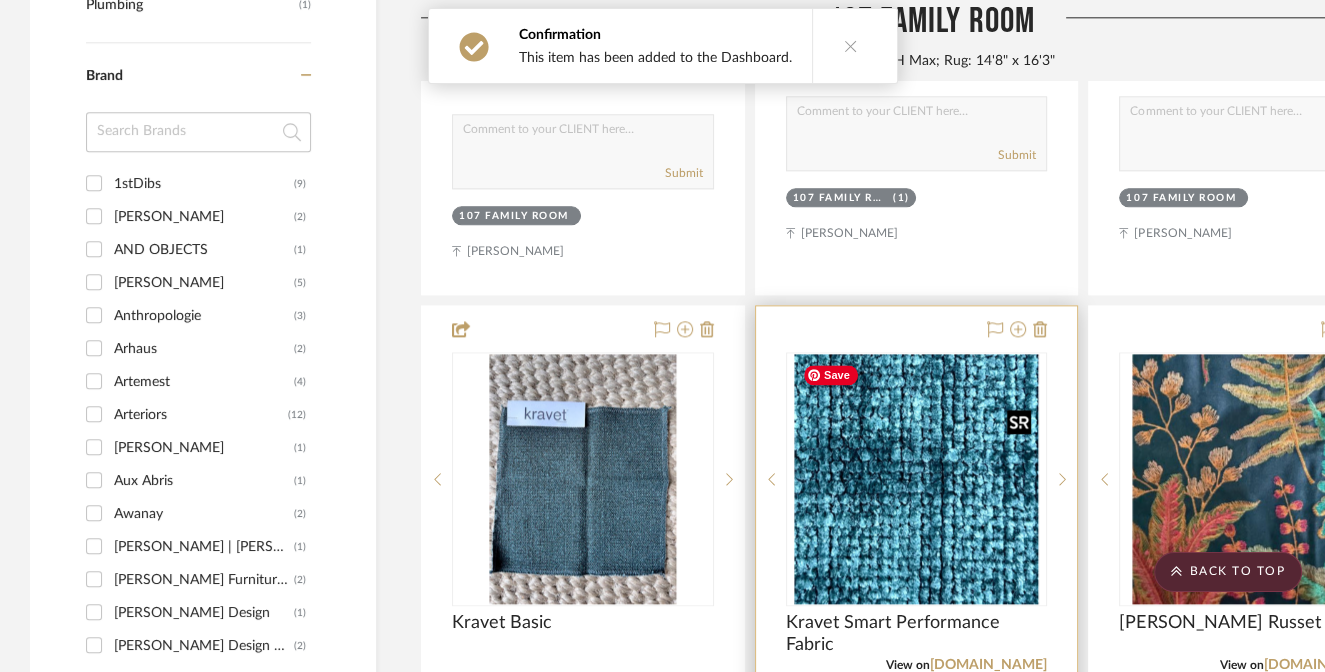 click at bounding box center [916, 479] 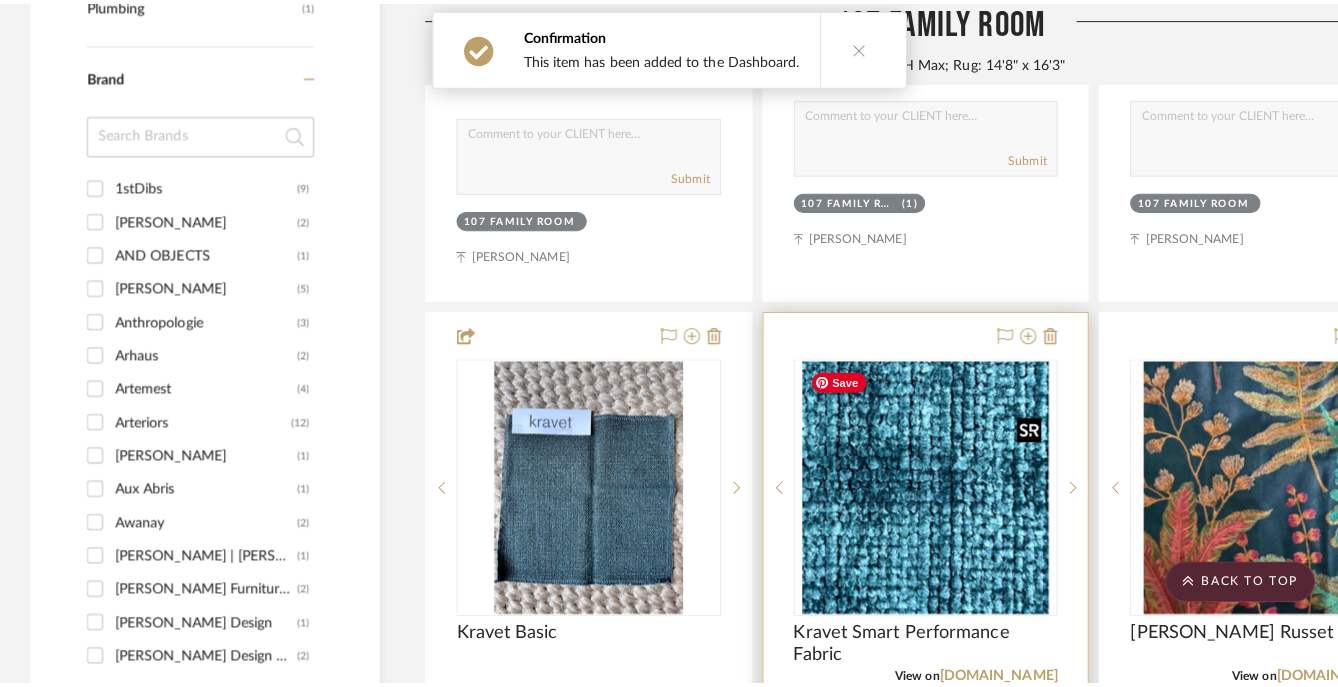 scroll, scrollTop: 0, scrollLeft: 0, axis: both 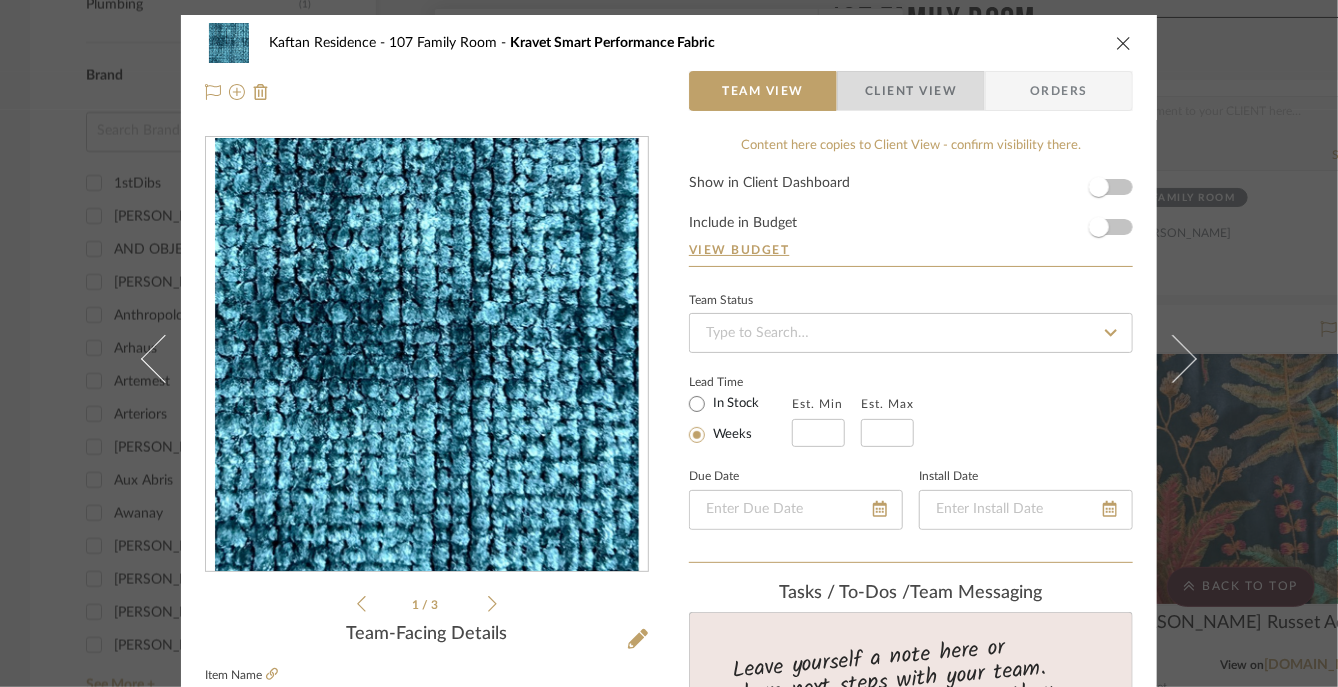 click on "Client View" at bounding box center (911, 91) 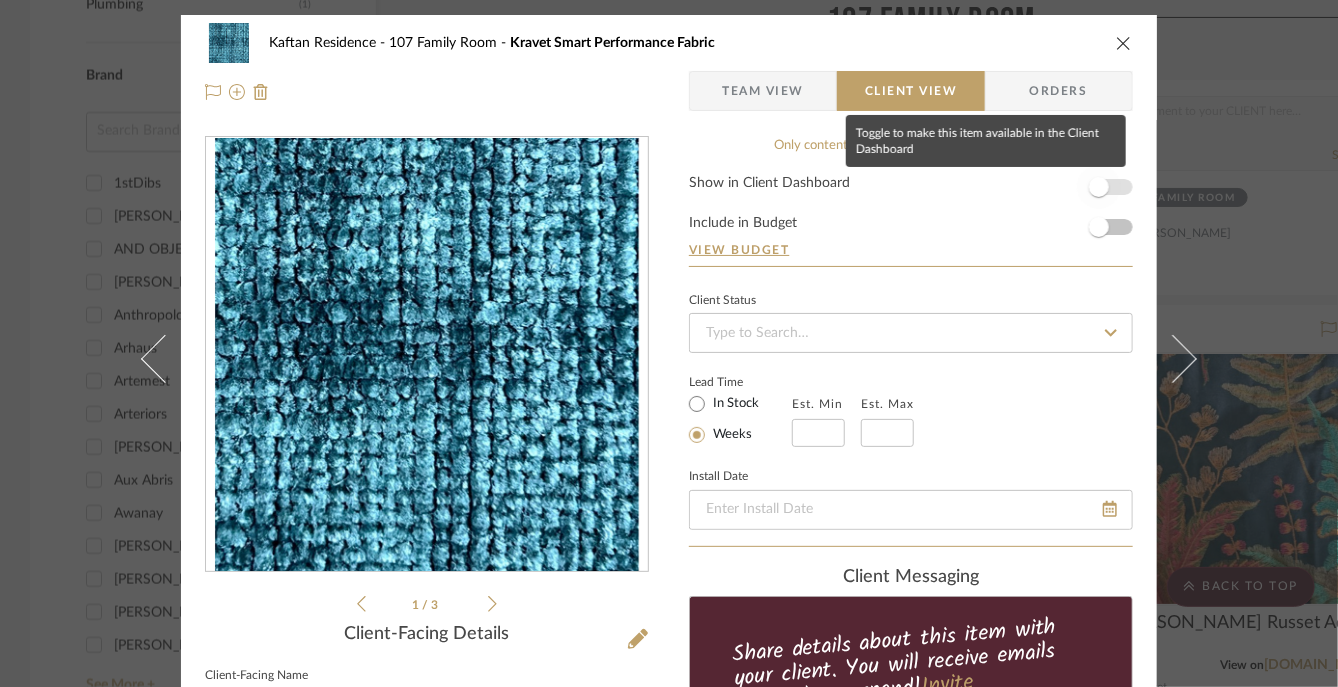 click at bounding box center [1099, 187] 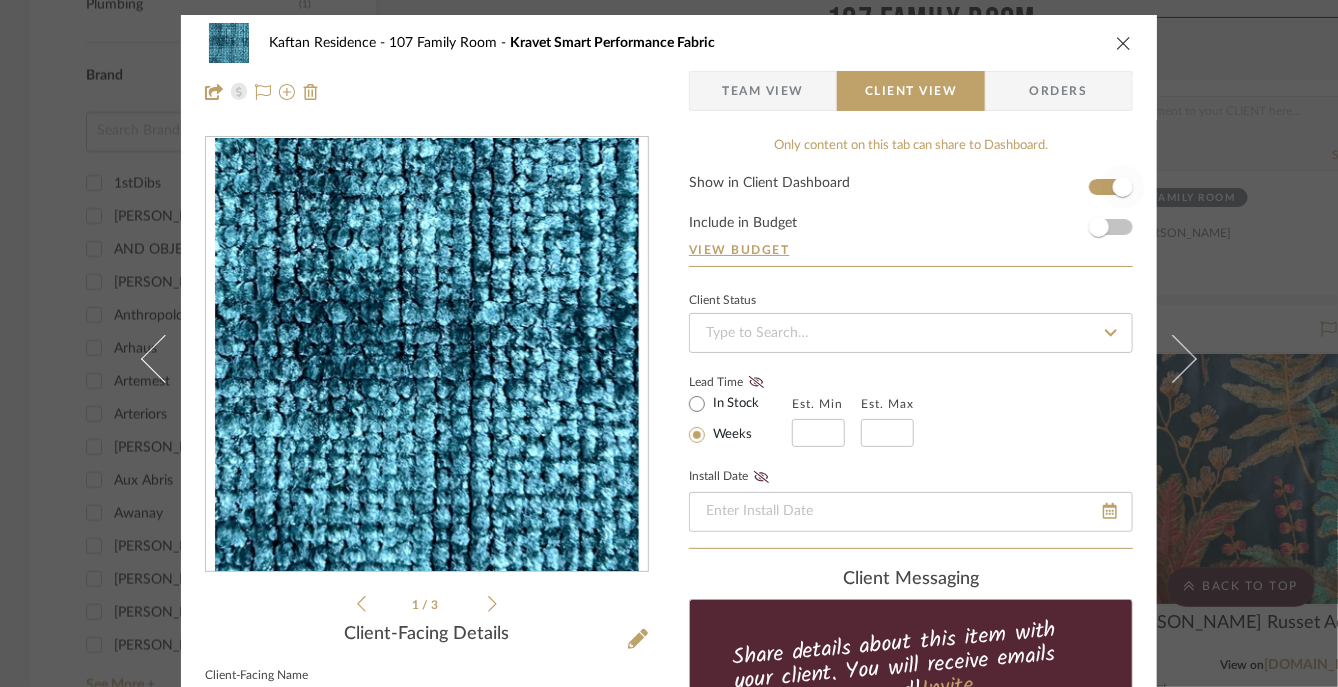 type 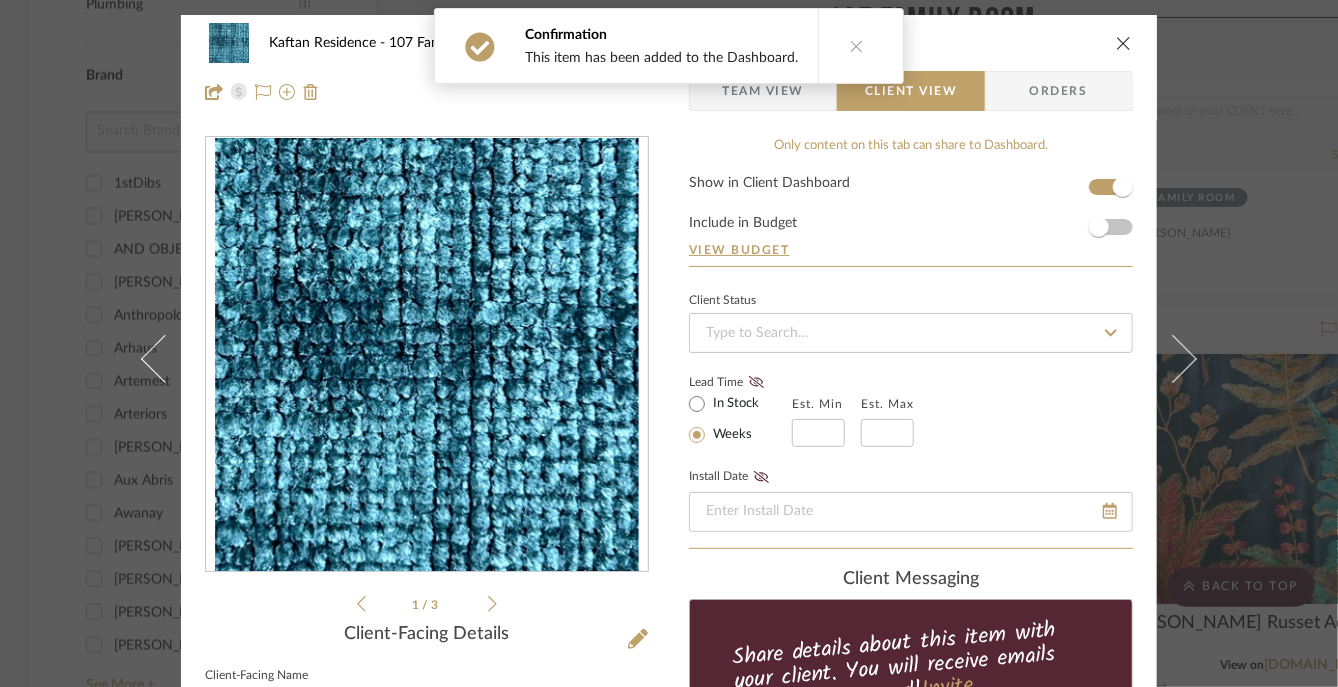 click at bounding box center (1124, 43) 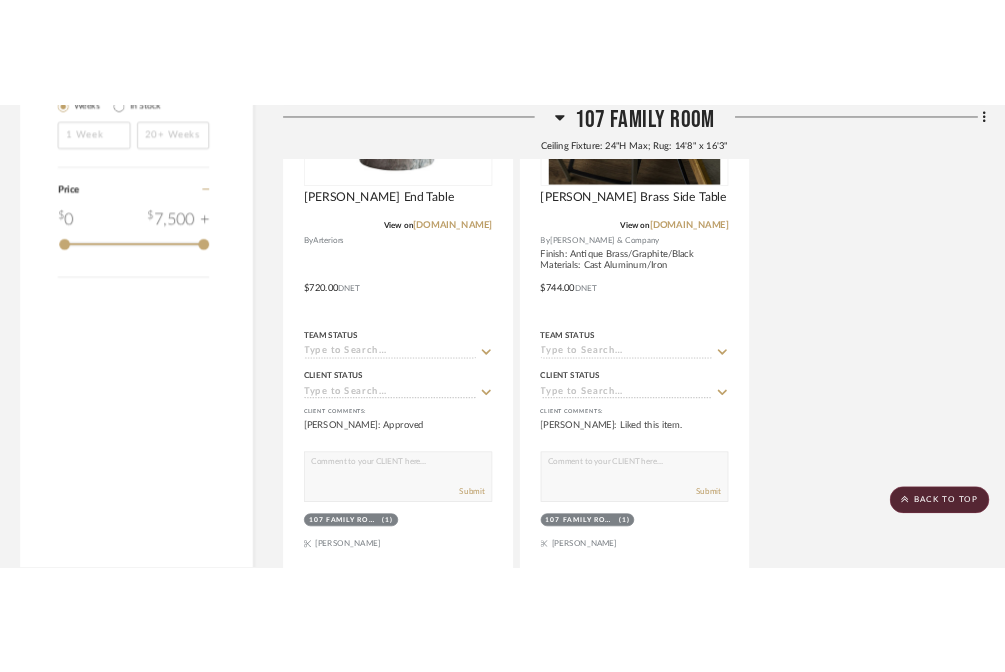 scroll, scrollTop: 3600, scrollLeft: 0, axis: vertical 